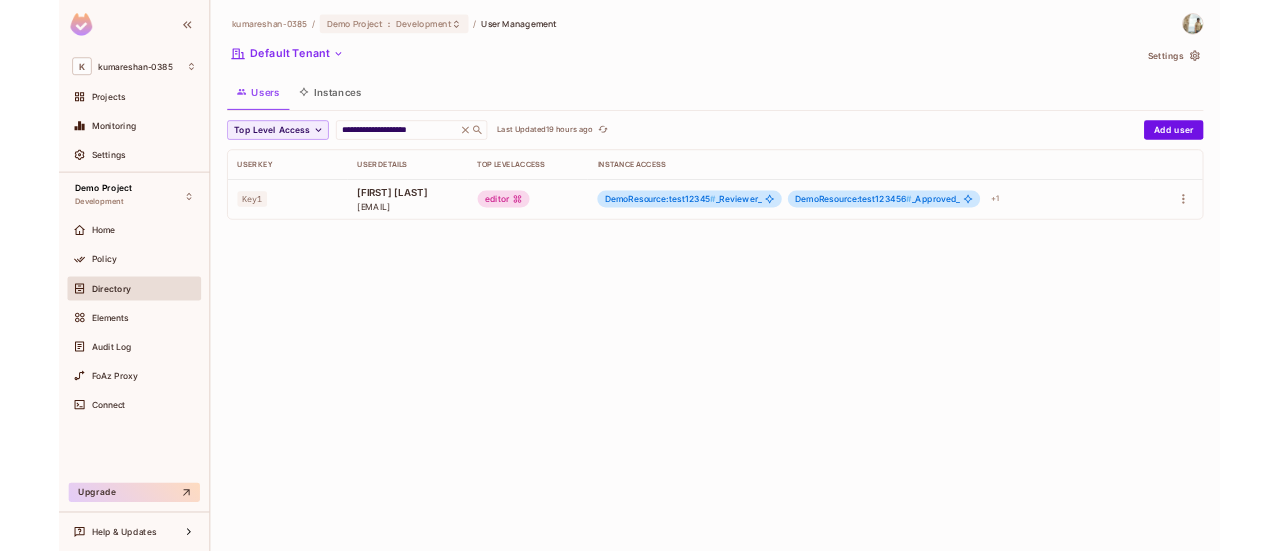 scroll, scrollTop: 0, scrollLeft: 0, axis: both 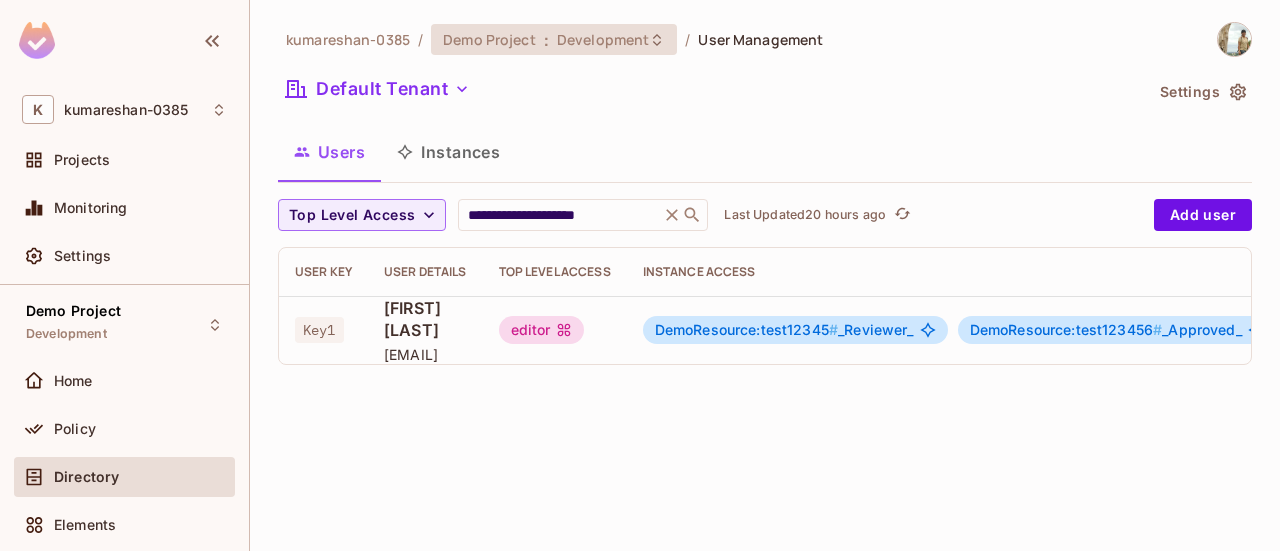 click on "Demo Project" at bounding box center (489, 39) 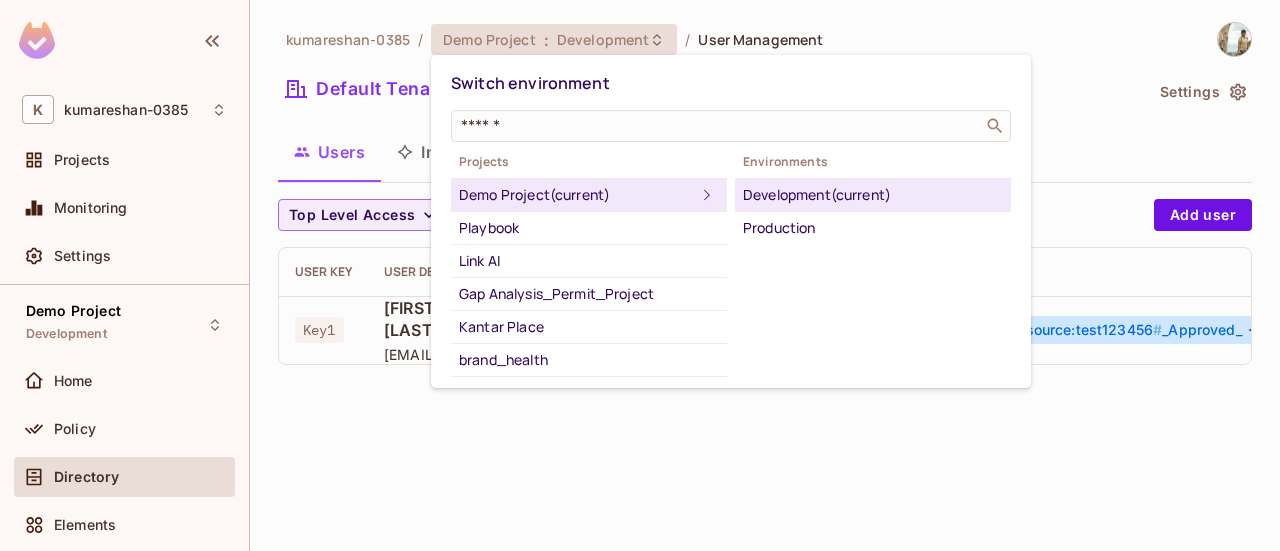 click on "Development  (current)" at bounding box center [873, 195] 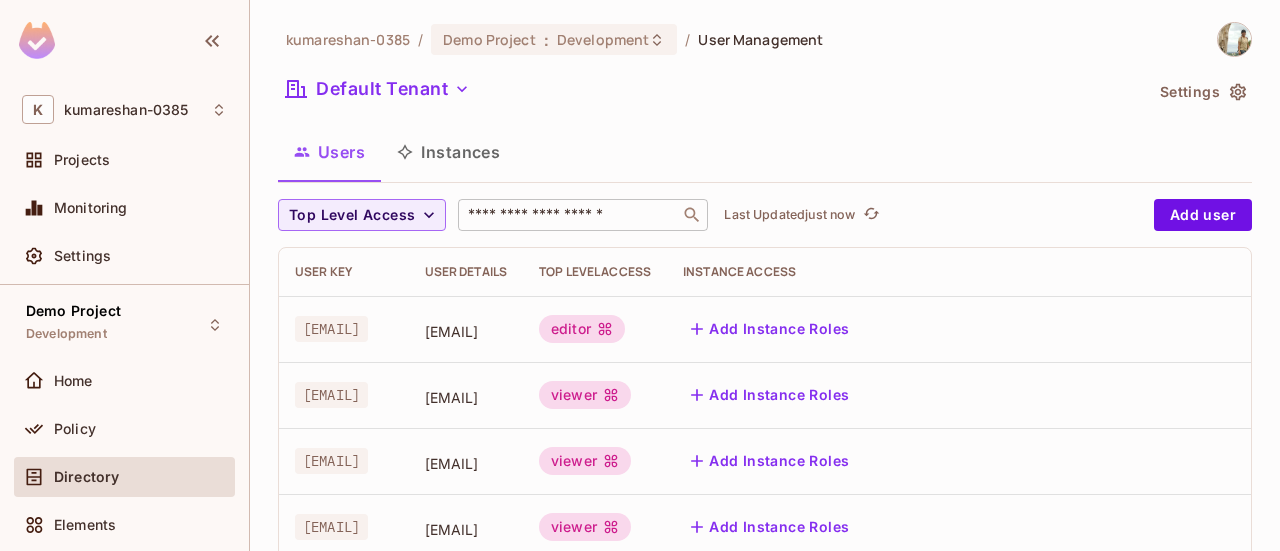 click on "​" at bounding box center (583, 215) 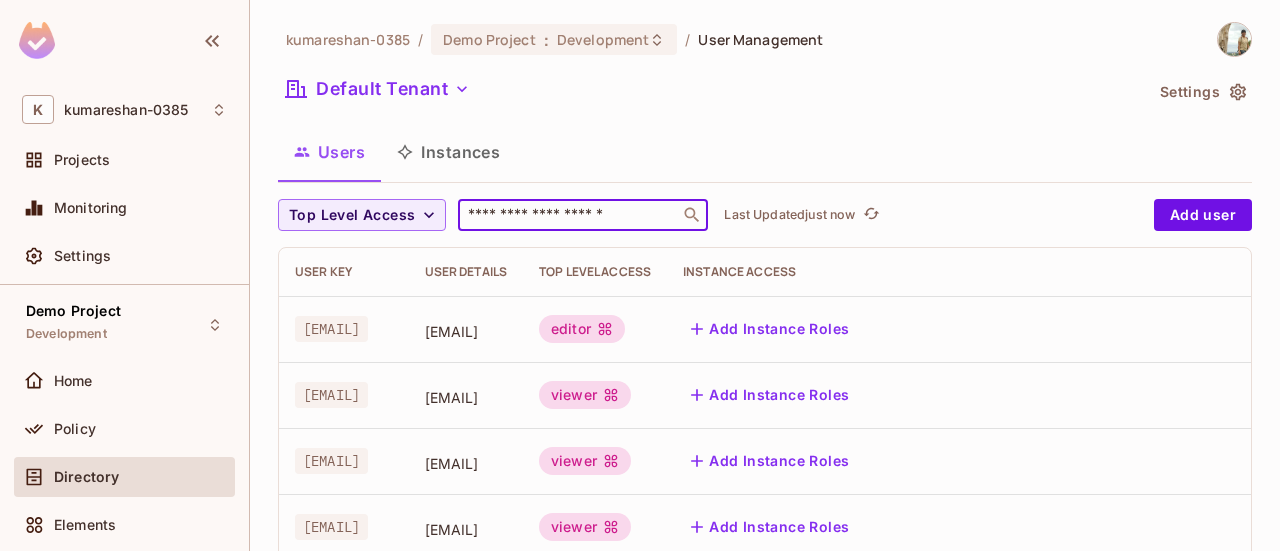 click at bounding box center [569, 215] 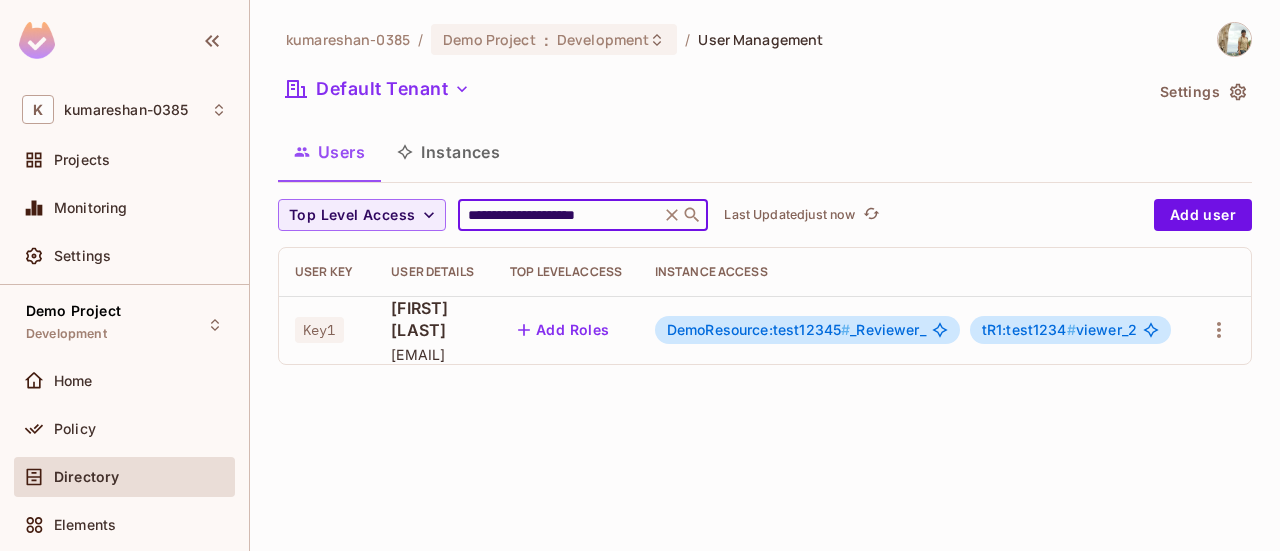scroll, scrollTop: 0, scrollLeft: 70, axis: horizontal 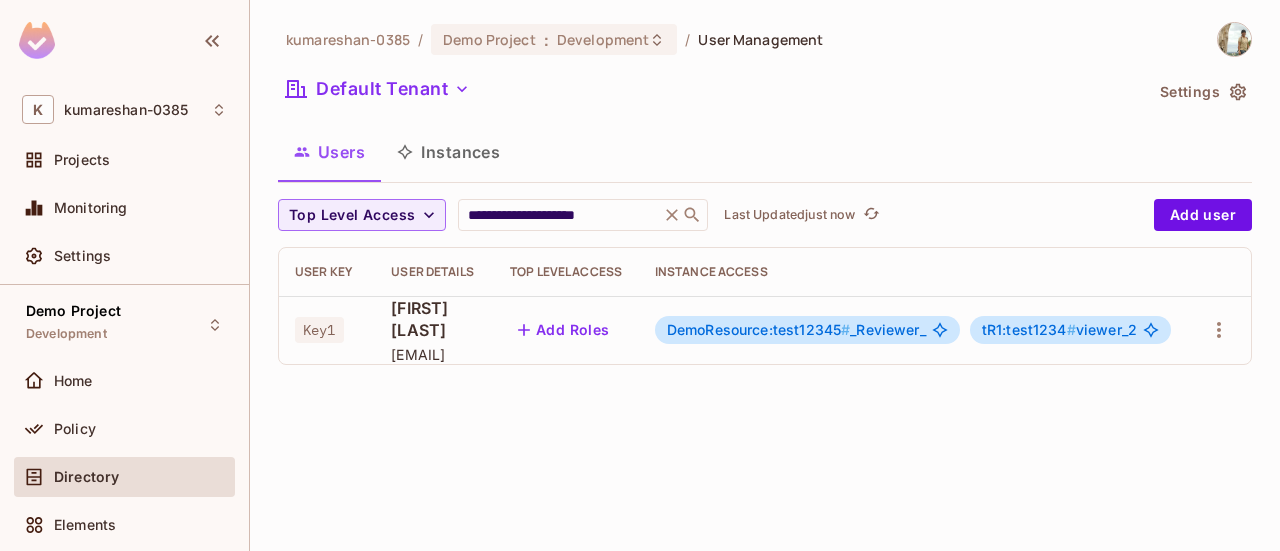 click at bounding box center (1219, 330) 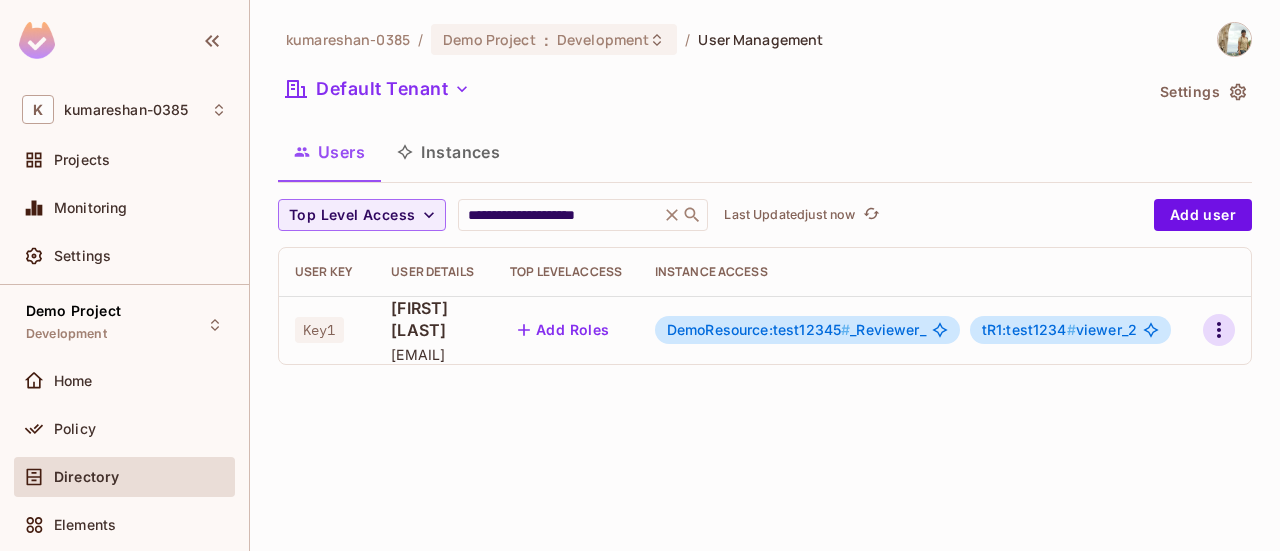 click 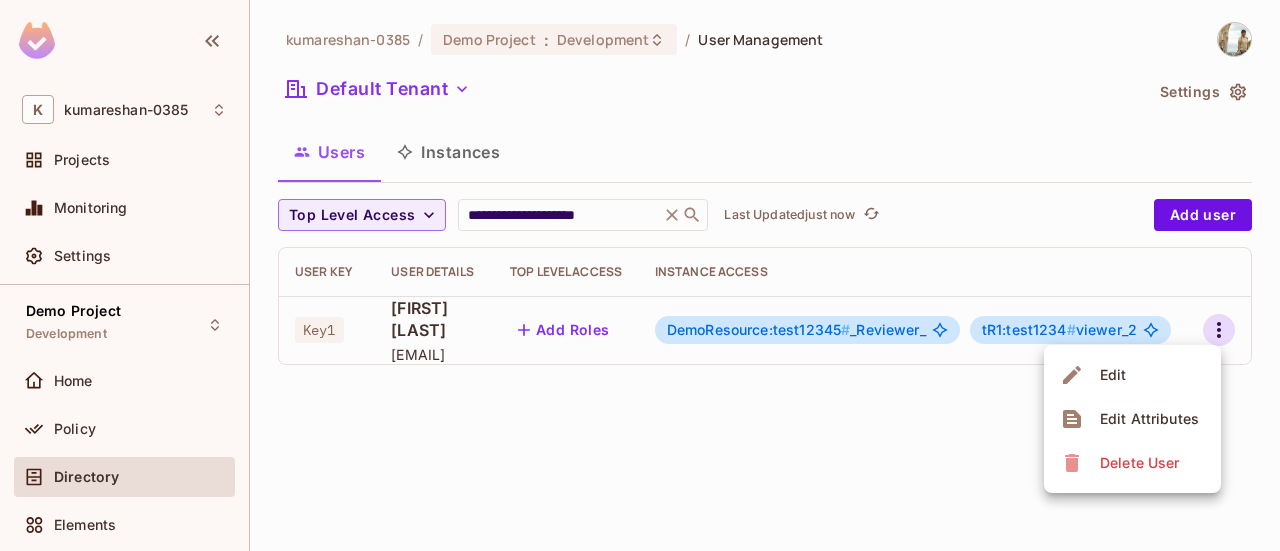 click on "Edit" at bounding box center (1132, 375) 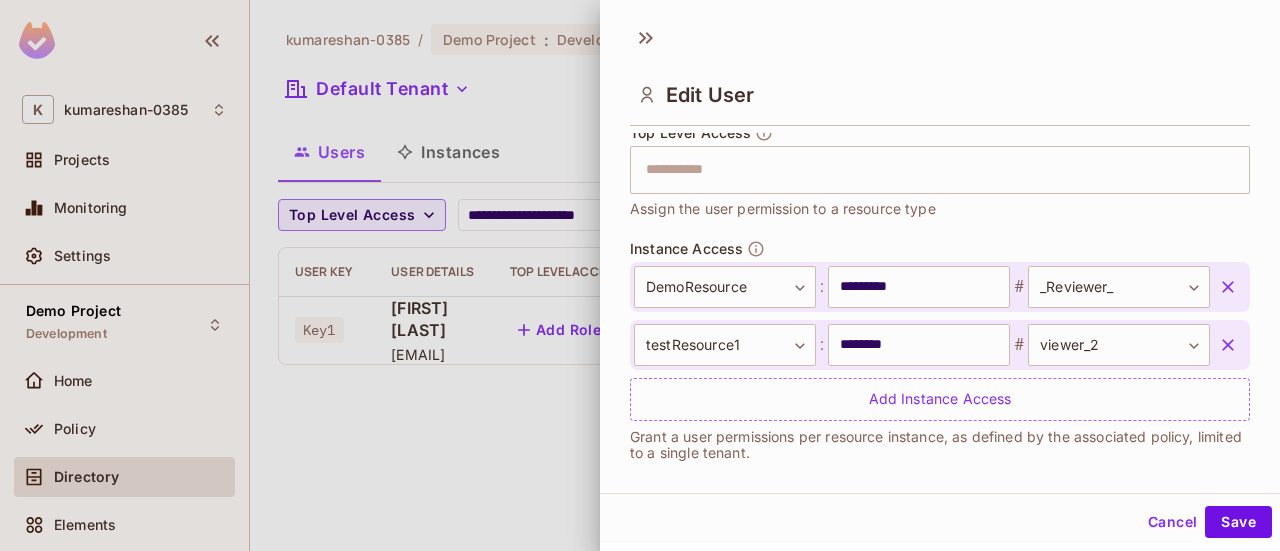 scroll, scrollTop: 628, scrollLeft: 0, axis: vertical 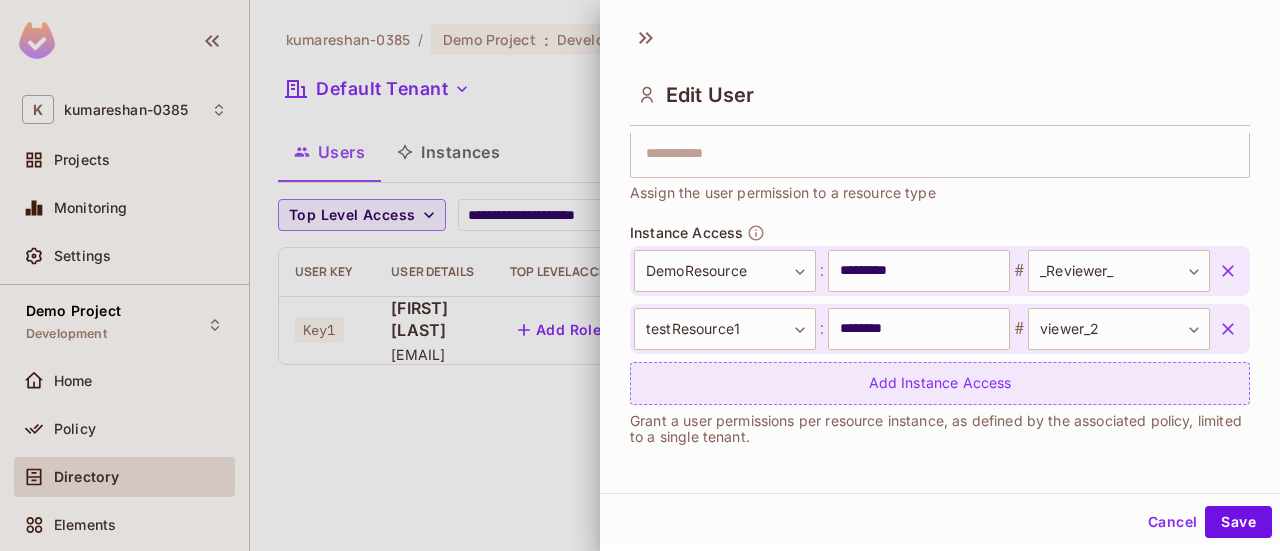 click on "Add Instance Access" at bounding box center [940, 383] 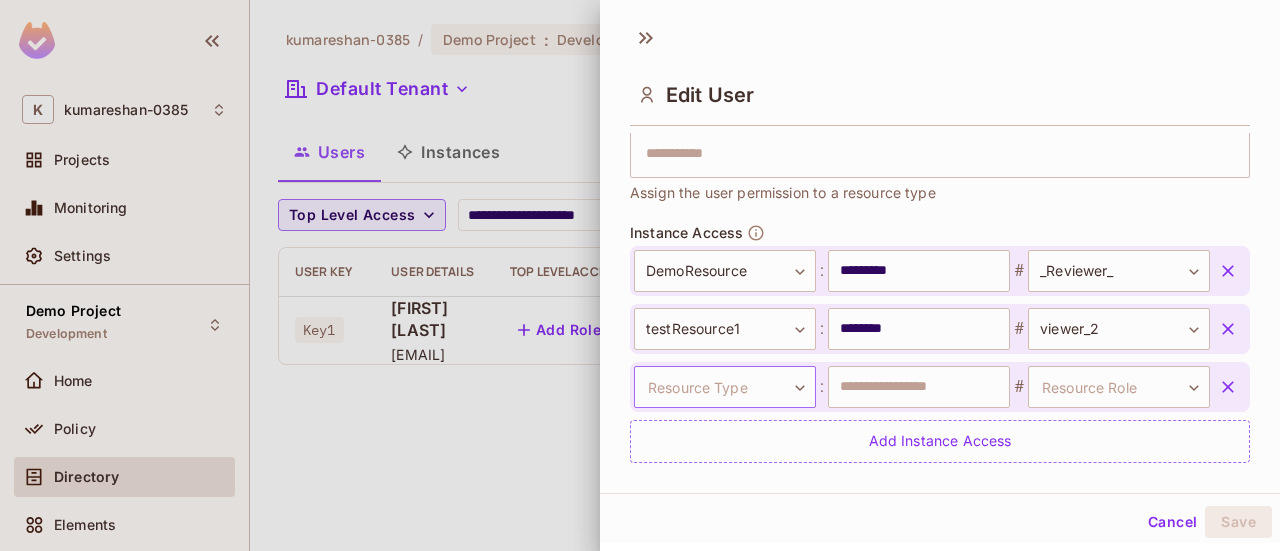 click on "**********" at bounding box center [640, 275] 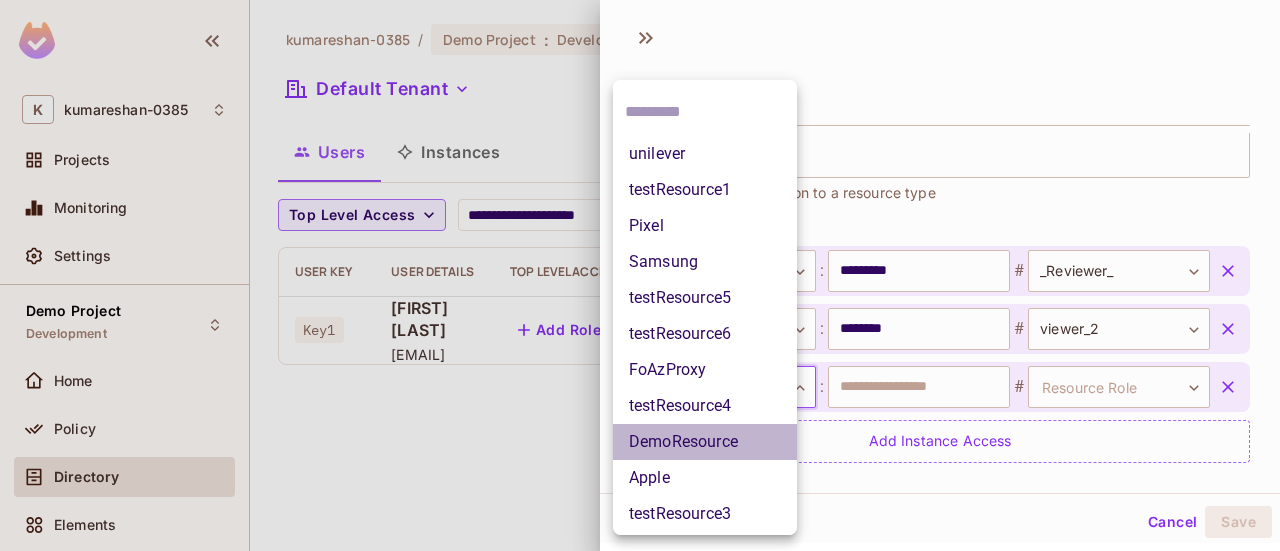 click on "DemoResource" at bounding box center (705, 442) 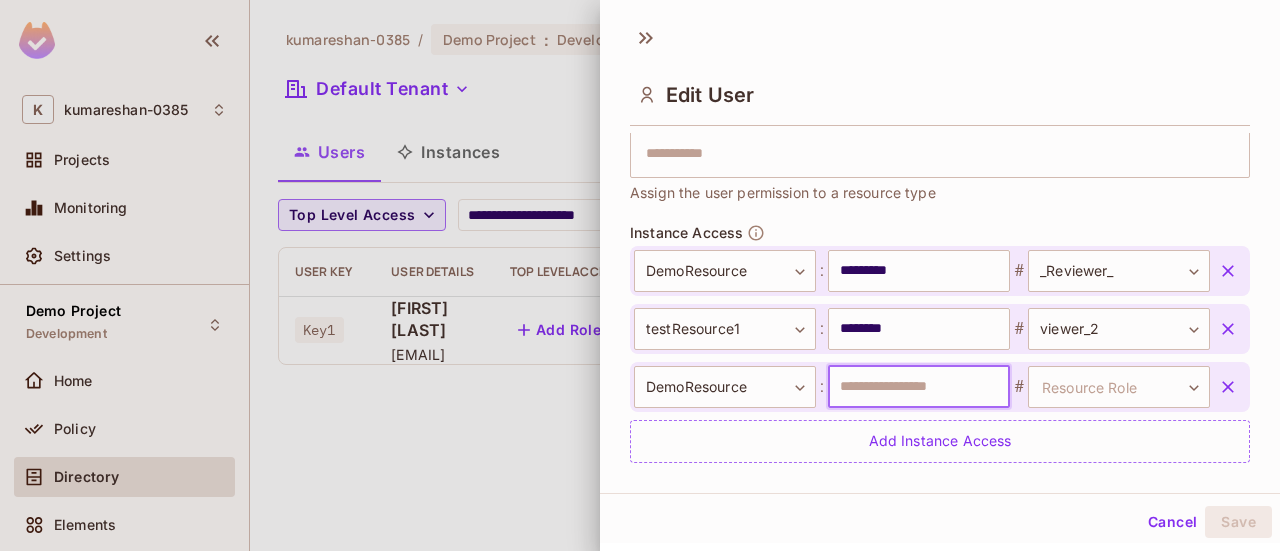 click at bounding box center (919, 387) 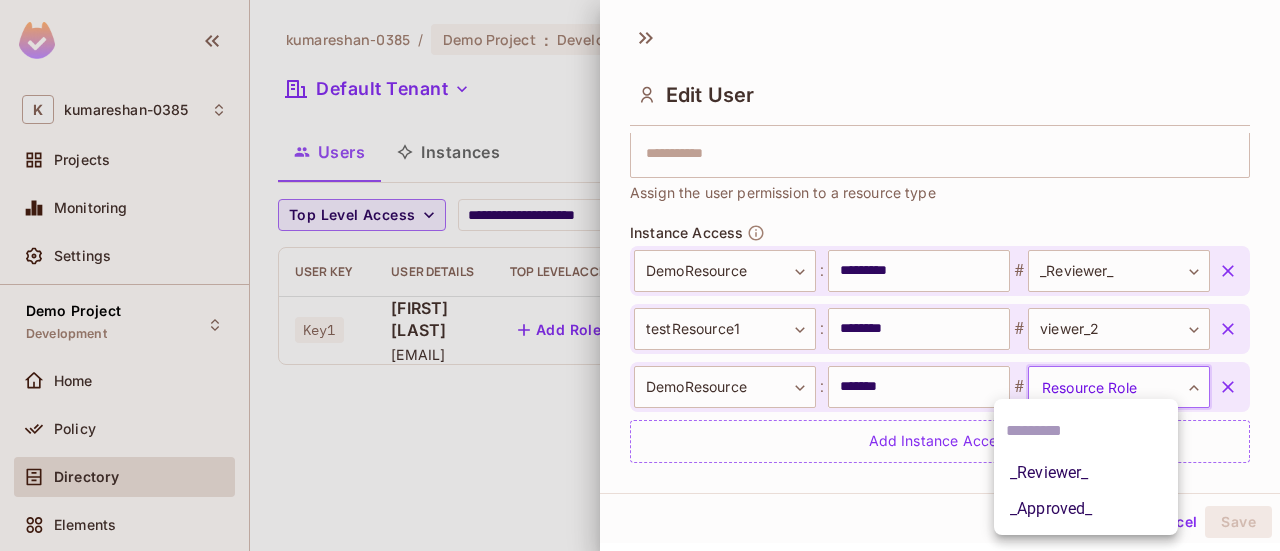 click on "**********" at bounding box center (640, 275) 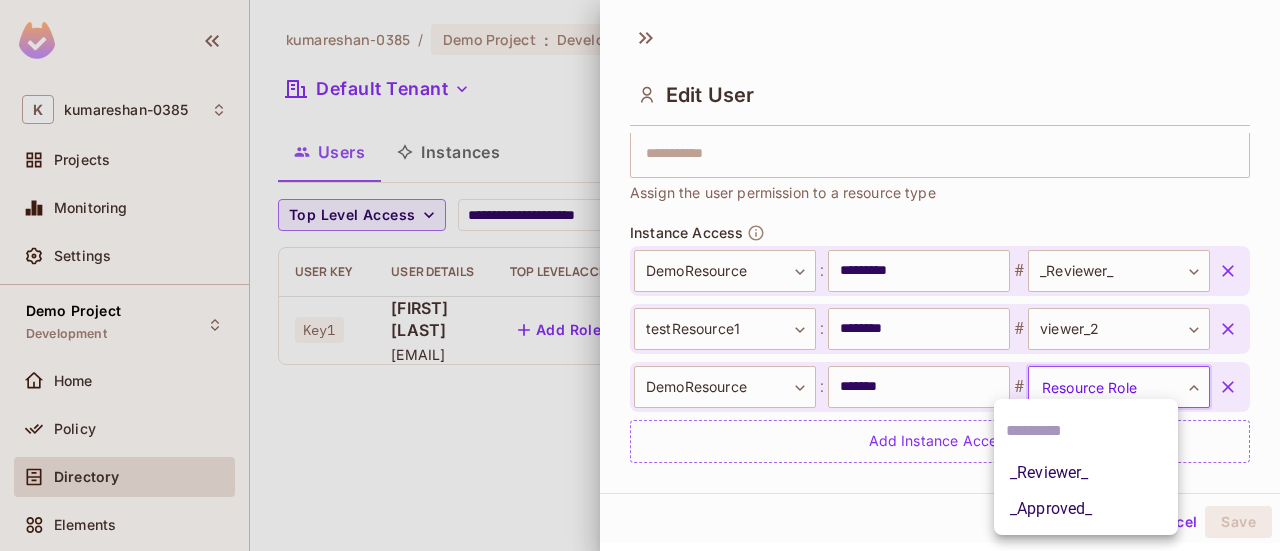 drag, startPoint x: 1080, startPoint y: 489, endPoint x: 1074, endPoint y: 511, distance: 22.803509 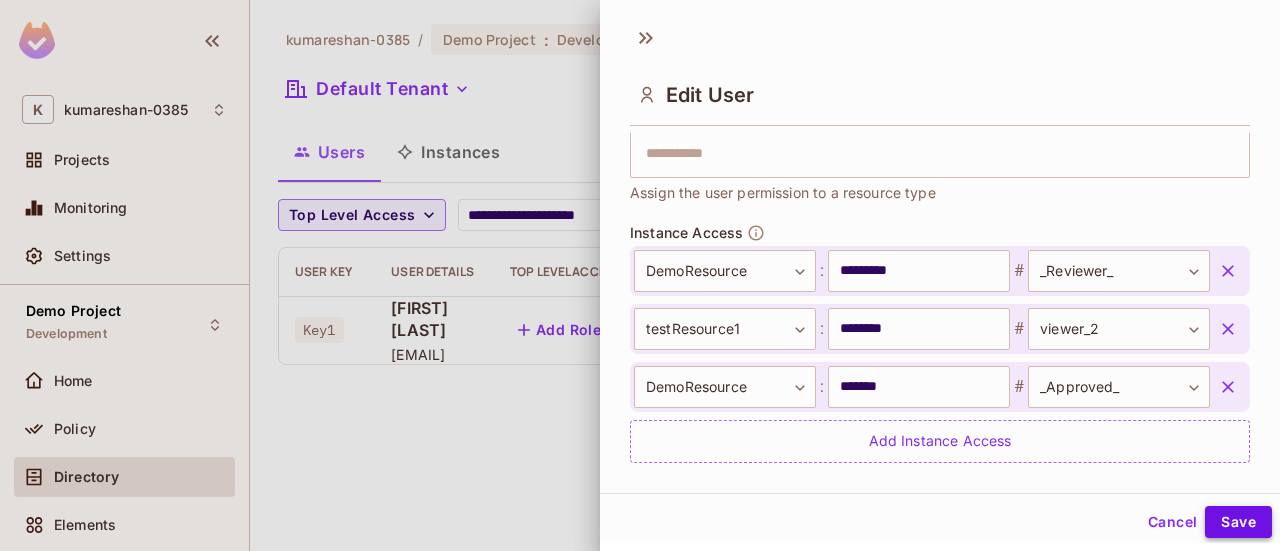 click on "Save" at bounding box center (1238, 522) 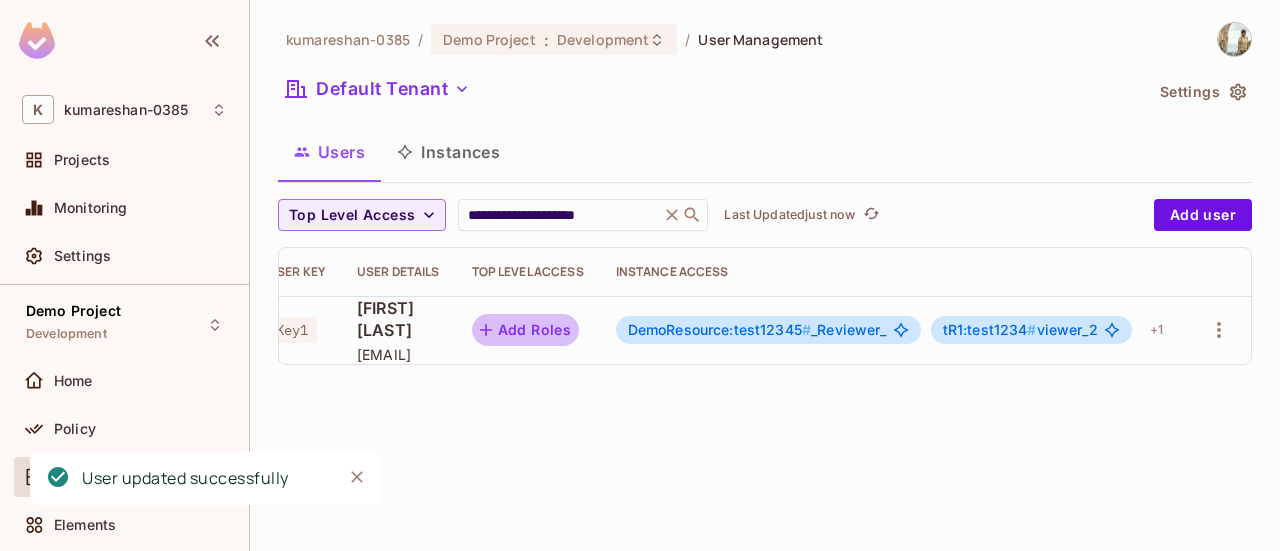 click on "Add Roles" at bounding box center (526, 330) 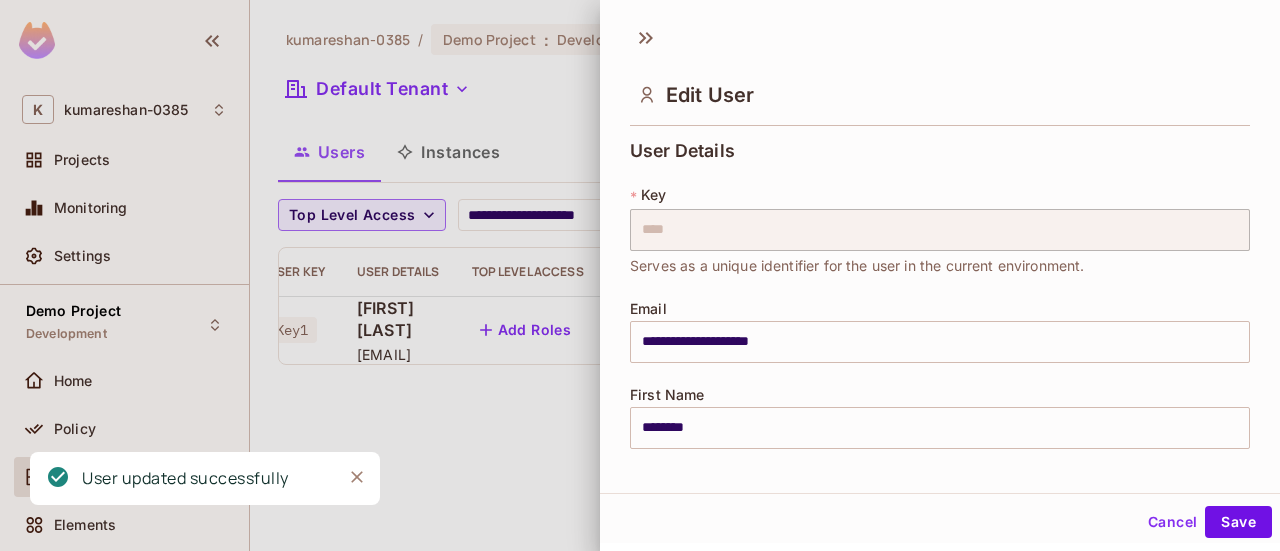 scroll, scrollTop: 300, scrollLeft: 0, axis: vertical 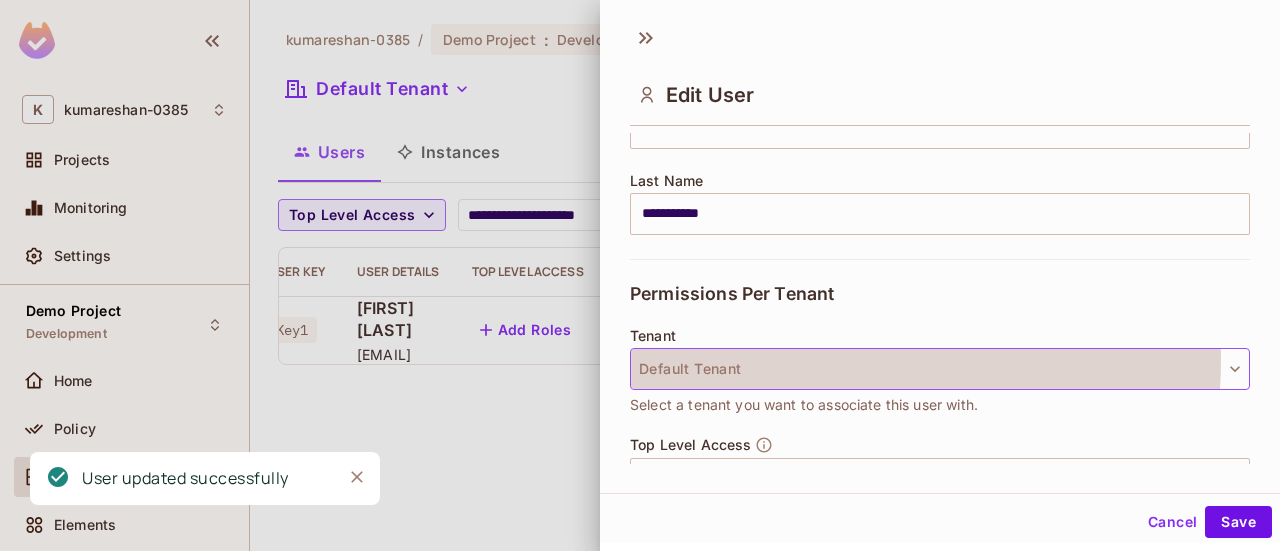 click on "Default Tenant" at bounding box center [940, 369] 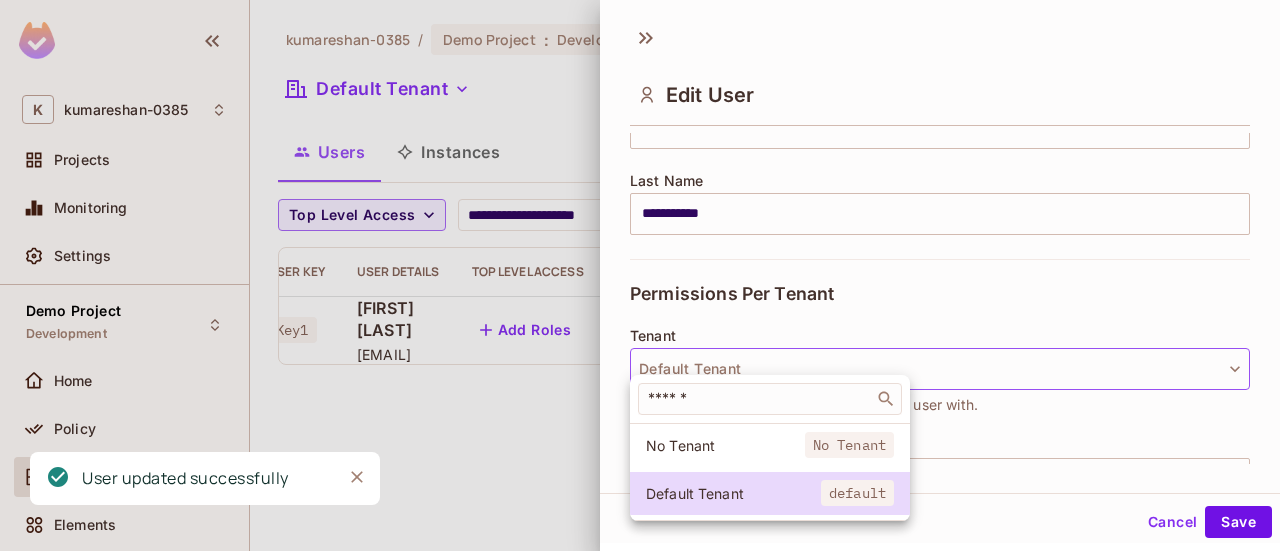click at bounding box center [640, 275] 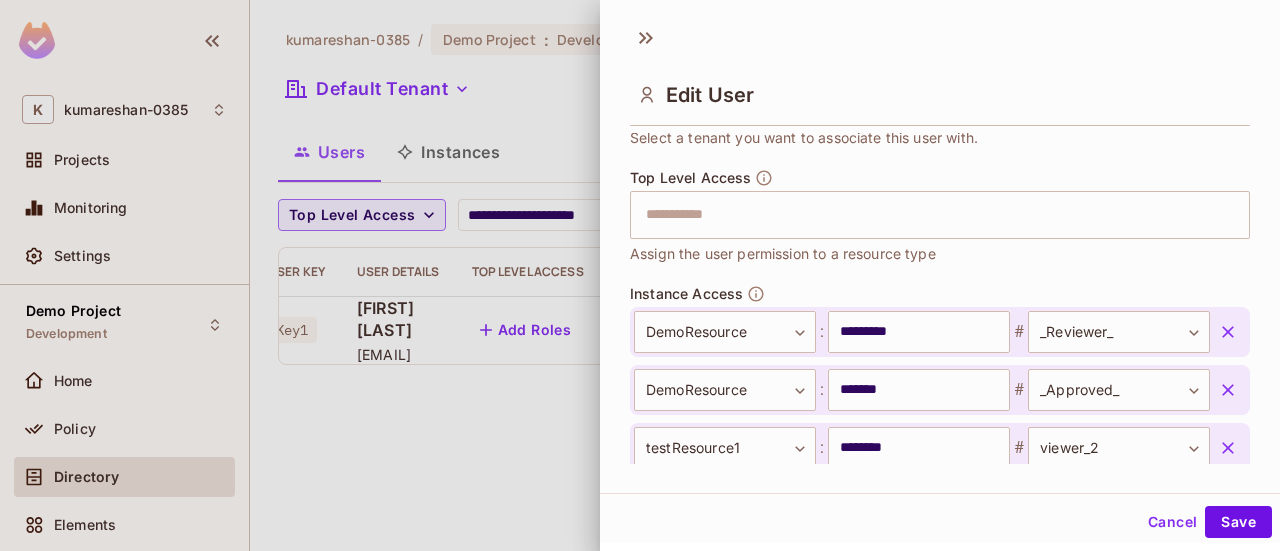 scroll, scrollTop: 562, scrollLeft: 0, axis: vertical 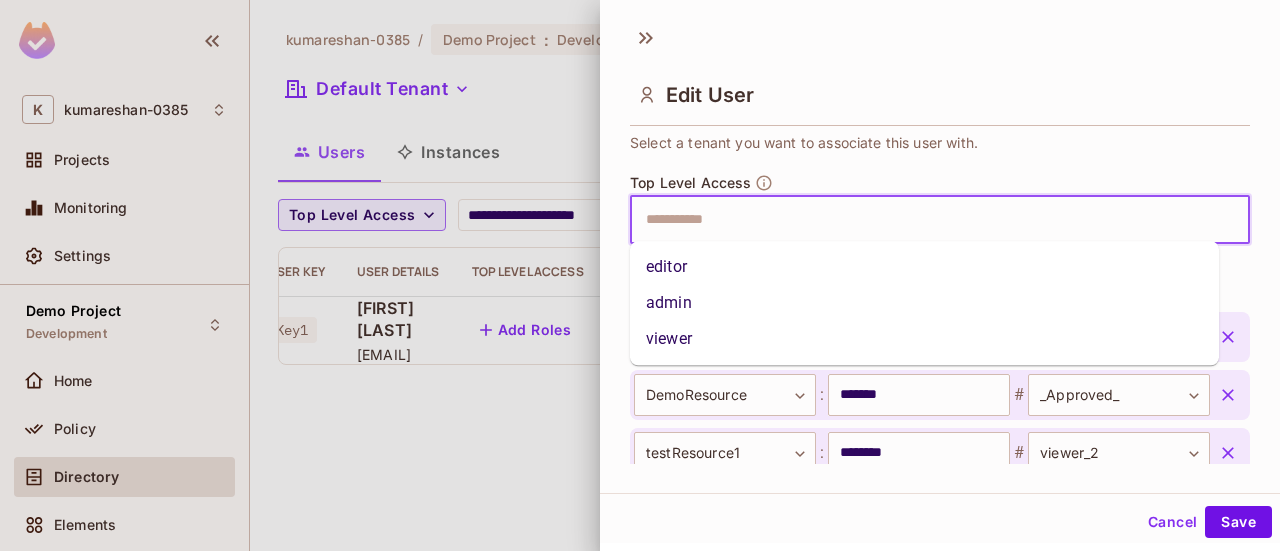 click at bounding box center [922, 220] 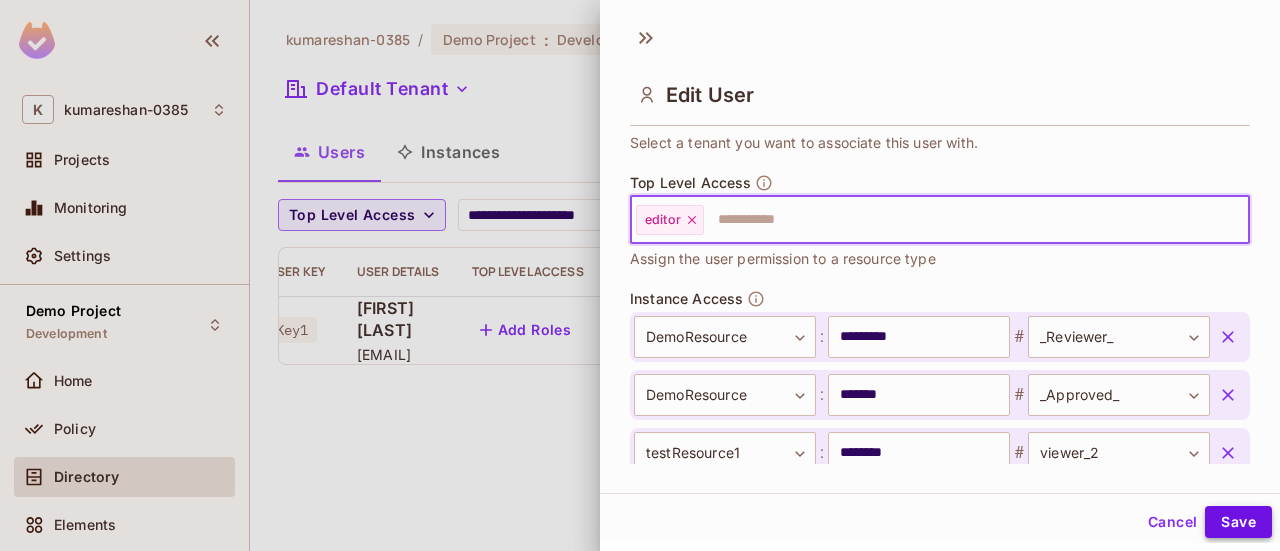 click on "Save" at bounding box center (1238, 522) 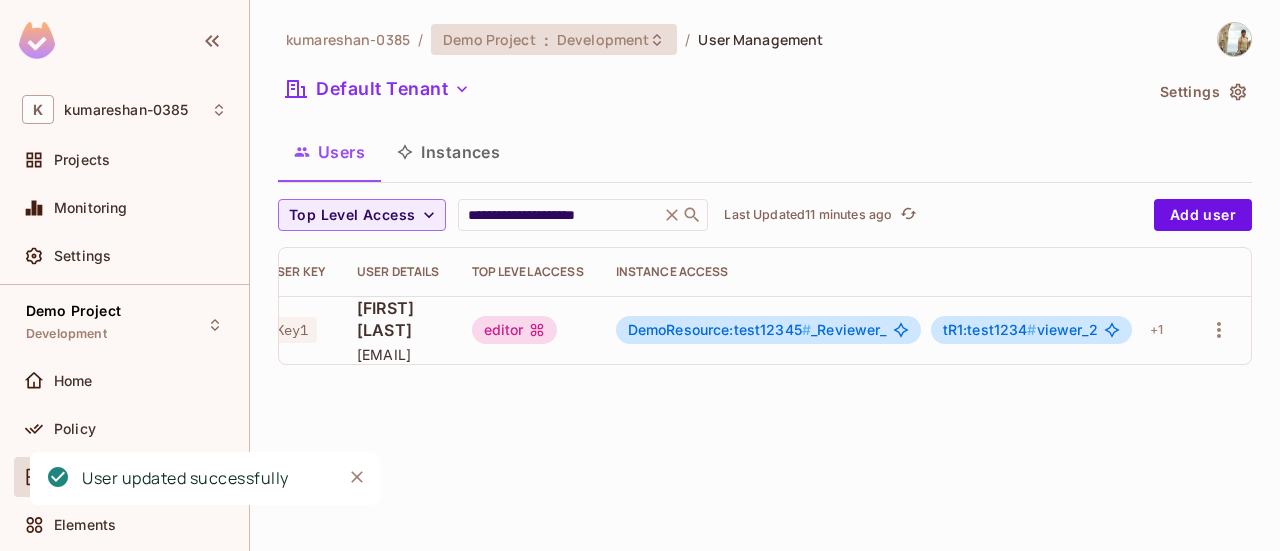 click on "Development" at bounding box center (603, 39) 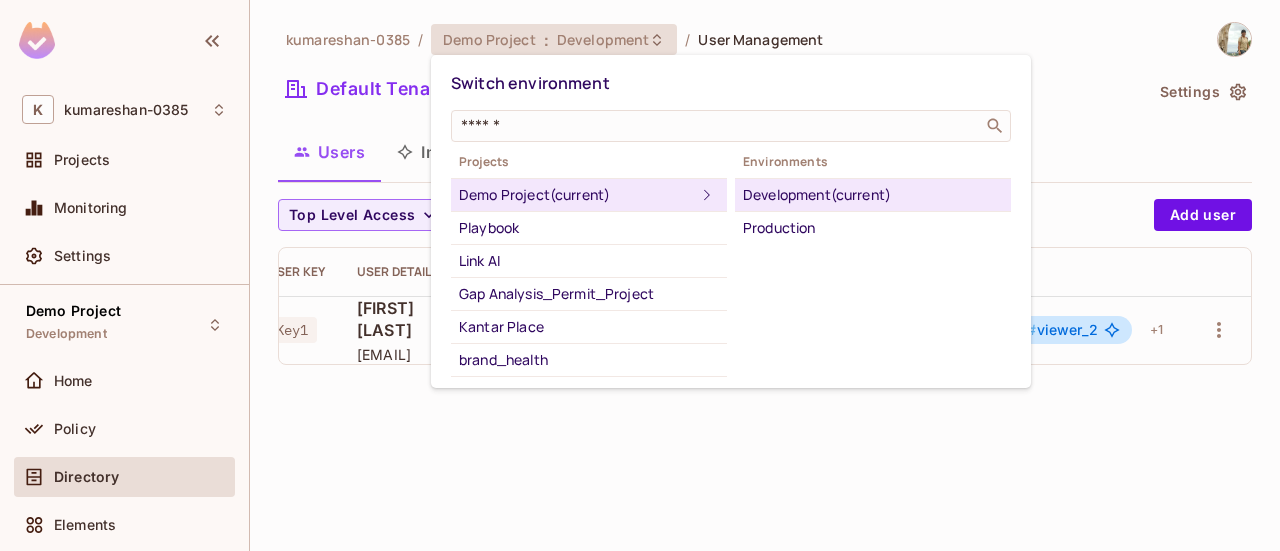 click on "Development  (current)" at bounding box center (873, 195) 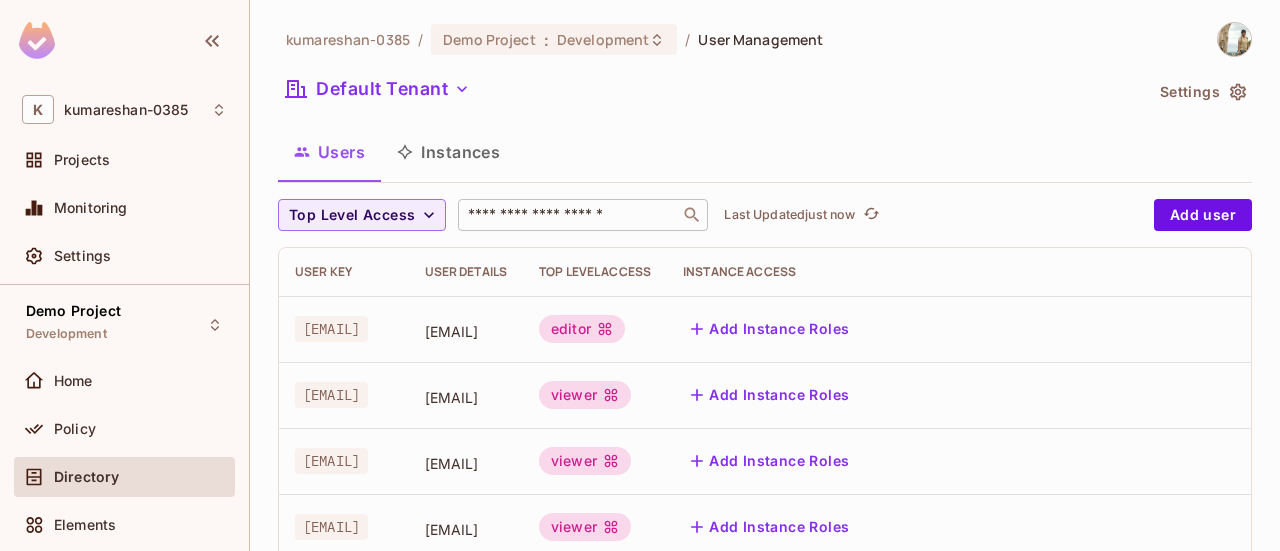 click at bounding box center (569, 215) 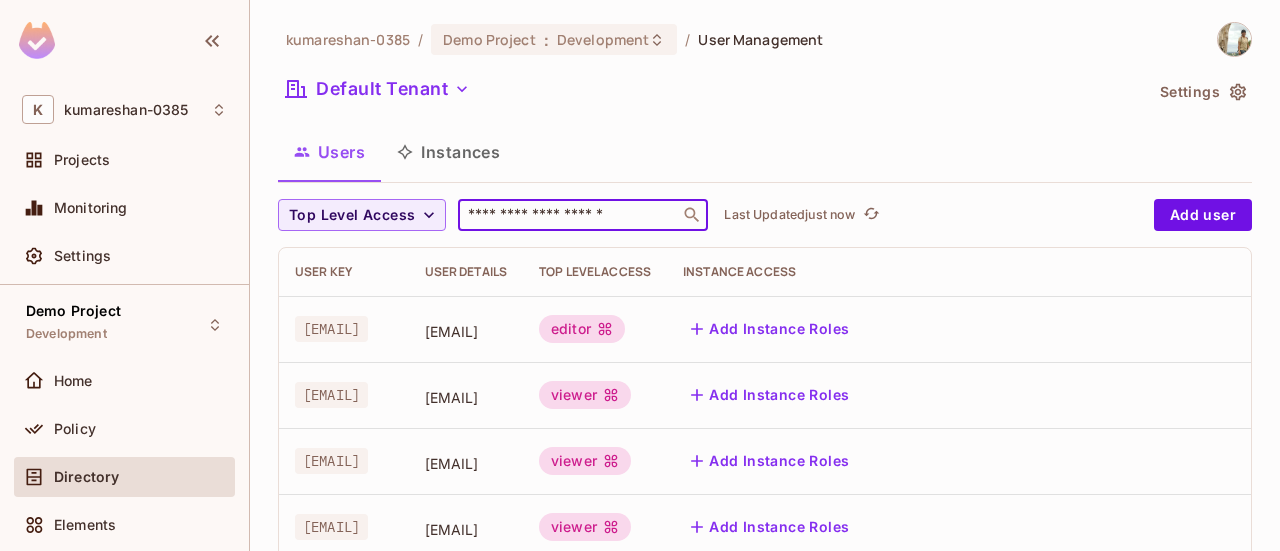type on "**********" 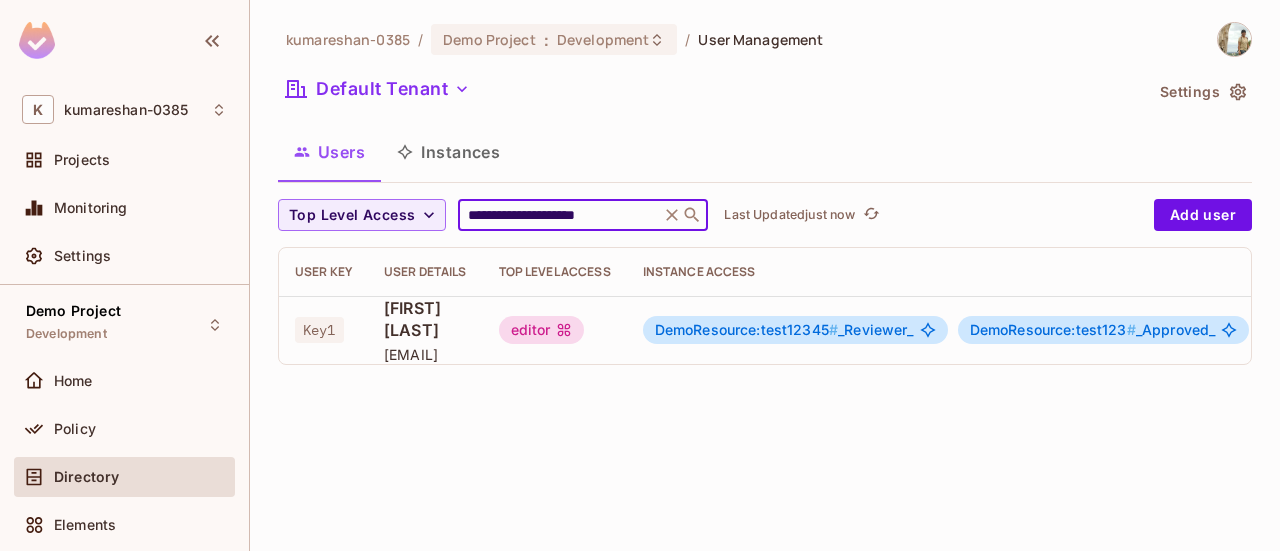 scroll, scrollTop: 0, scrollLeft: 163, axis: horizontal 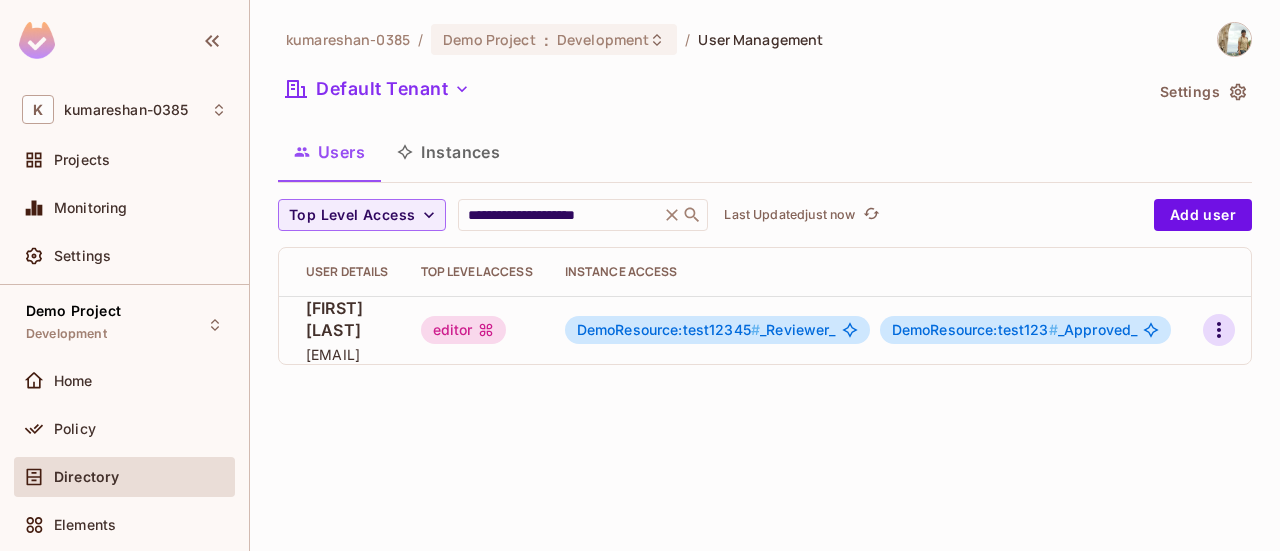 click 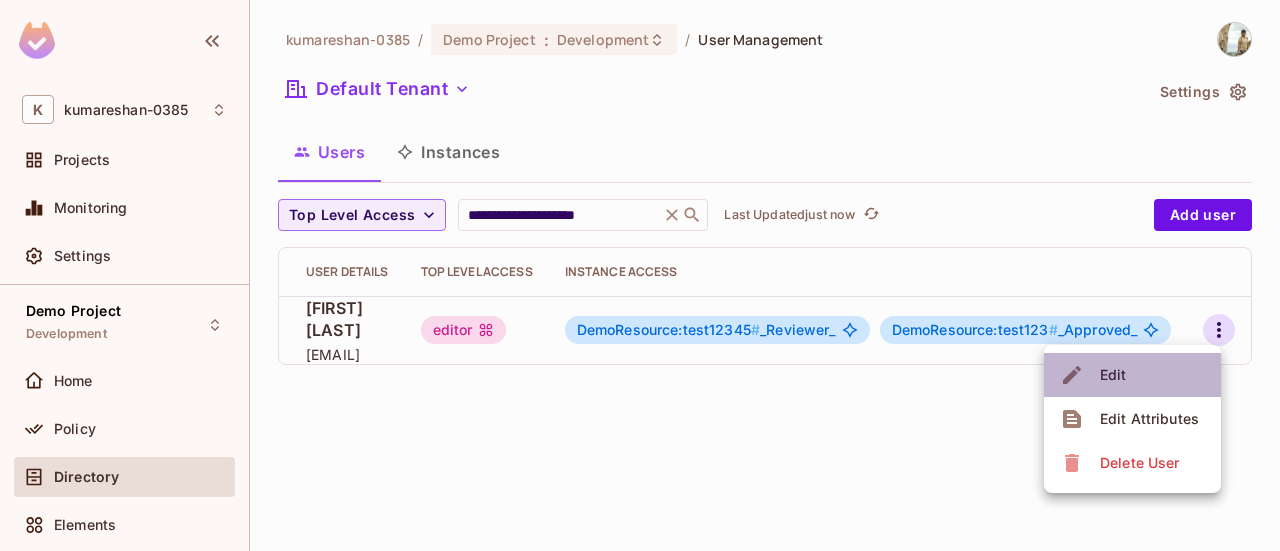 click on "Edit" at bounding box center [1132, 375] 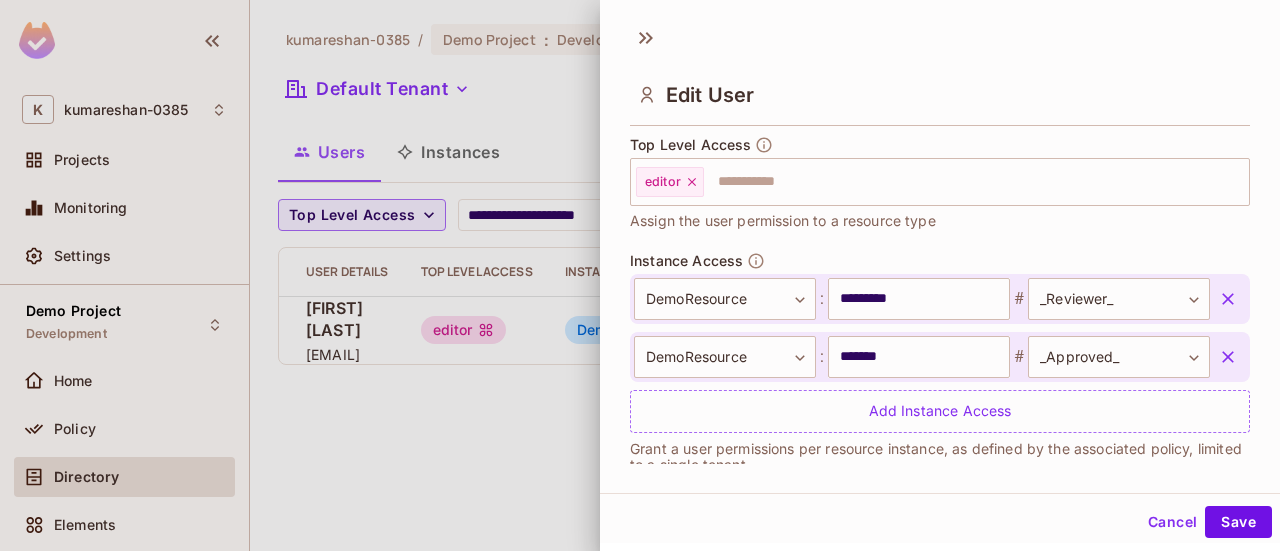 scroll, scrollTop: 628, scrollLeft: 0, axis: vertical 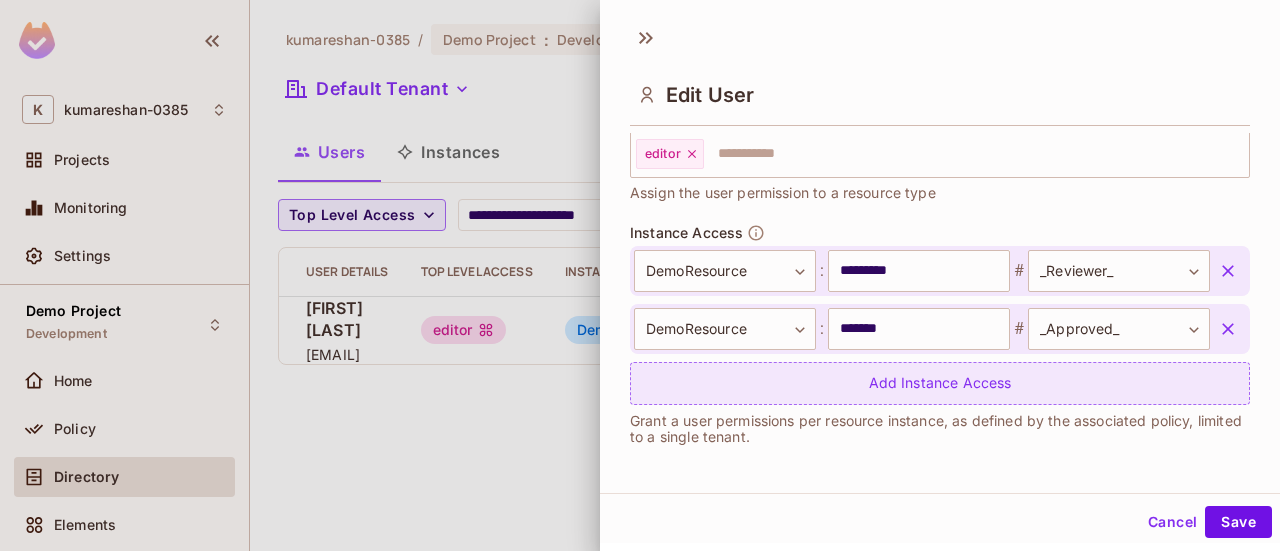 click on "Add Instance Access" at bounding box center (940, 383) 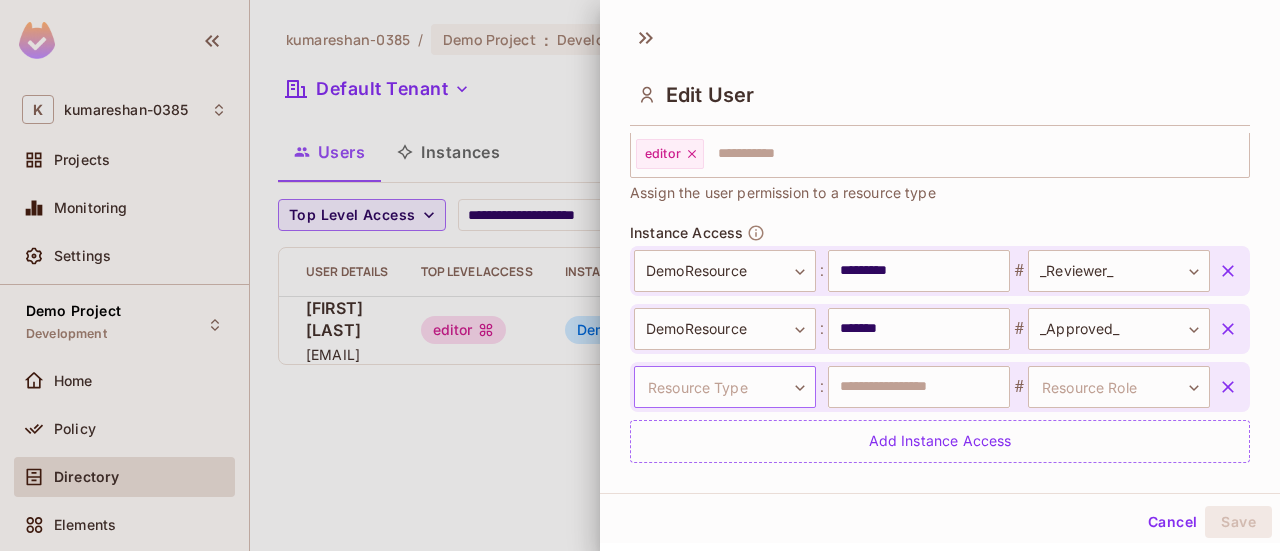 click on "**********" at bounding box center (640, 275) 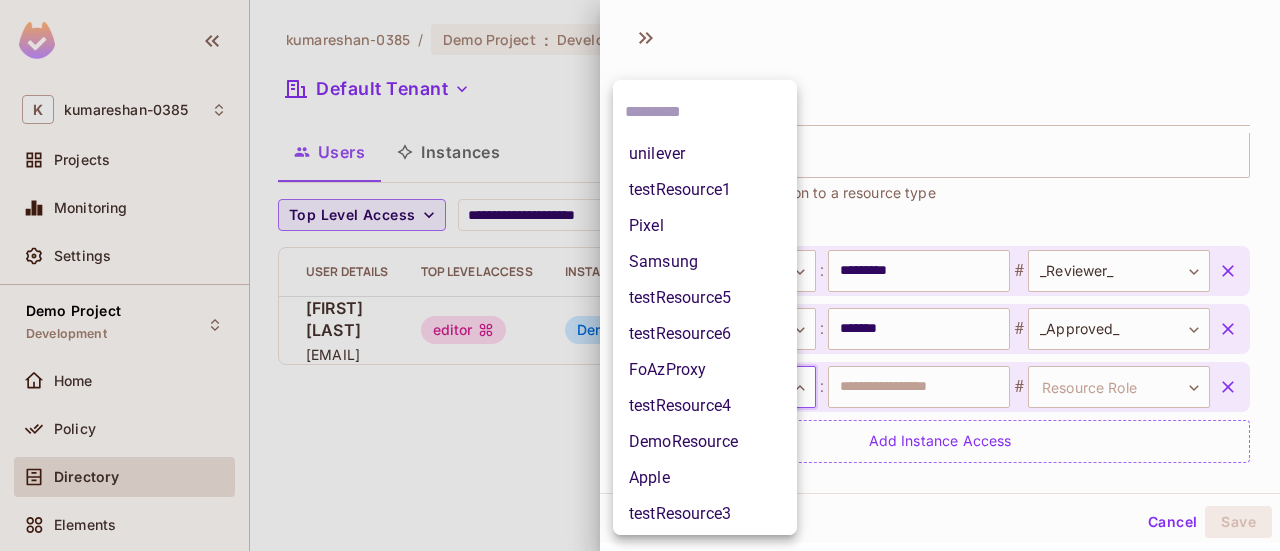 click on "testResource1" at bounding box center [705, 190] 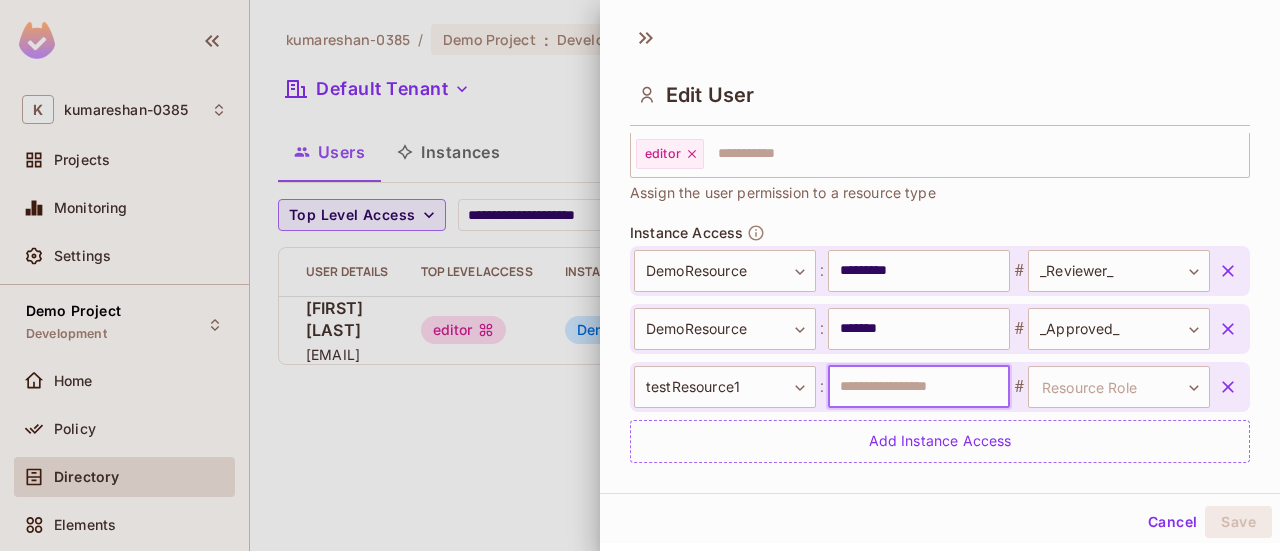 click at bounding box center [919, 387] 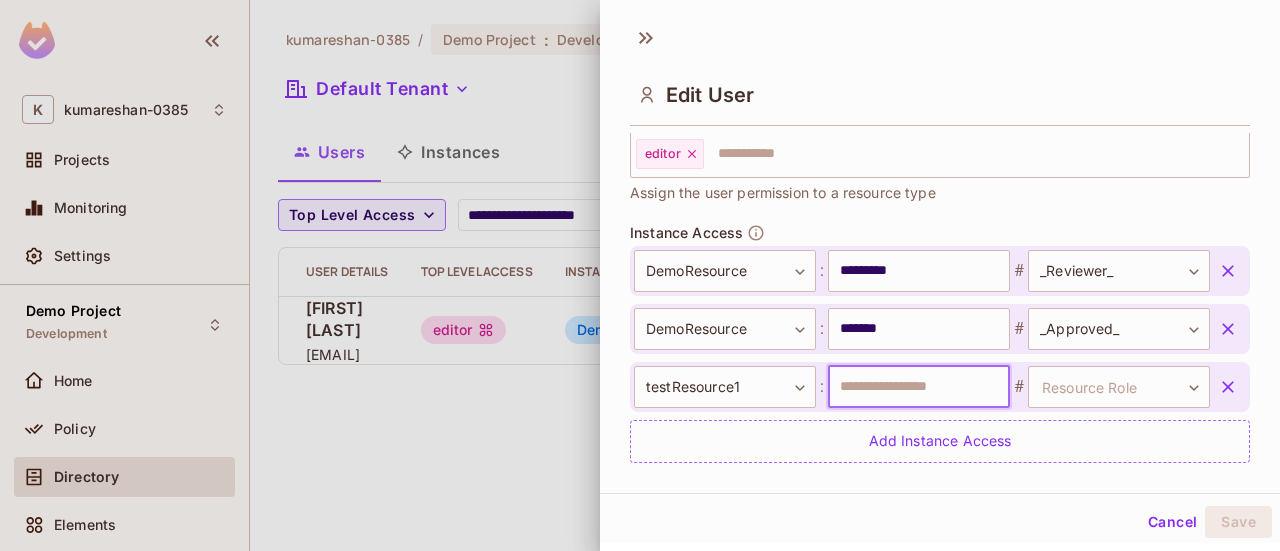 type on "********" 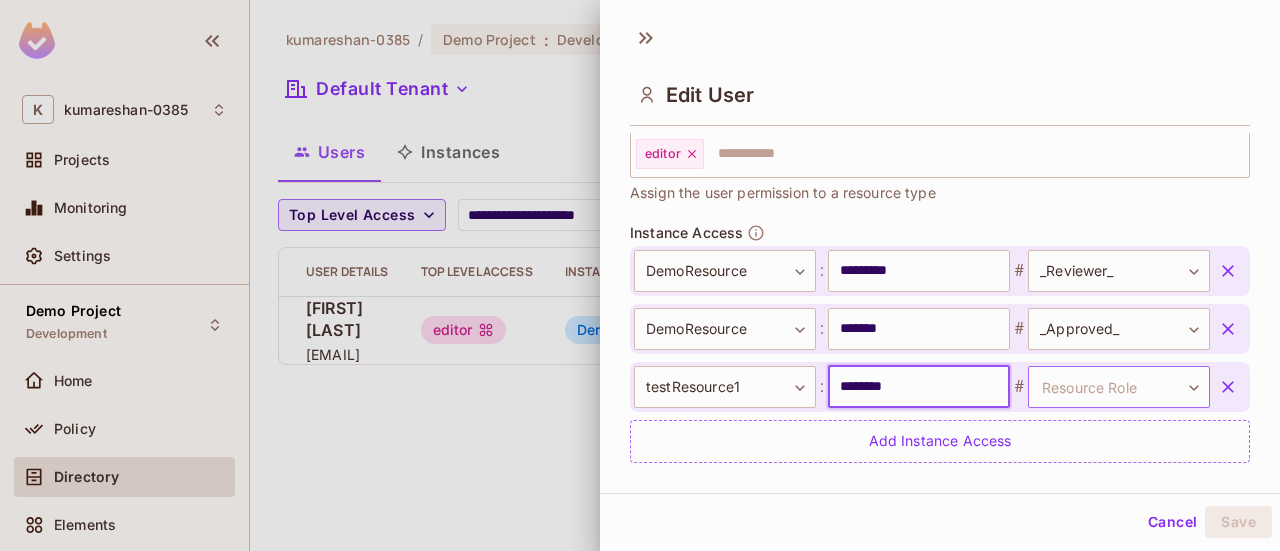 click on "**********" at bounding box center [640, 275] 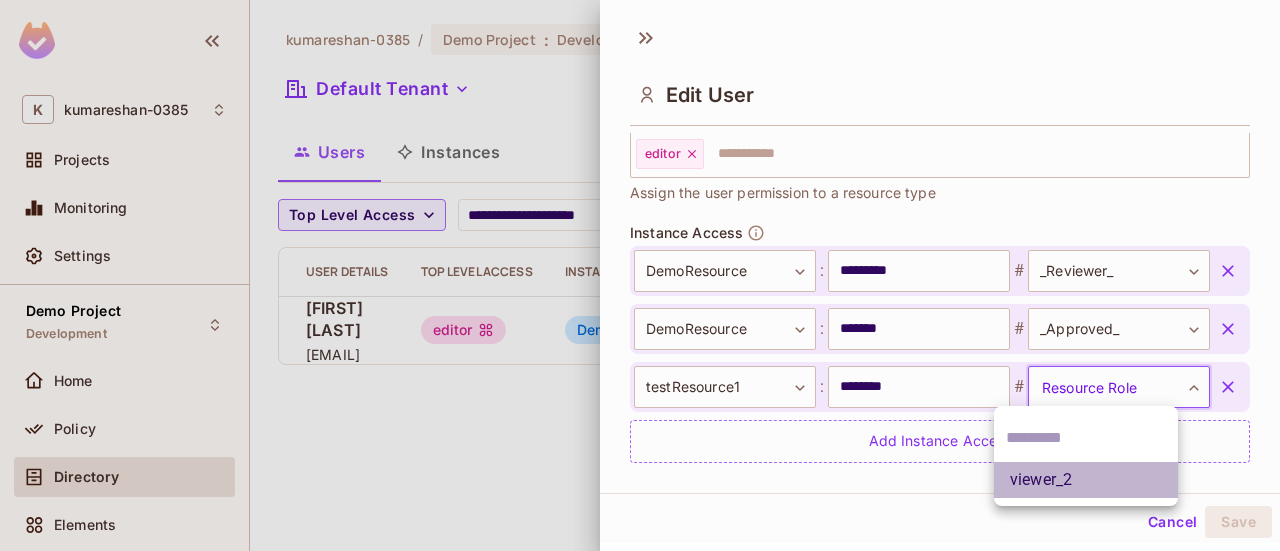 click on "viewer_2" at bounding box center [1086, 480] 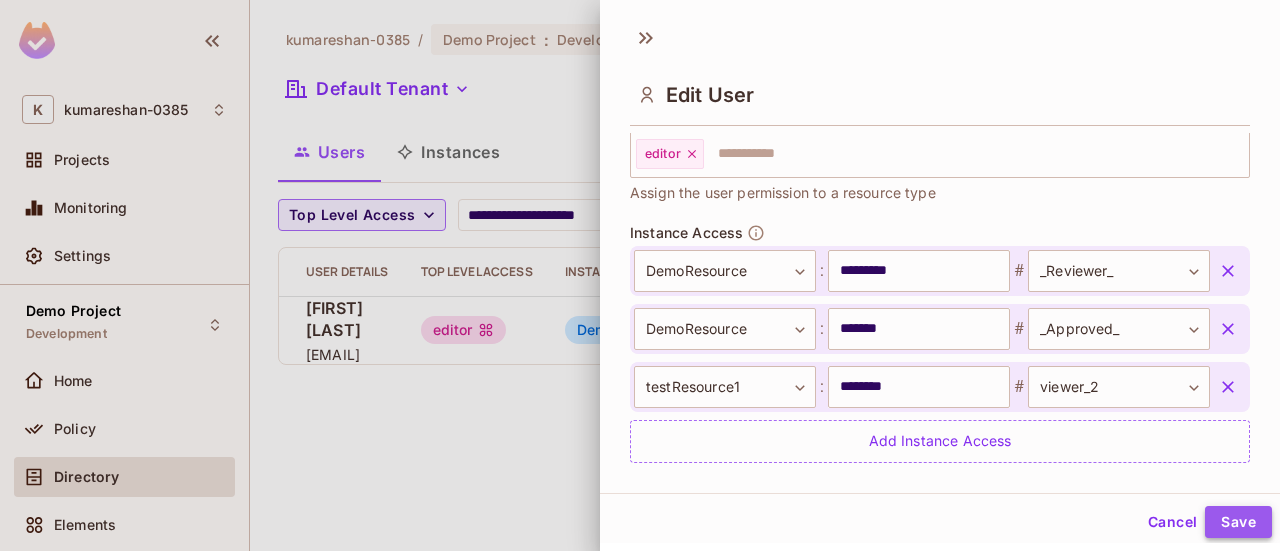click on "Save" at bounding box center (1238, 522) 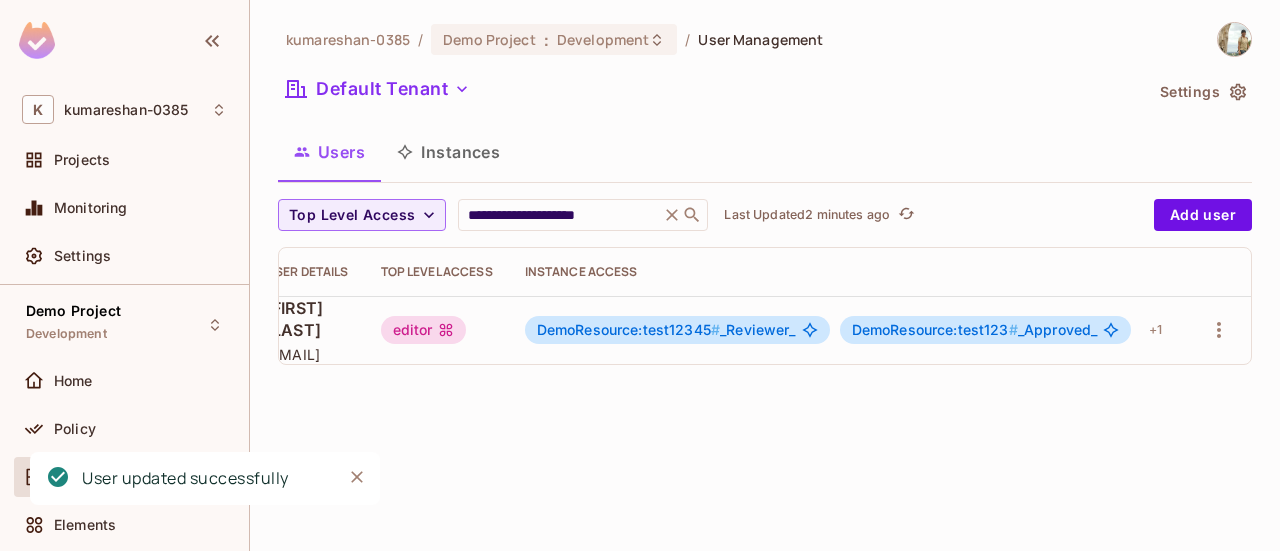 click on "[EMAIL]" at bounding box center [307, 354] 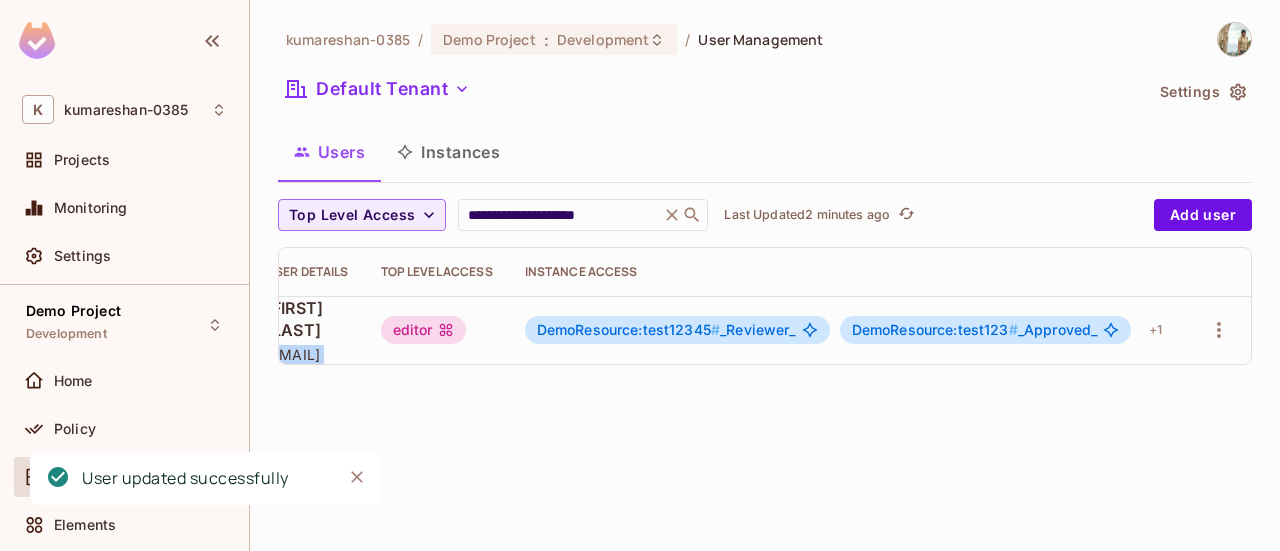 click on "[EMAIL]" at bounding box center (307, 354) 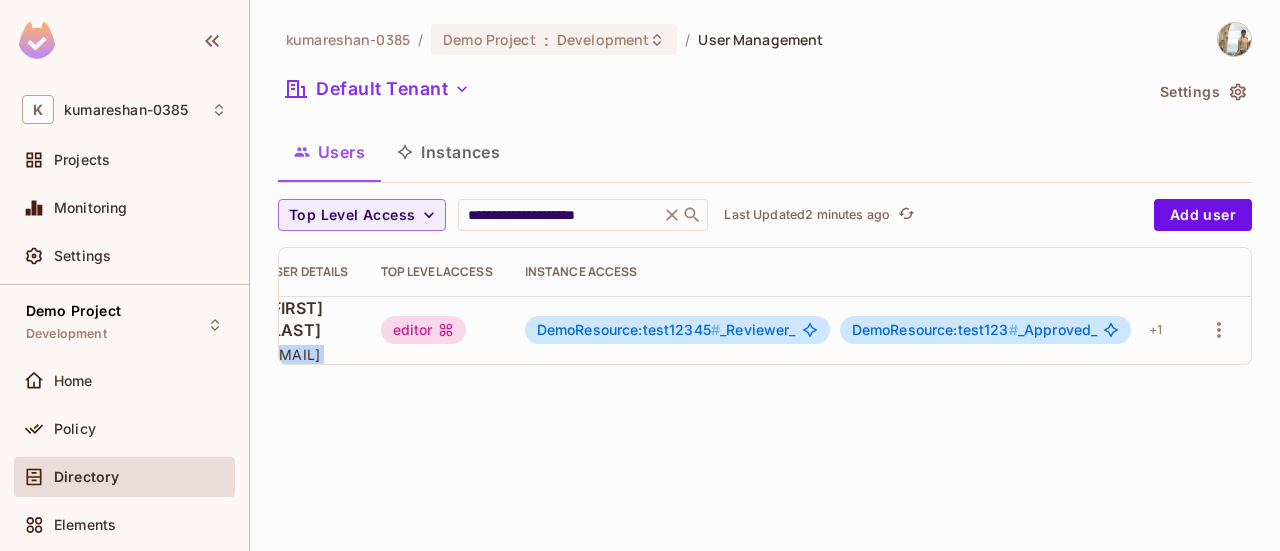copy on "[EMAIL]" 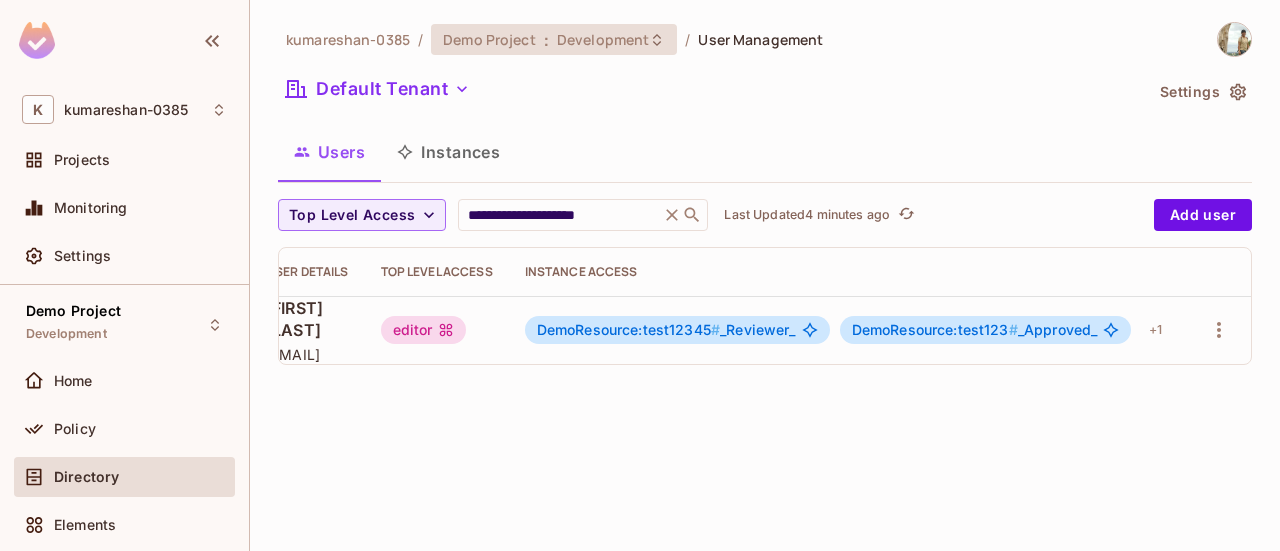 click on "Development" at bounding box center [603, 39] 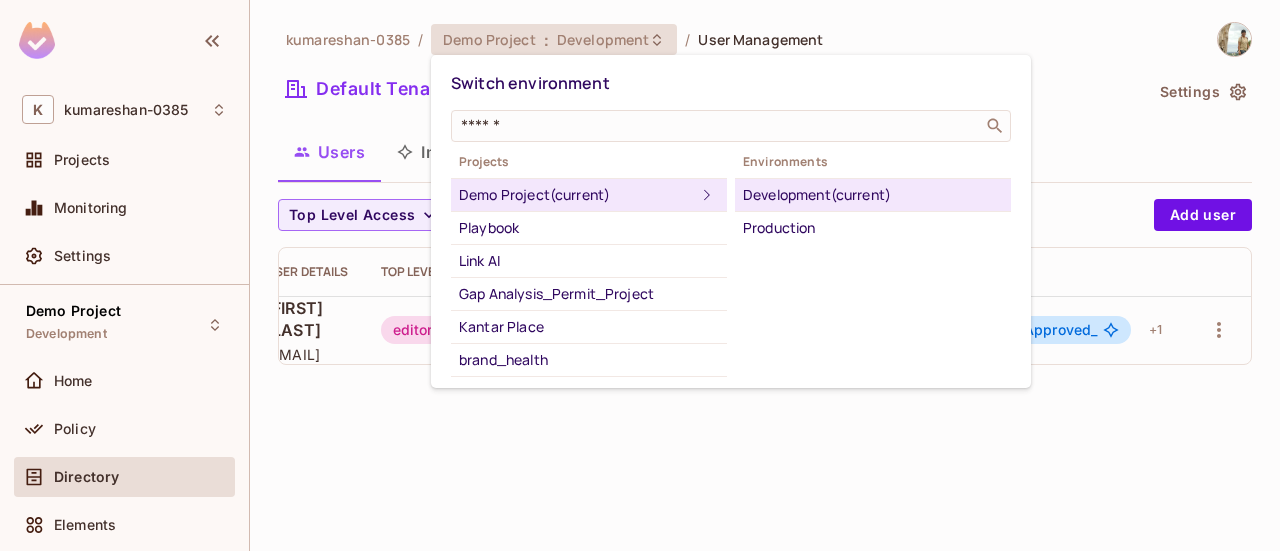 click on "Development  (current)" at bounding box center [873, 195] 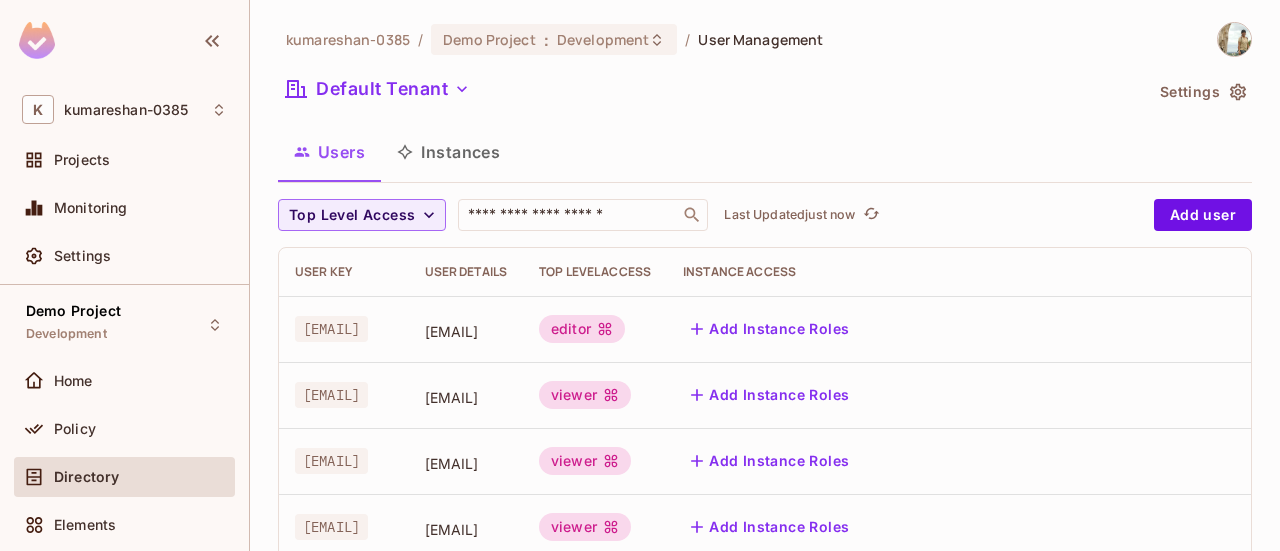 click on "kumareshan-0385 / Demo Project : Development / User Management Default Tenant Settings Users Instances Top Level Access ​ Last Updated  just now Add user User Key User Details Top Level Access Instance Access devesh.kumar@kantar.com   devesh.kumar@kantar.com editor Add Instance Roles user_delete@test.com   user_delete@test.com viewer Add Instance Roles Kumareshan.Natarajan@kantar.com   Kumareshan.Natarajan@kantar.com viewer Add Instance Roles manish4mbgp@gmail.com   manish4mbgp@gmail.com viewer Add Instance Roles mkbgp730@gmail.com   mkbgp730@gmail.com viewer Add Instance Roles shilpi.garg@kantar.com   shilpi.garg@kantar.com viewer Add Instance Roles Girishankar.VP@Kantar.com   Girishankar.VP@kantar.com admin DemoResource:NewResourceInstanceKey # _Reviewer_ DemoResource:NewResourceInstanceKey # _Approved_ Devesh.Kumar@Kantar.com   Devesh.Kumar@kantar.com viewer Add Instance Roles testuser@kantar.com   testuser@kantar.com viewer Add Instance Roles Test1234_1 Spoorthy D G Smith.test1@gamil.com admin admin #" at bounding box center [765, 565] 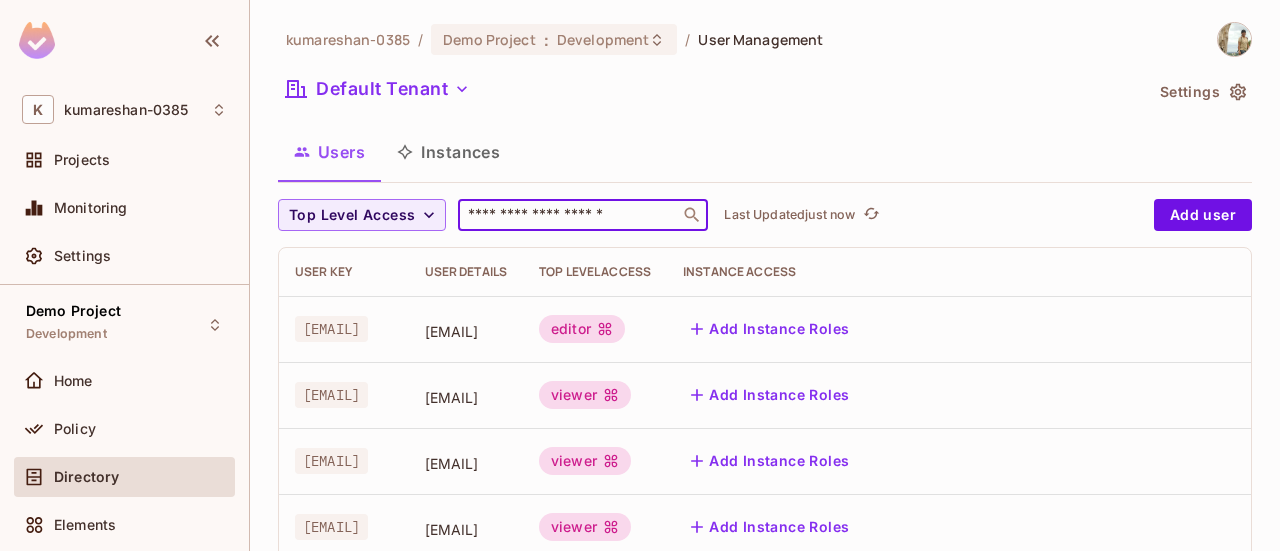 click at bounding box center [569, 215] 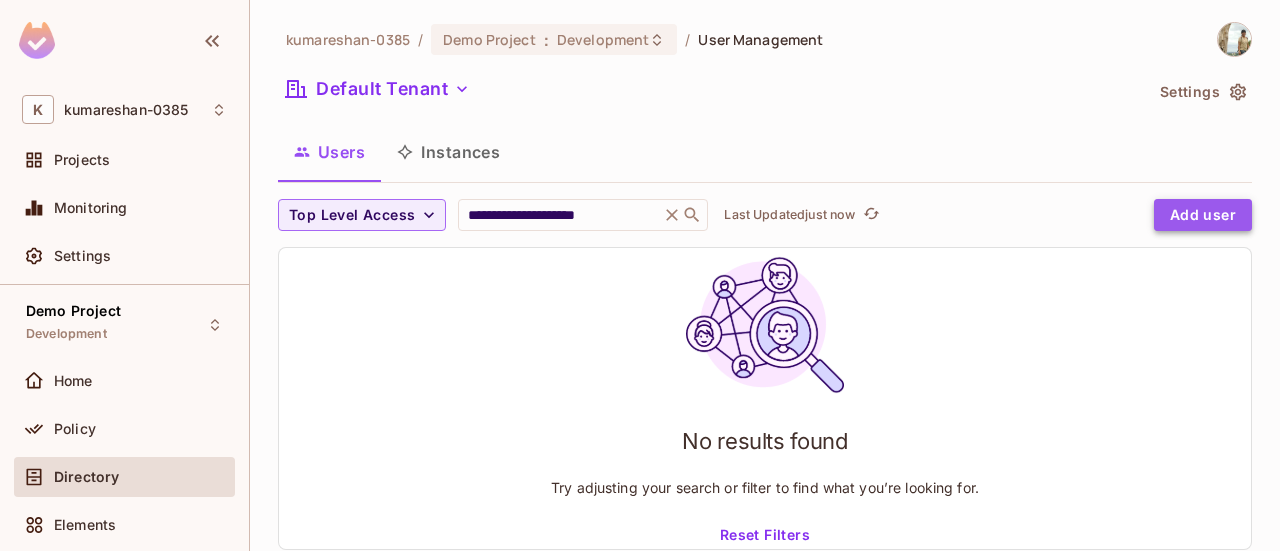 click on "Add user" at bounding box center (1203, 215) 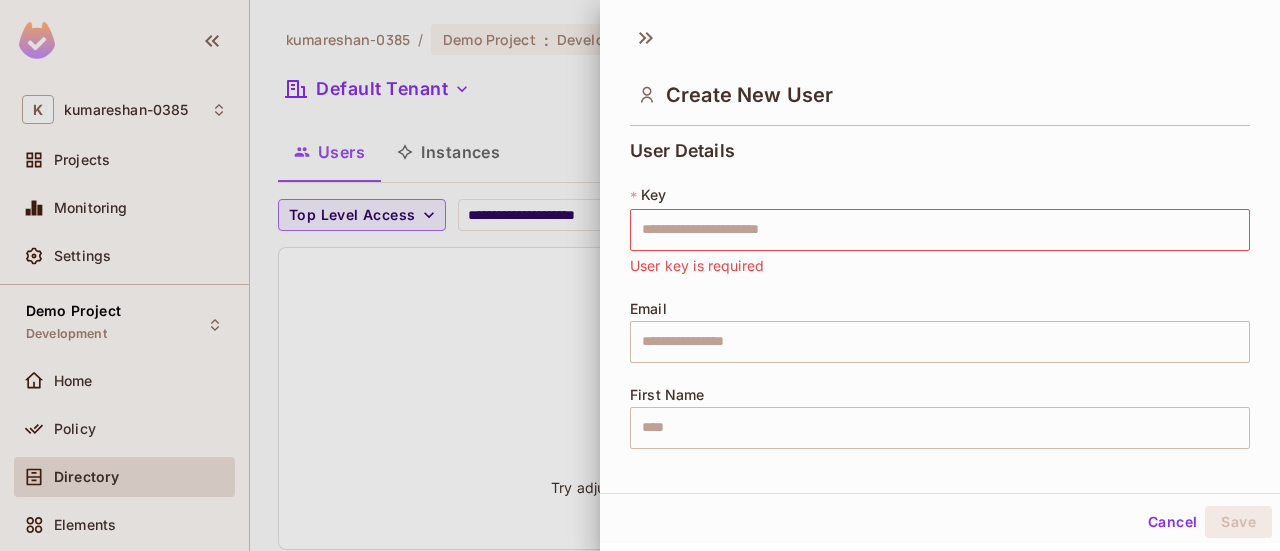 click on "* Key ​ User key is required" at bounding box center [940, 231] 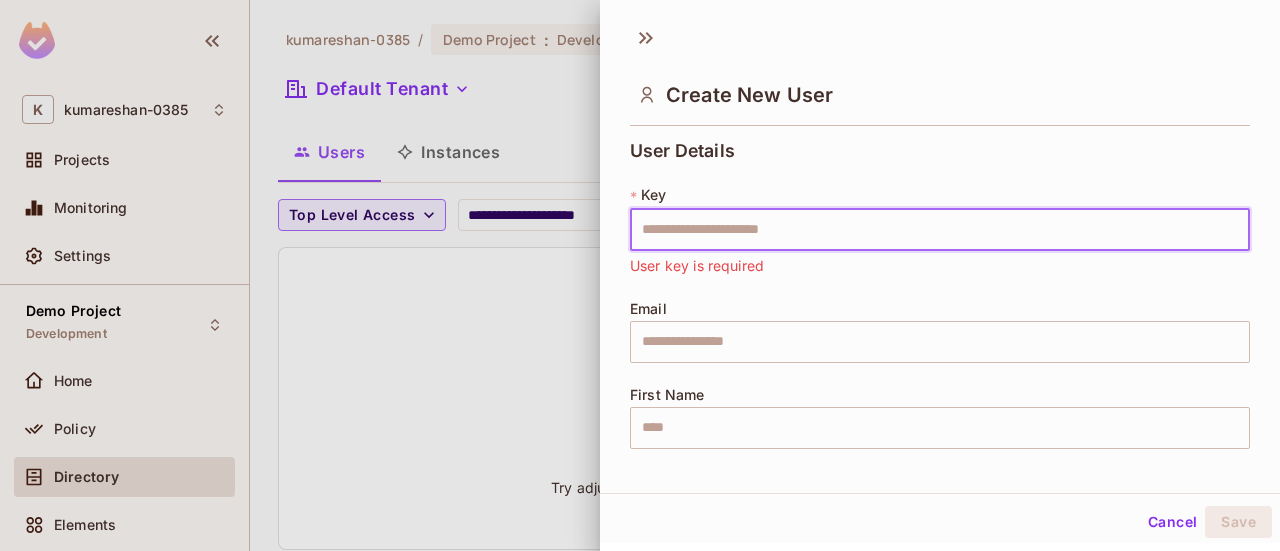 click at bounding box center [940, 230] 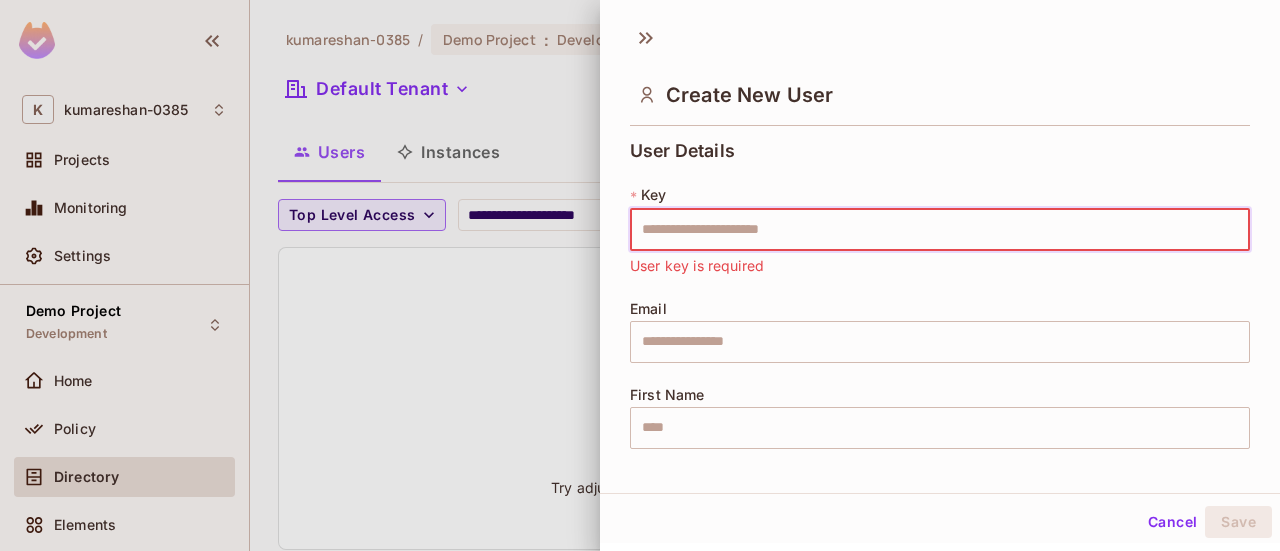 type on "****" 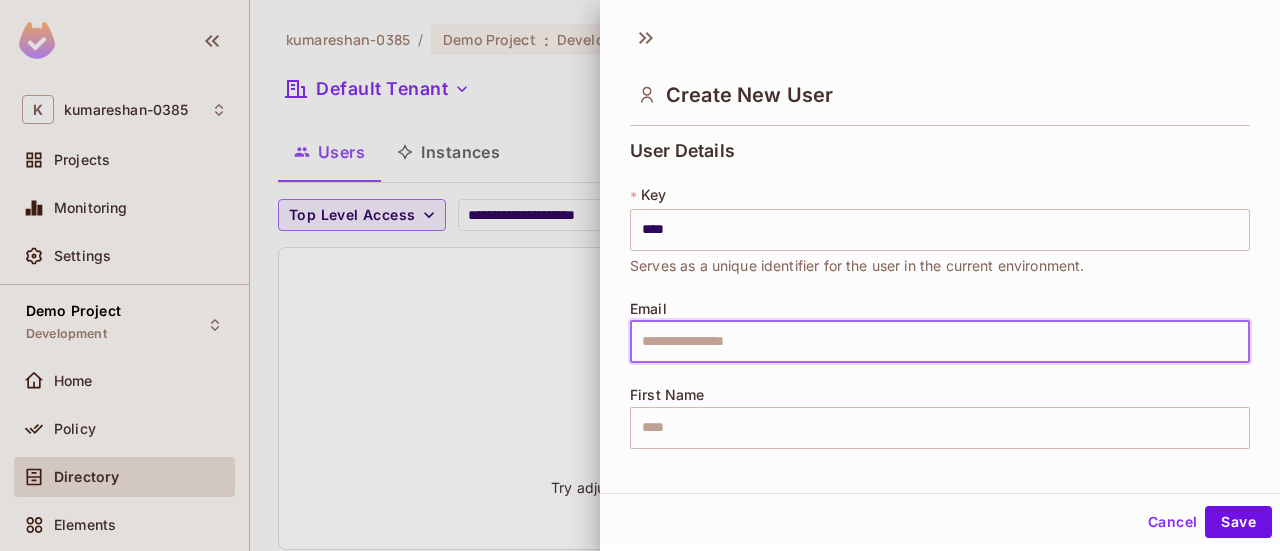 click at bounding box center (940, 342) 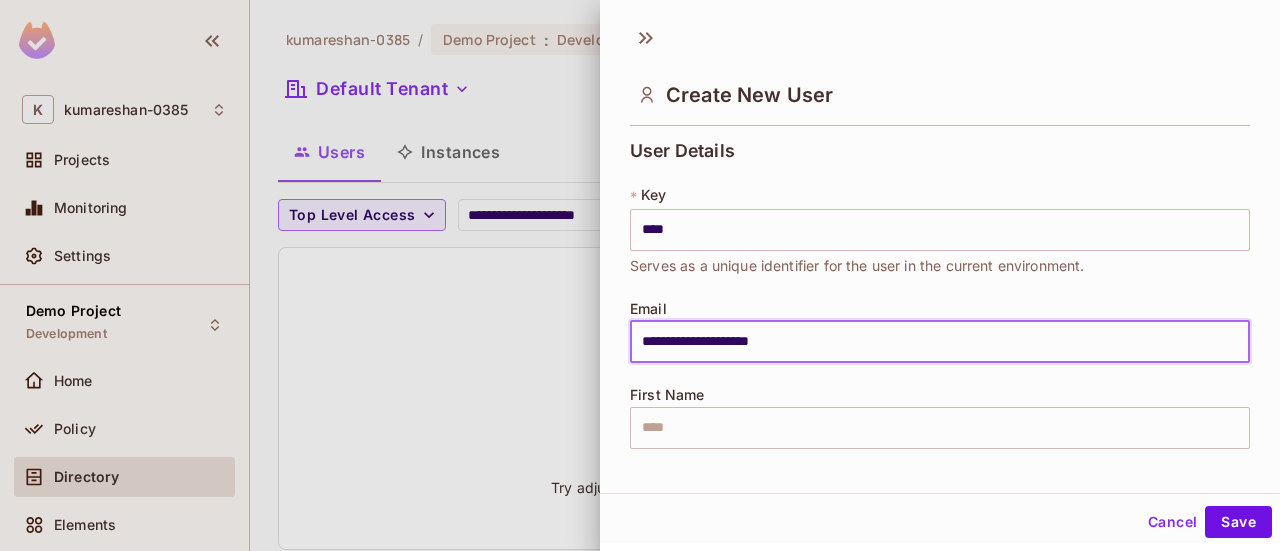 type on "********" 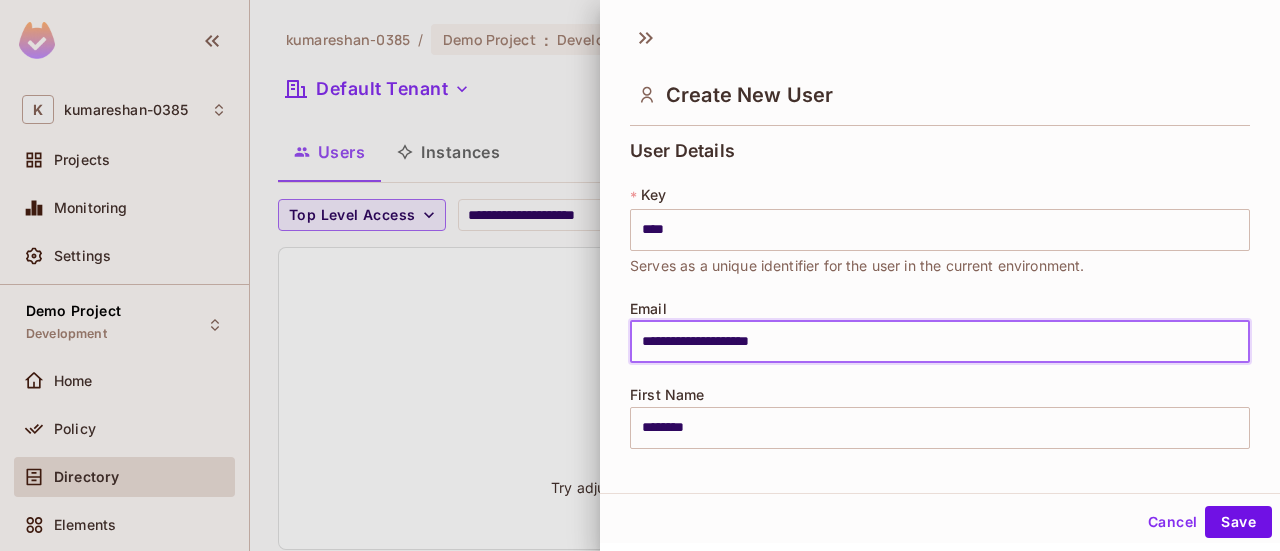 type on "**********" 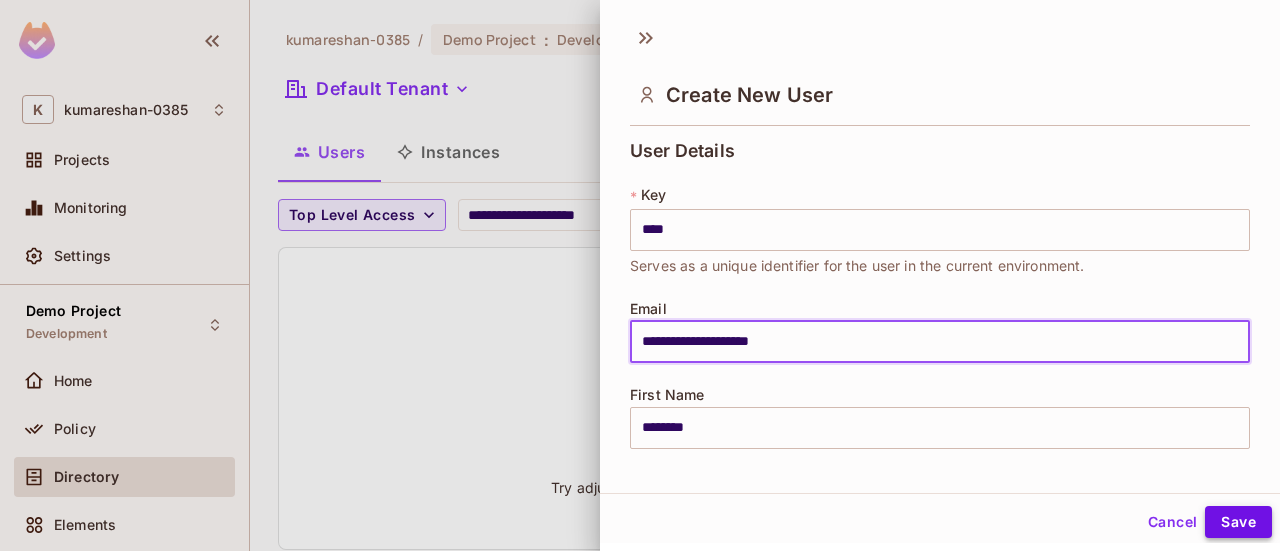 click on "Save" at bounding box center (1238, 522) 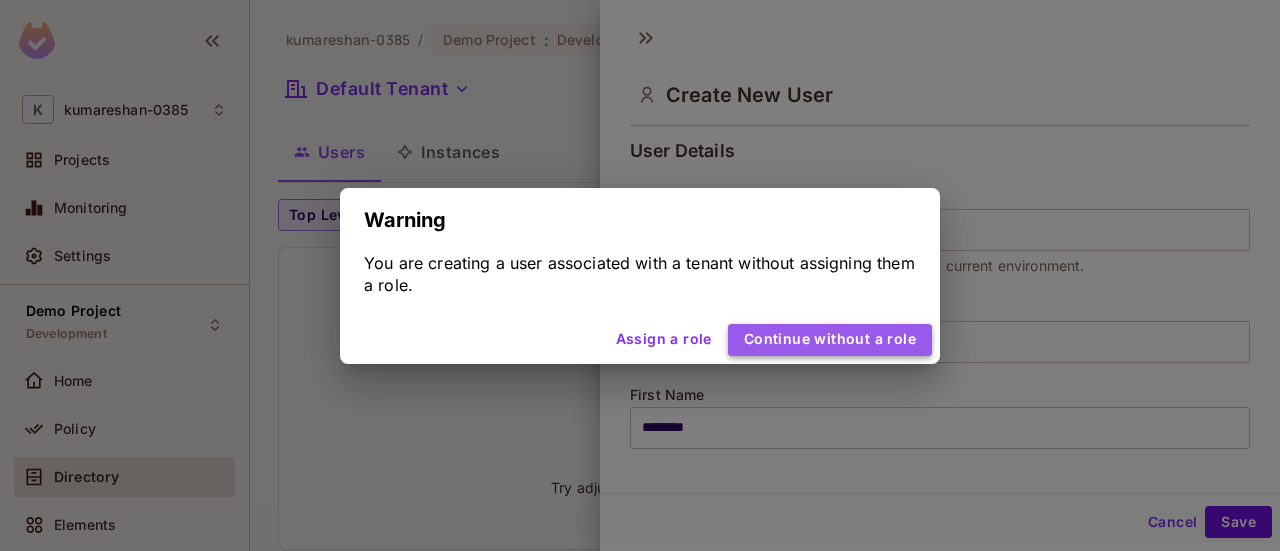 click on "Continue without a role" at bounding box center [830, 340] 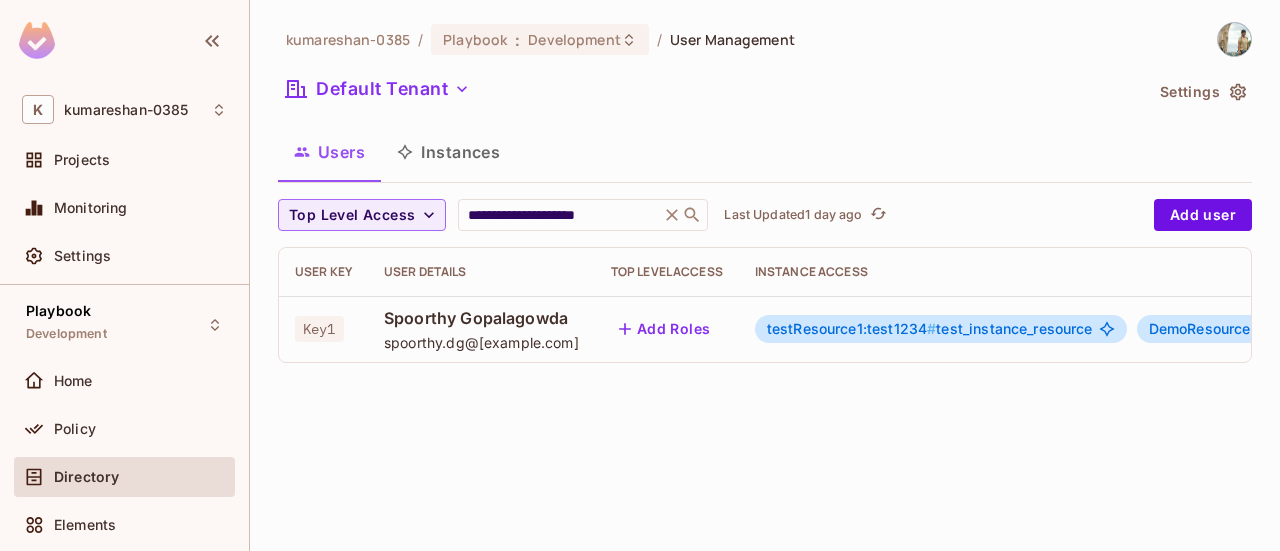 scroll, scrollTop: 0, scrollLeft: 0, axis: both 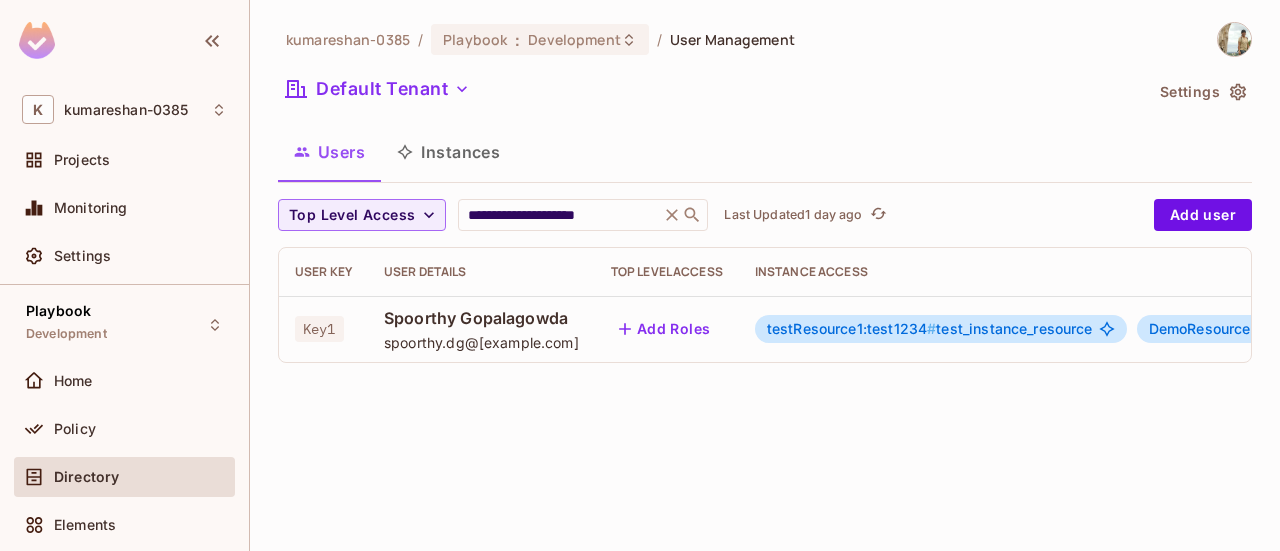 click on "spoorthy.dg@example.com" at bounding box center (481, 342) 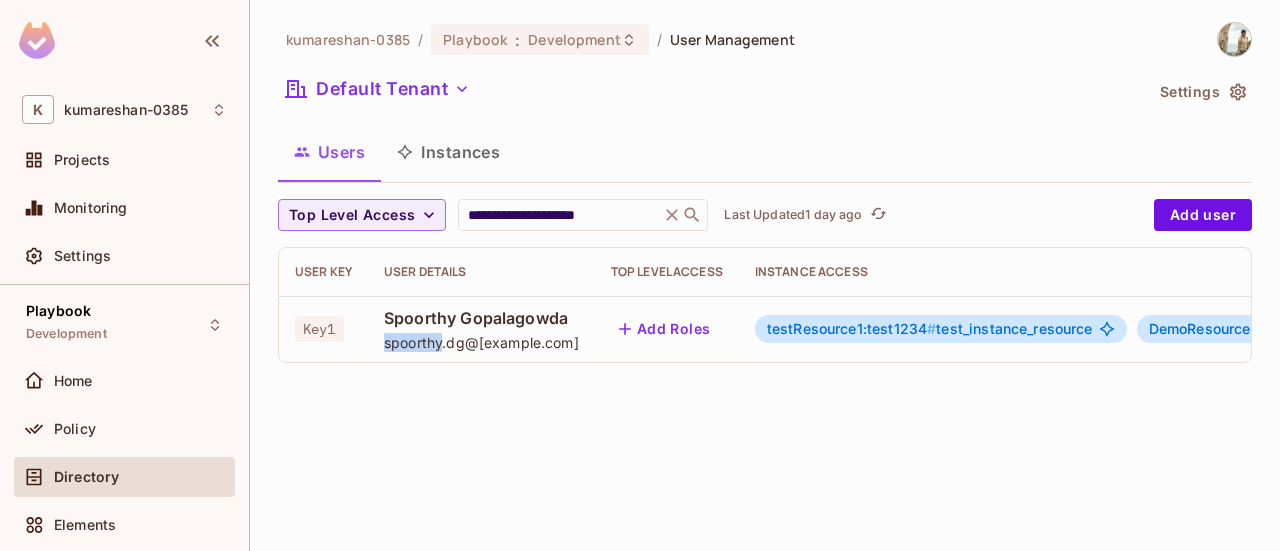 click on "spoorthy.dg@example.com" at bounding box center (481, 342) 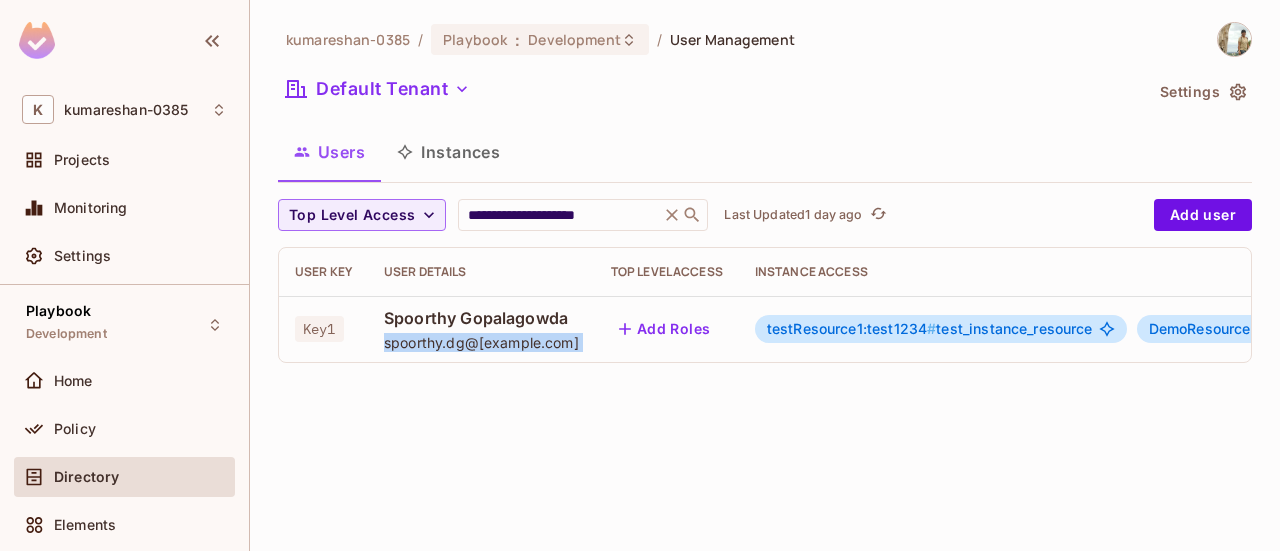click on "spoorthy.dg@example.com" at bounding box center (481, 342) 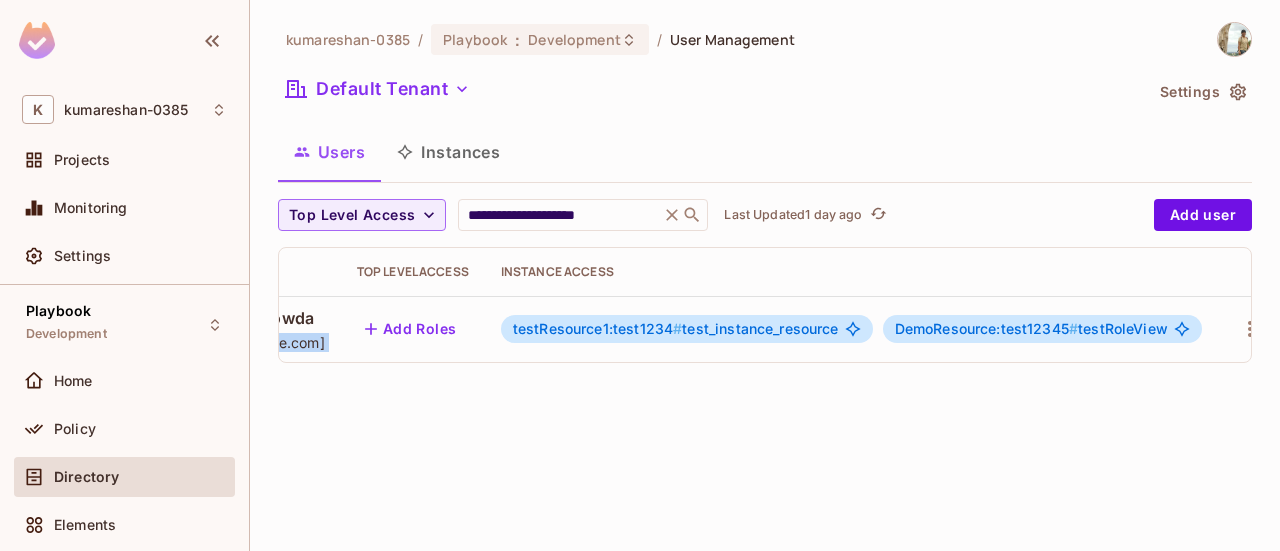 scroll, scrollTop: 0, scrollLeft: 245, axis: horizontal 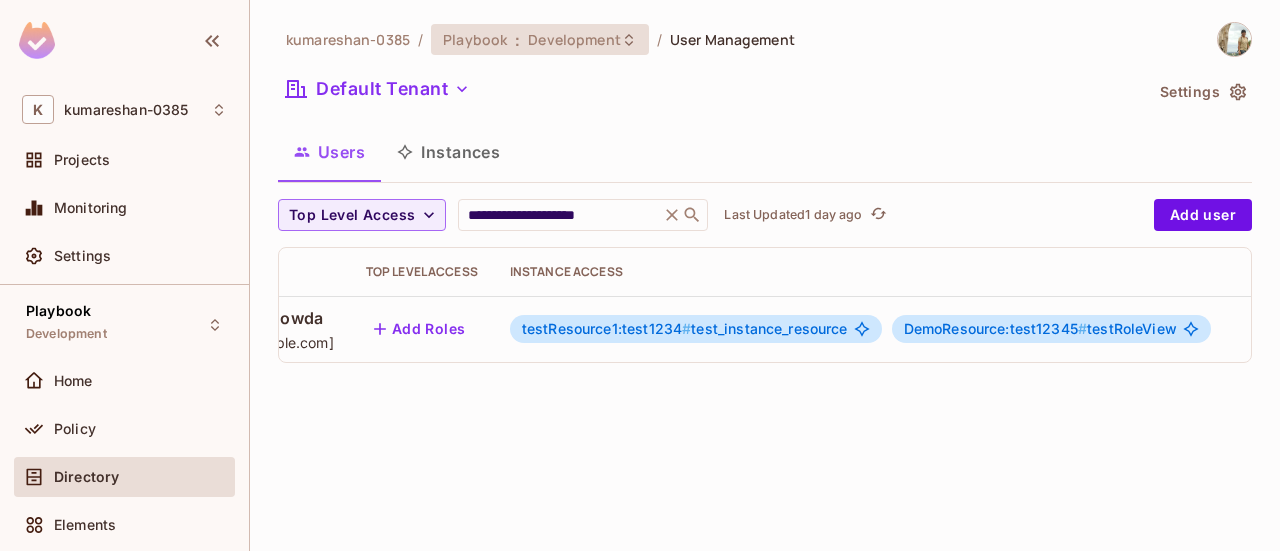 click on "Development" at bounding box center [574, 39] 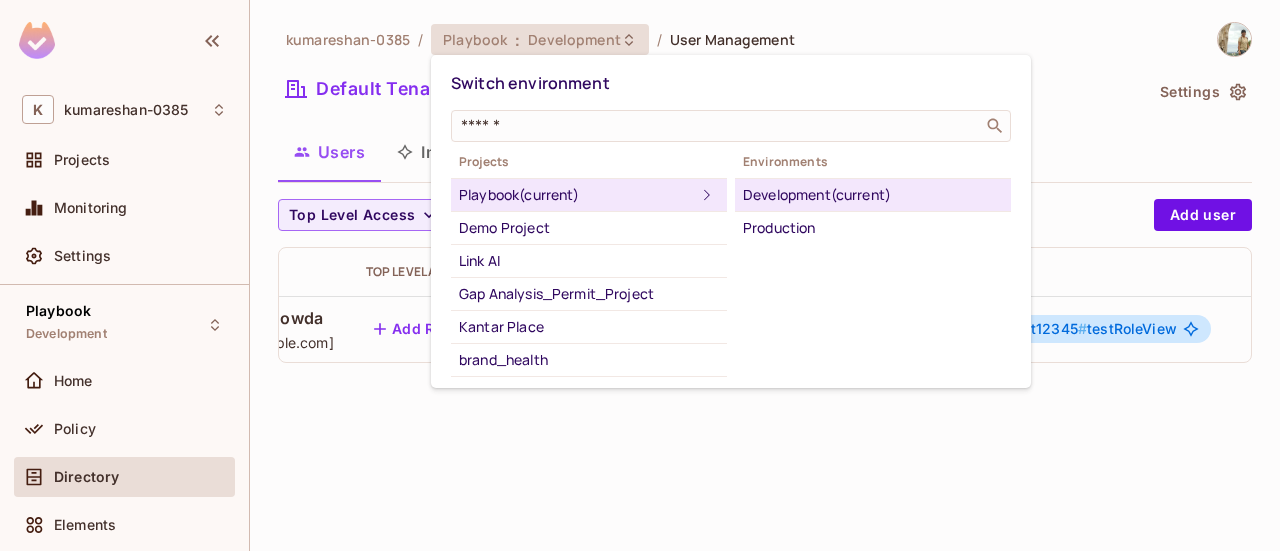 click on "Development  (current)" at bounding box center [873, 195] 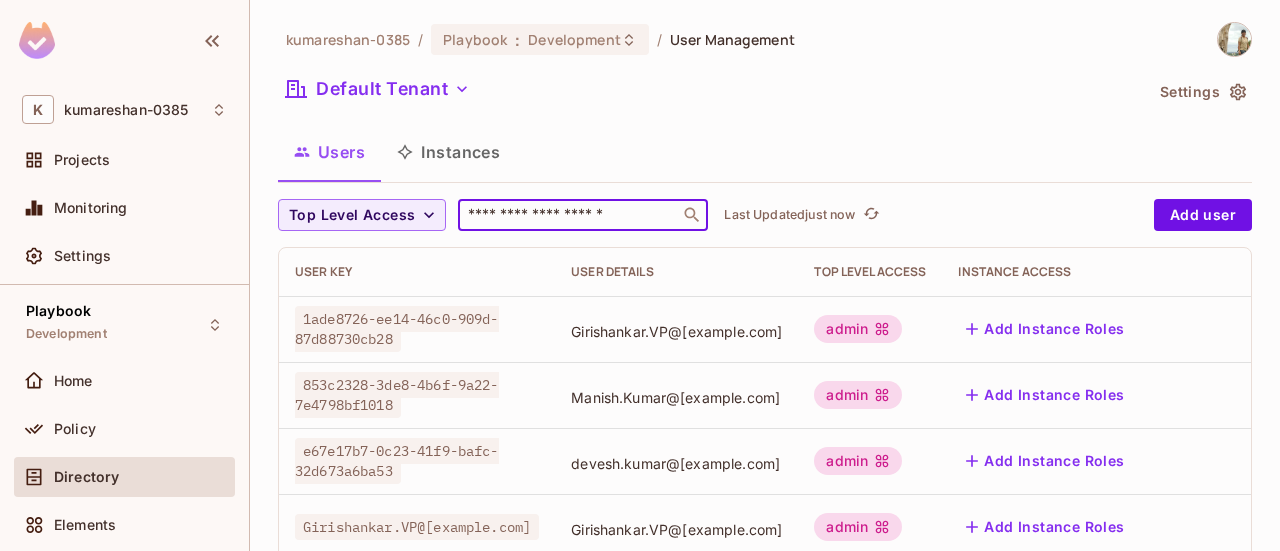 click at bounding box center [569, 215] 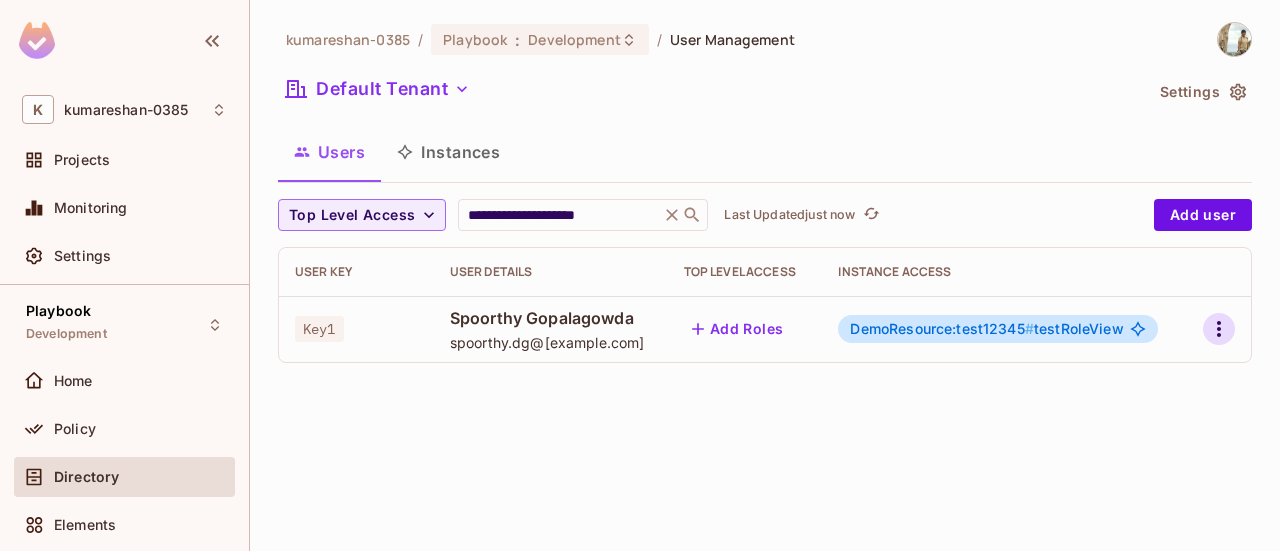 click 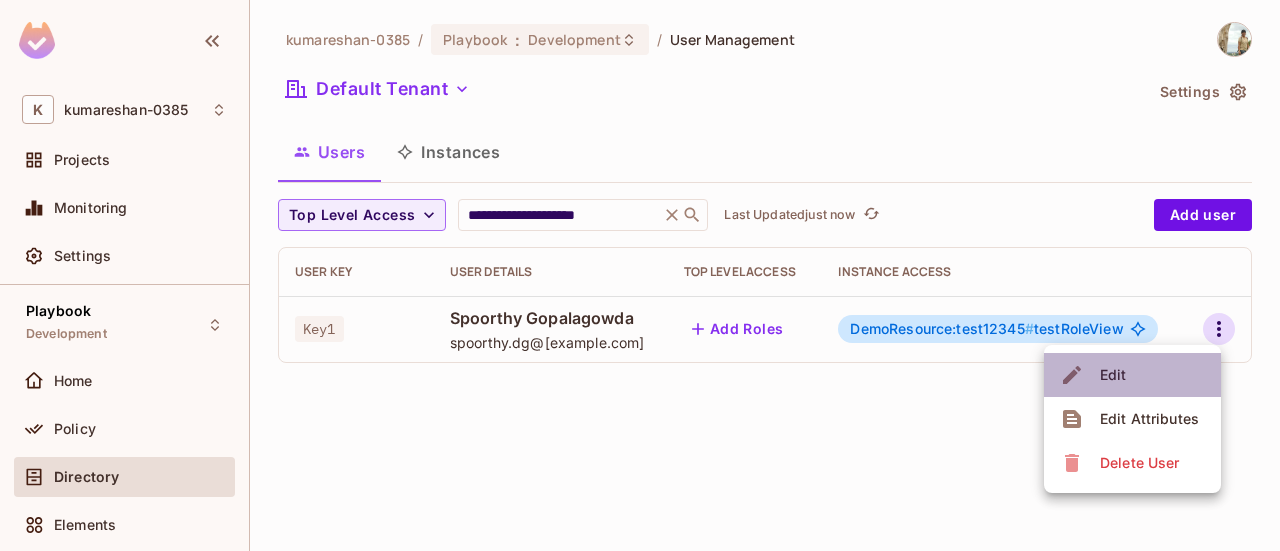 click on "Edit" at bounding box center [1132, 375] 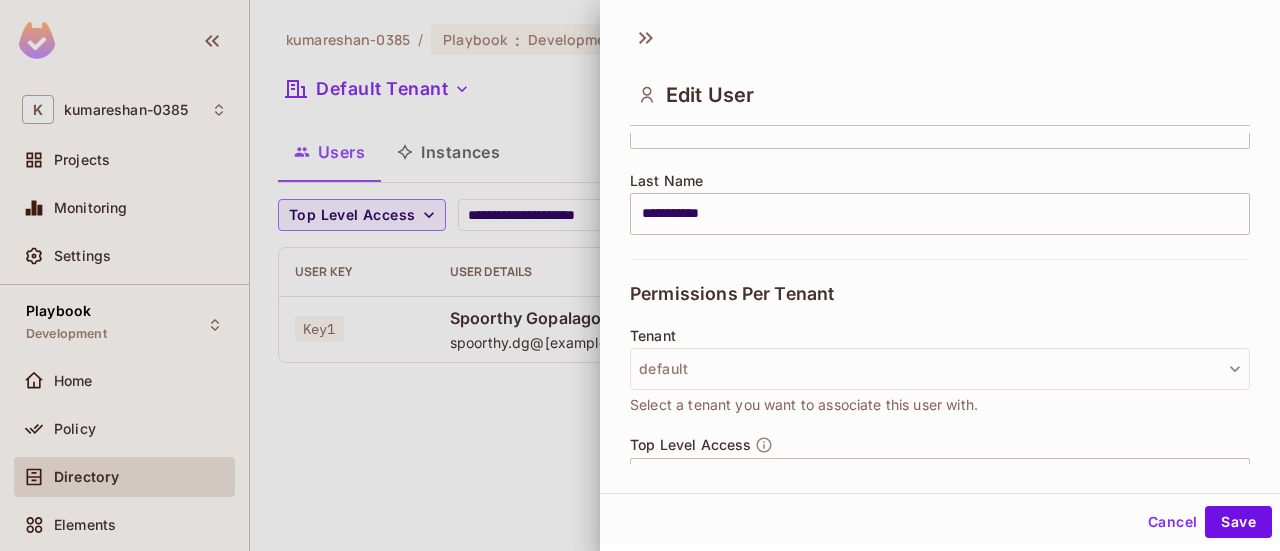 scroll, scrollTop: 570, scrollLeft: 0, axis: vertical 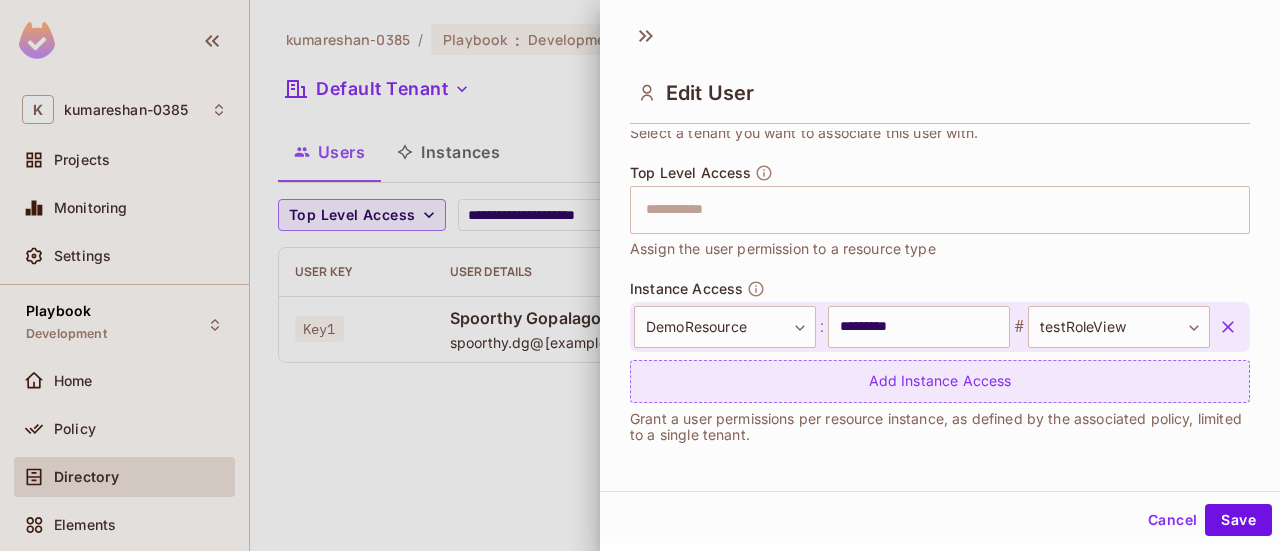 click on "Add Instance Access" at bounding box center [940, 381] 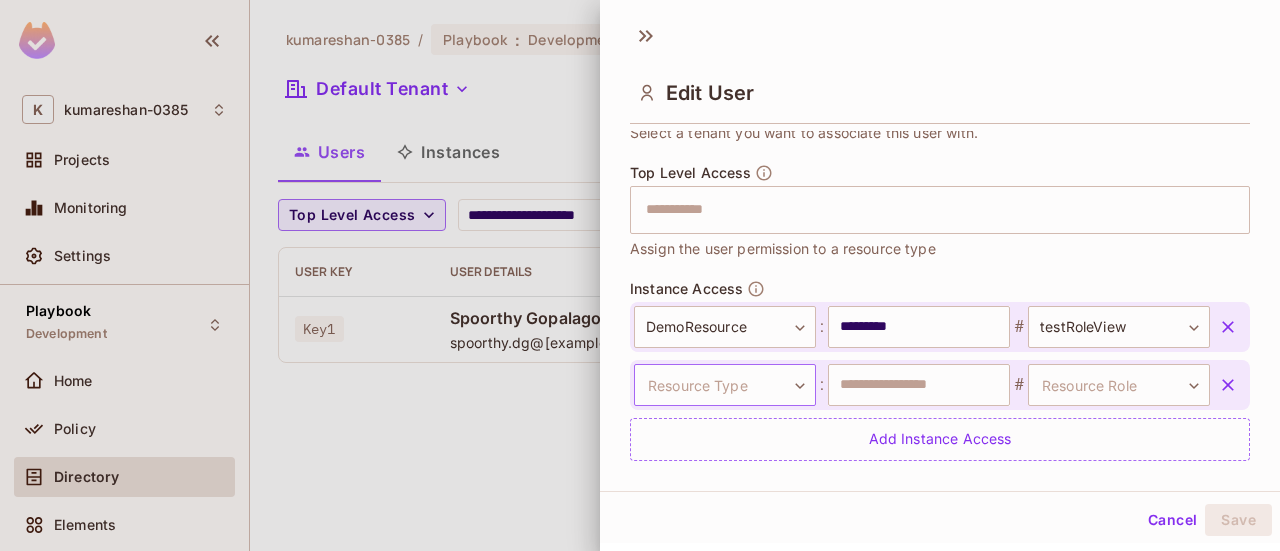 click on "**********" at bounding box center [640, 275] 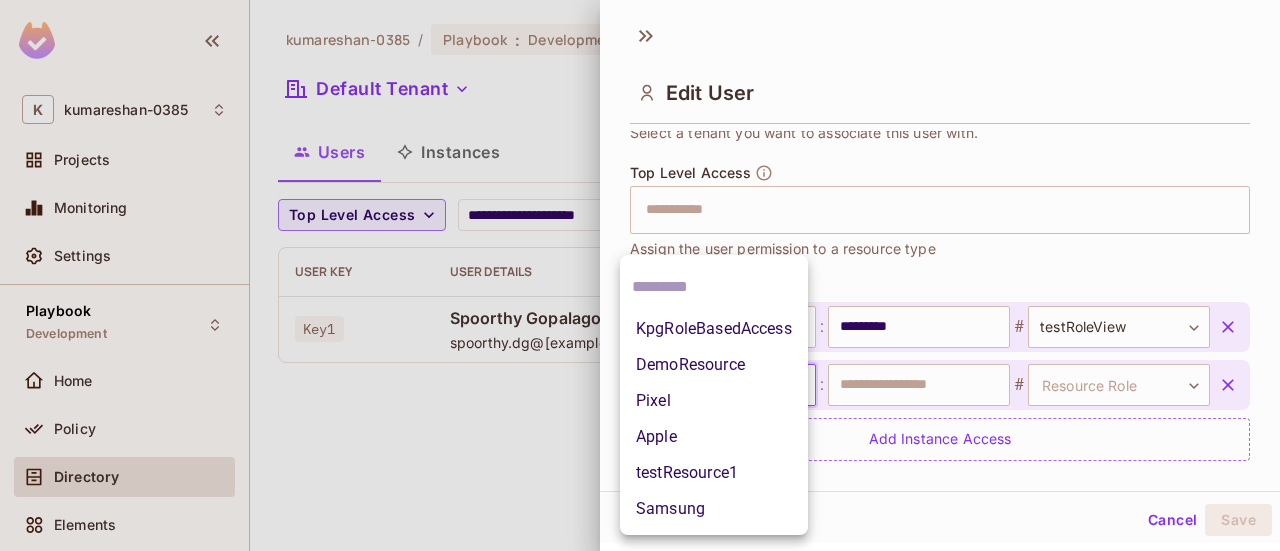 click on "testResource1" at bounding box center [714, 473] 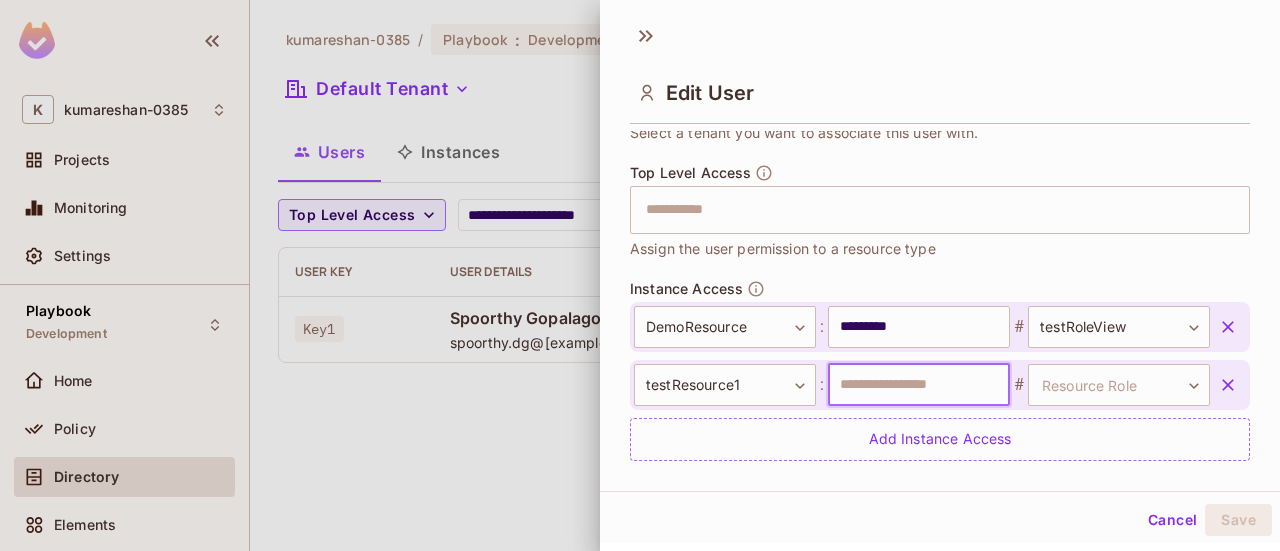 click at bounding box center (919, 385) 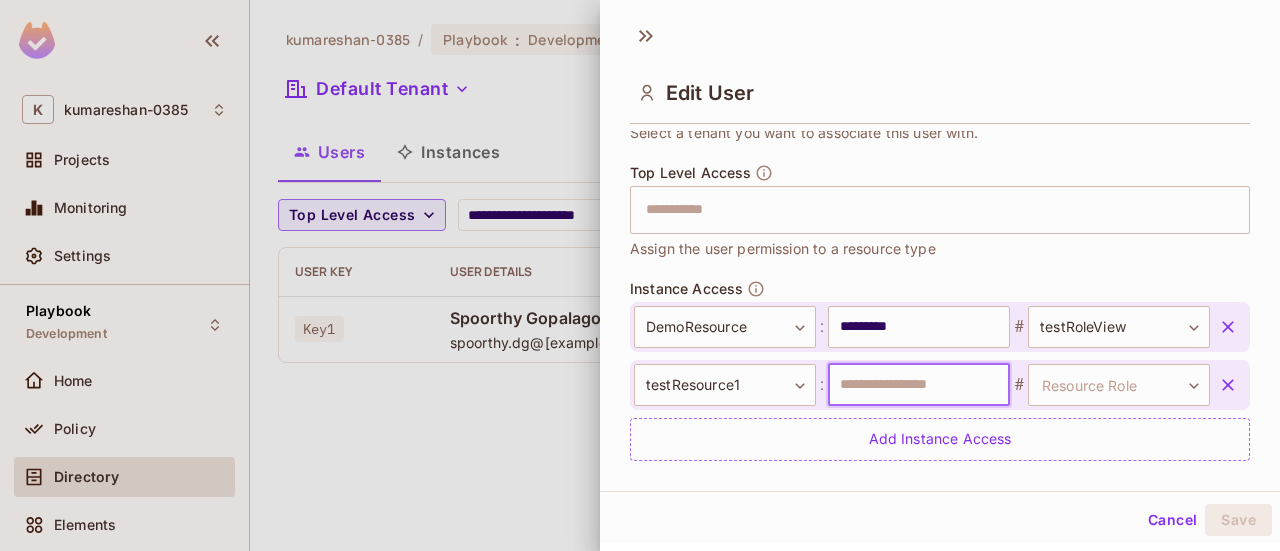 type on "********" 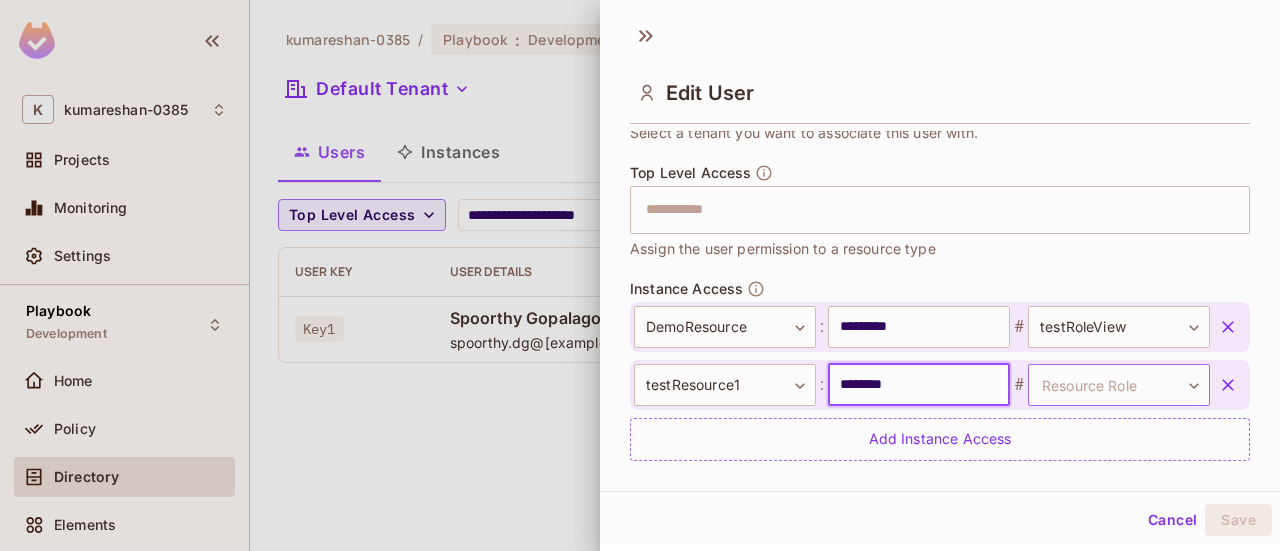 click on "**********" at bounding box center (640, 275) 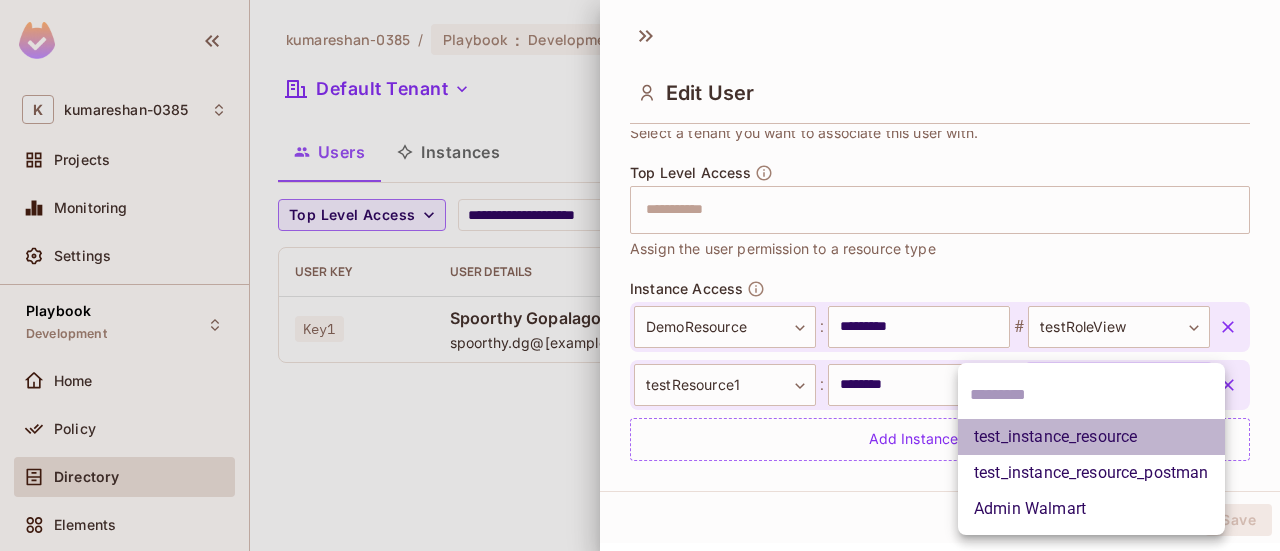 click on "test_instance_resource" at bounding box center [1091, 437] 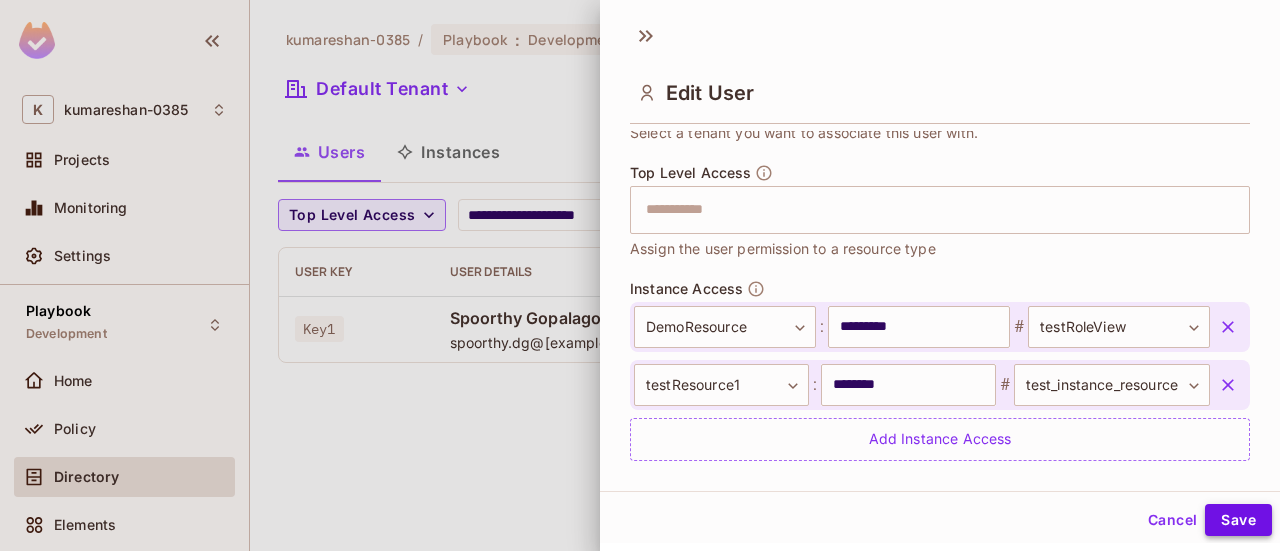 click on "Save" at bounding box center [1238, 520] 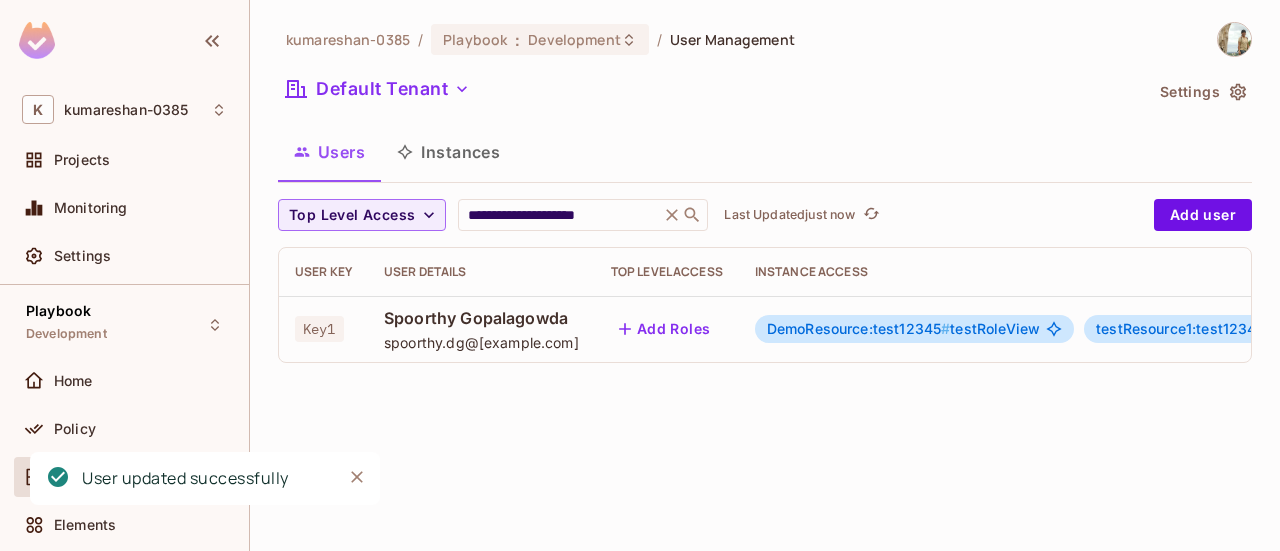 click on "Add Roles" at bounding box center (665, 329) 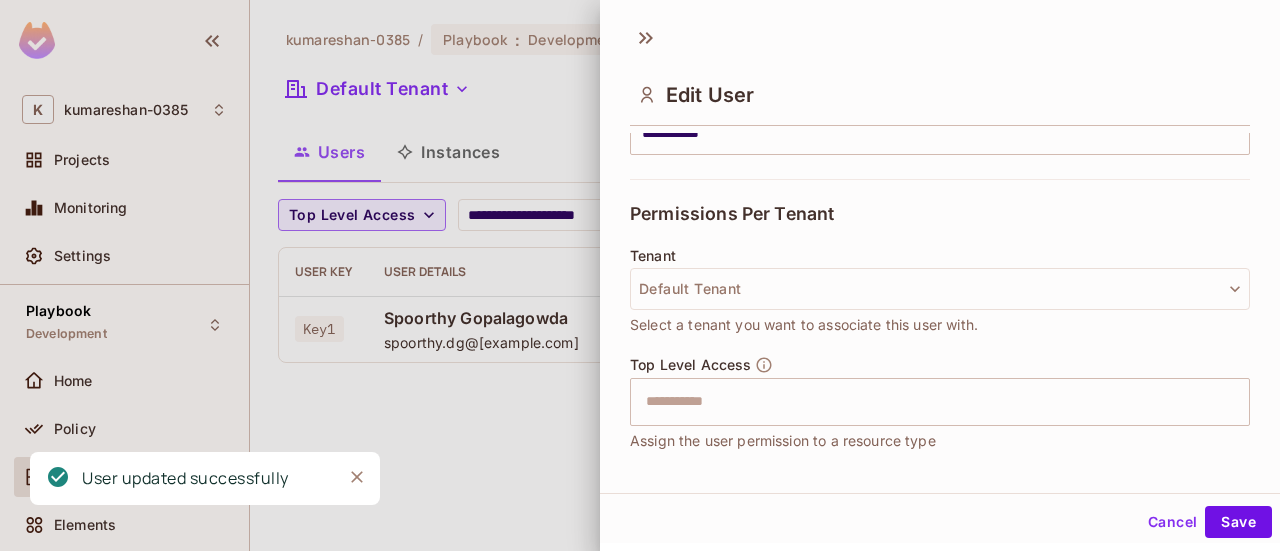 scroll, scrollTop: 428, scrollLeft: 0, axis: vertical 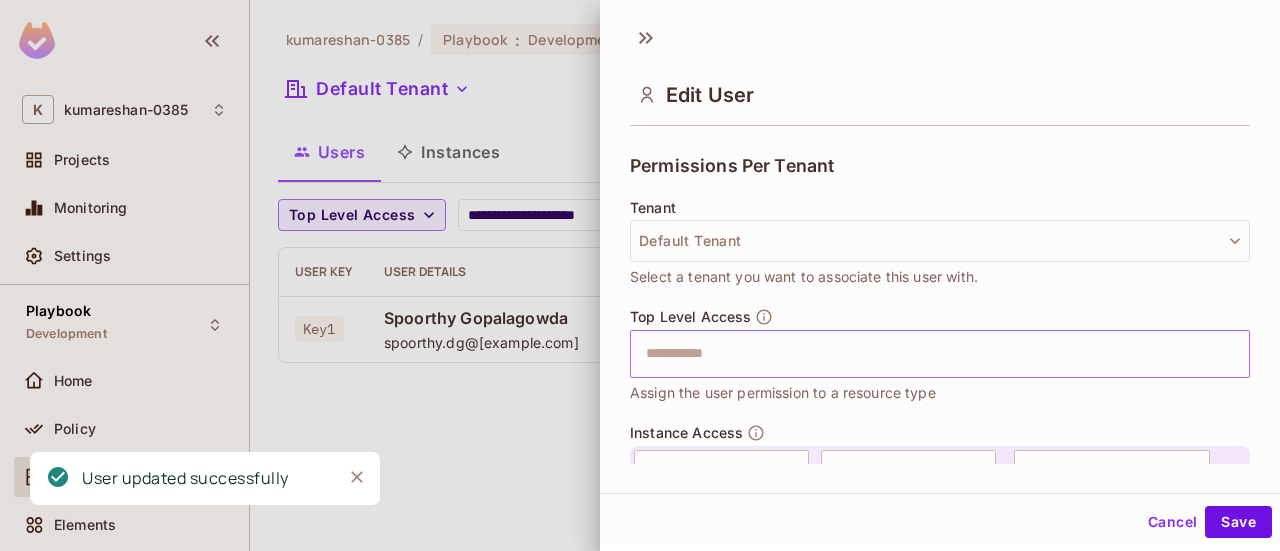 click at bounding box center (922, 354) 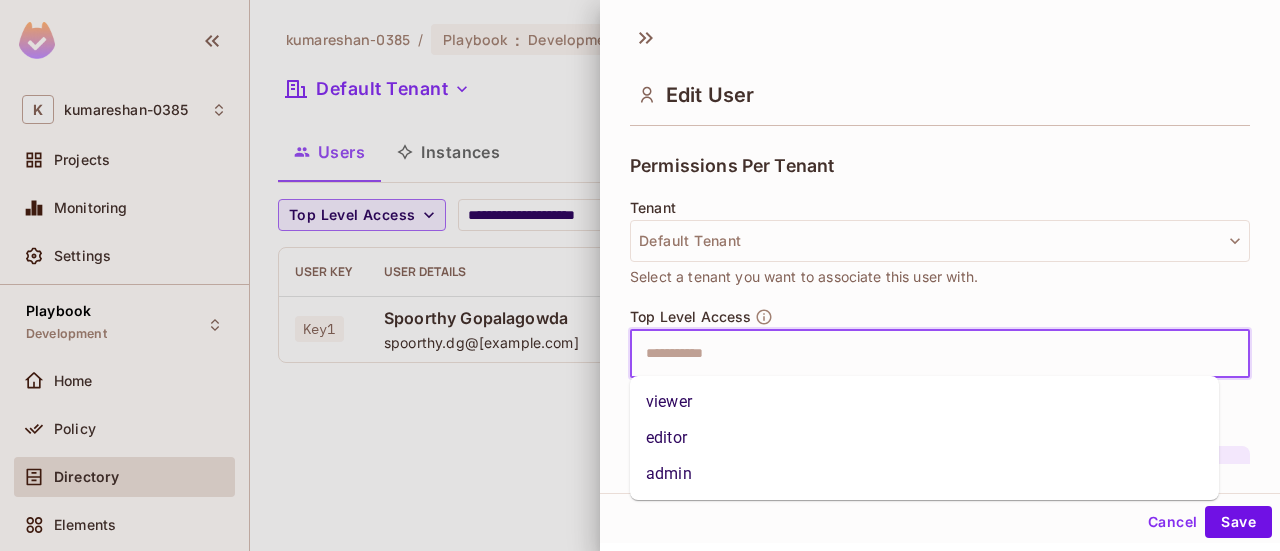 drag, startPoint x: 754, startPoint y: 436, endPoint x: 771, endPoint y: 405, distance: 35.35534 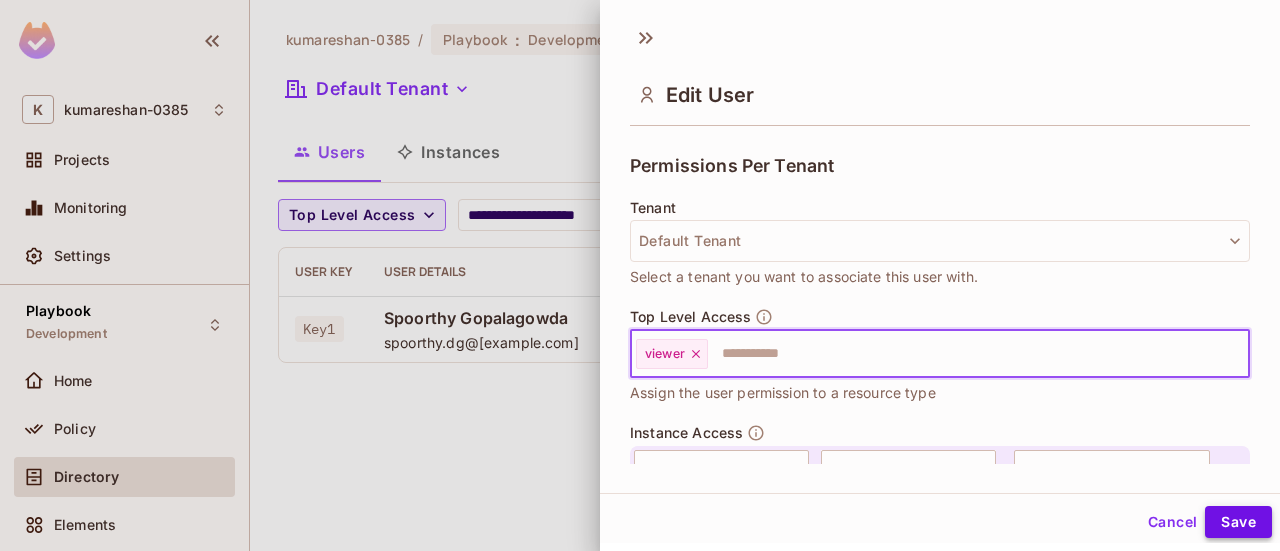 click on "Save" at bounding box center (1238, 522) 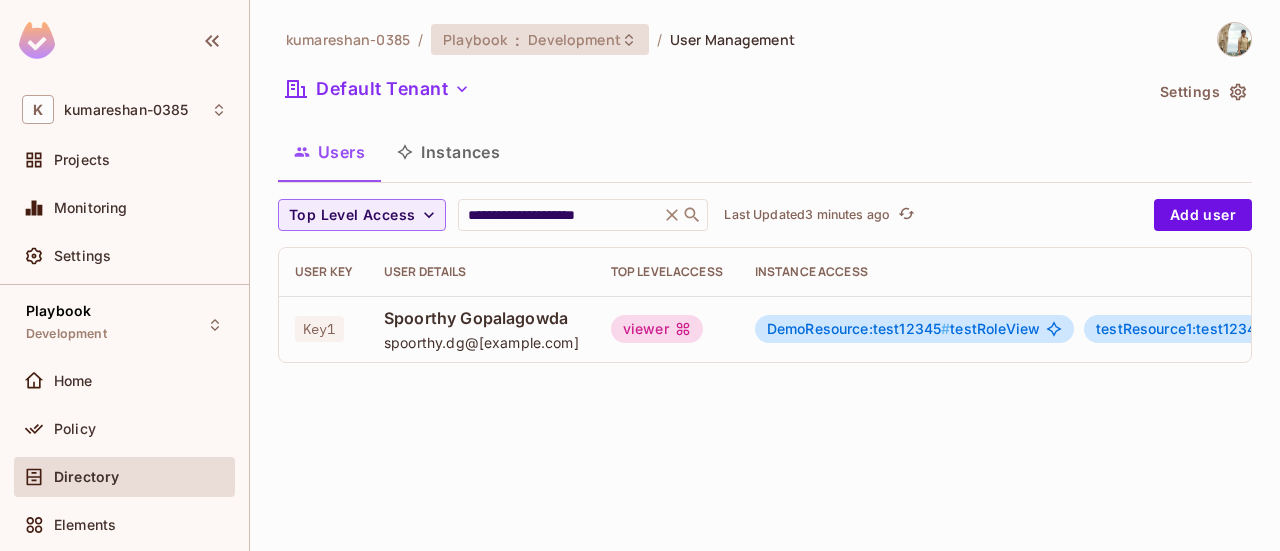 click on "Development" at bounding box center (574, 39) 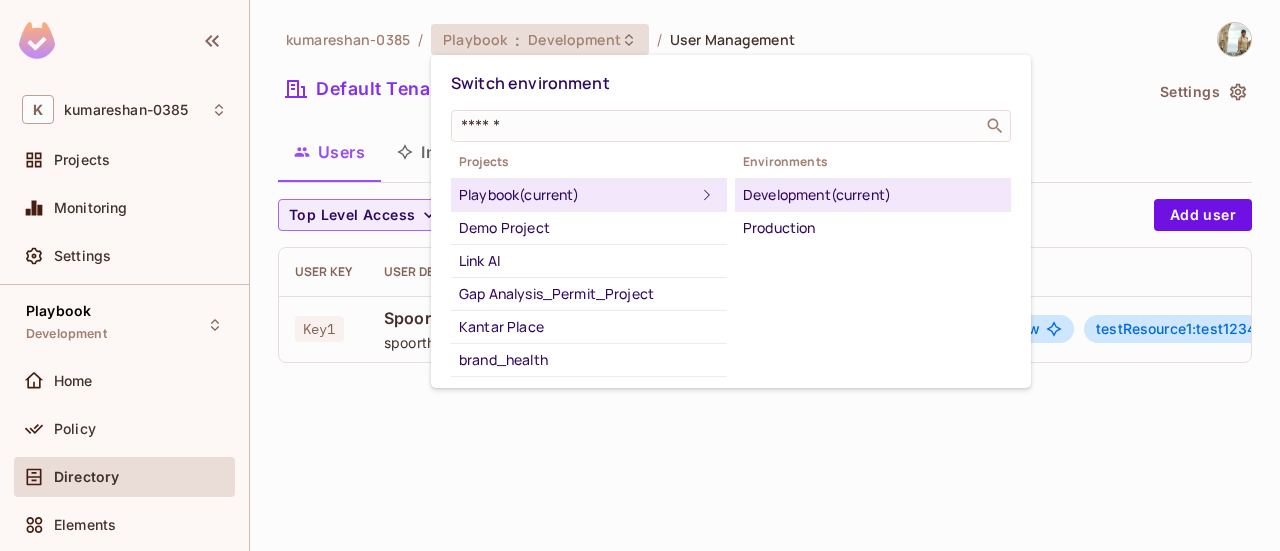 click on "Development  (current)" at bounding box center (873, 195) 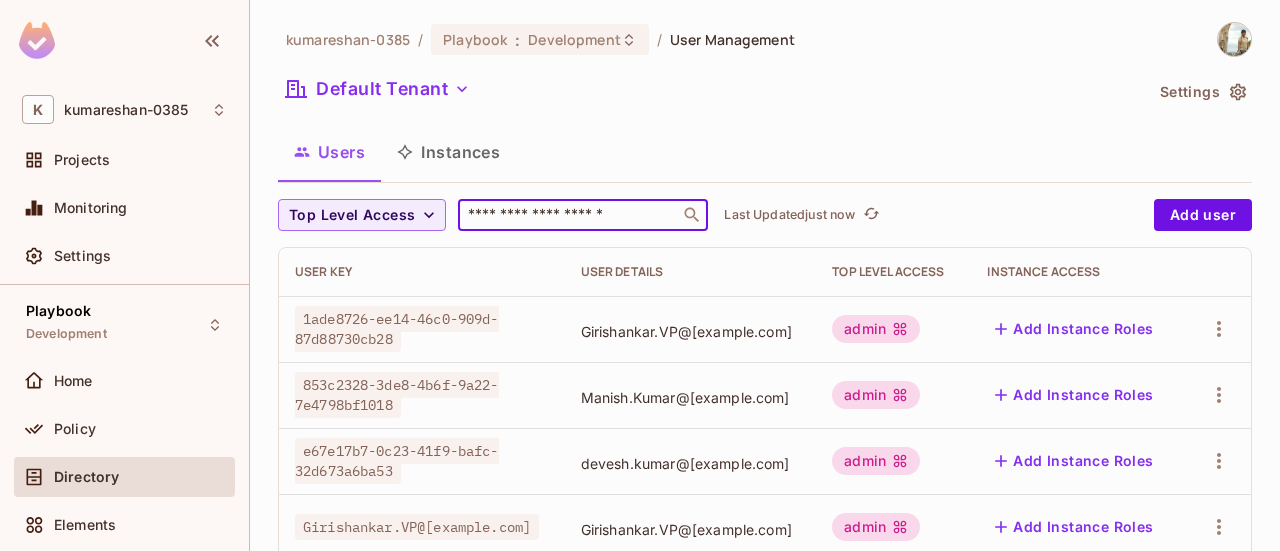 click at bounding box center [569, 215] 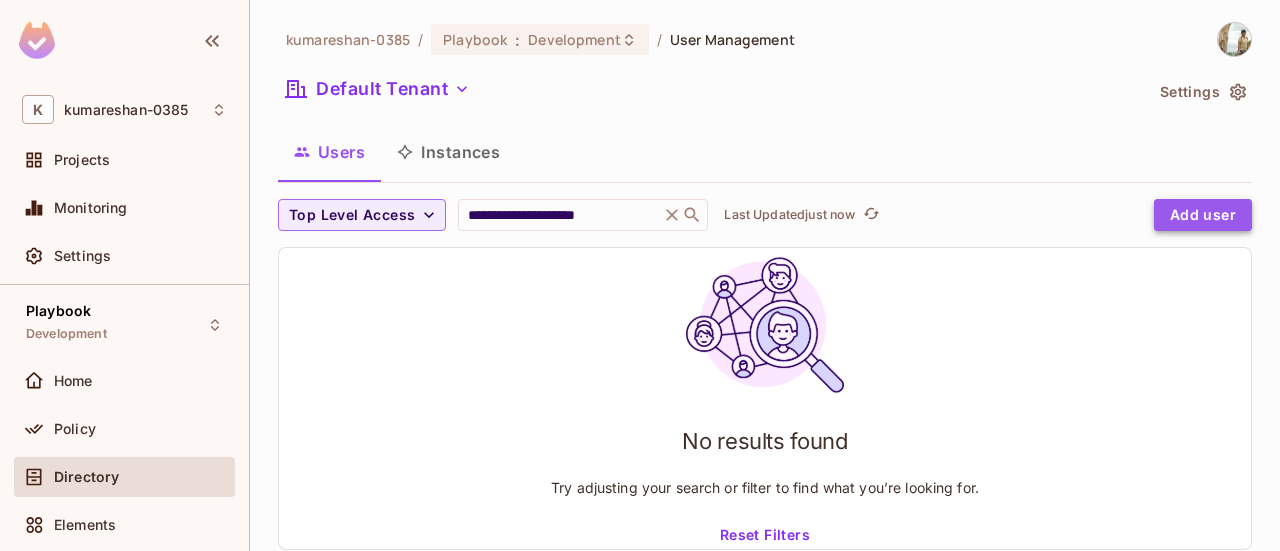click on "Add user" at bounding box center [1203, 215] 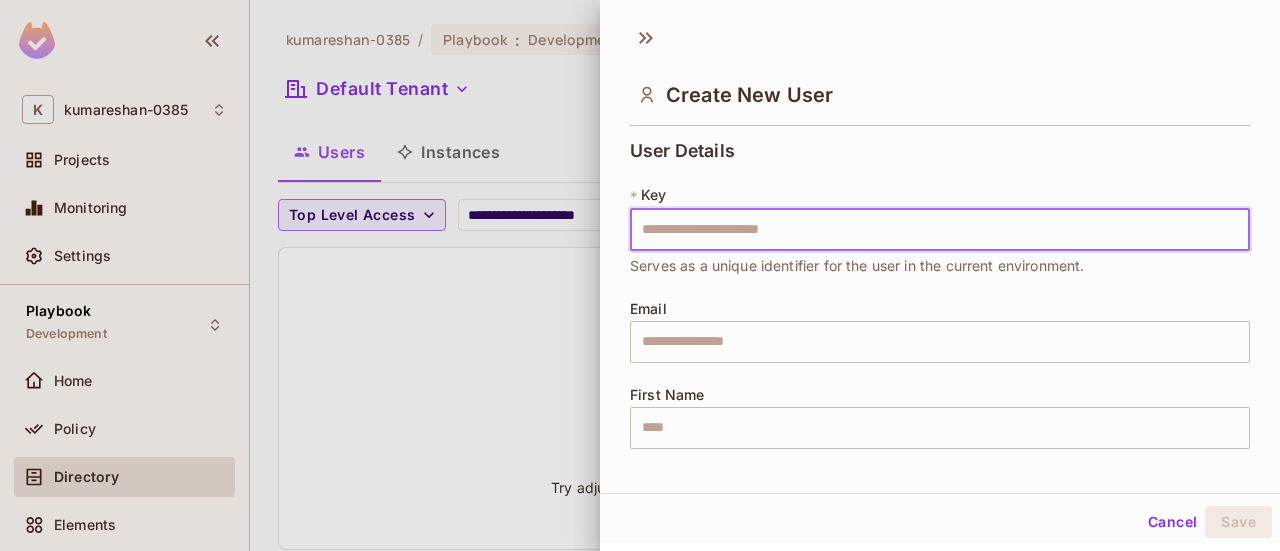 click at bounding box center (940, 230) 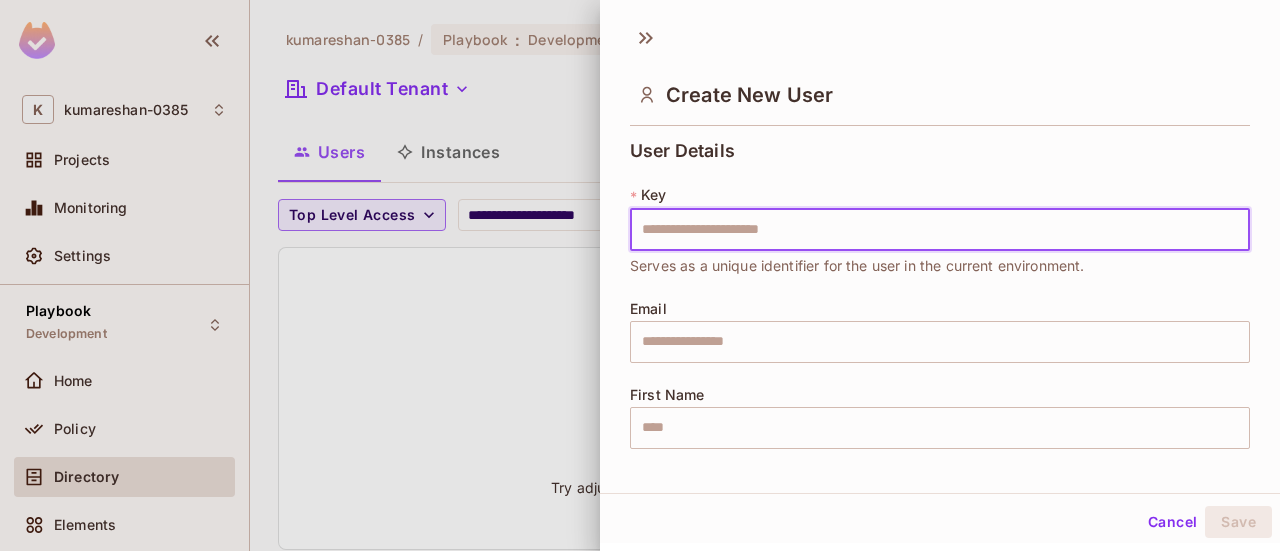 type on "****" 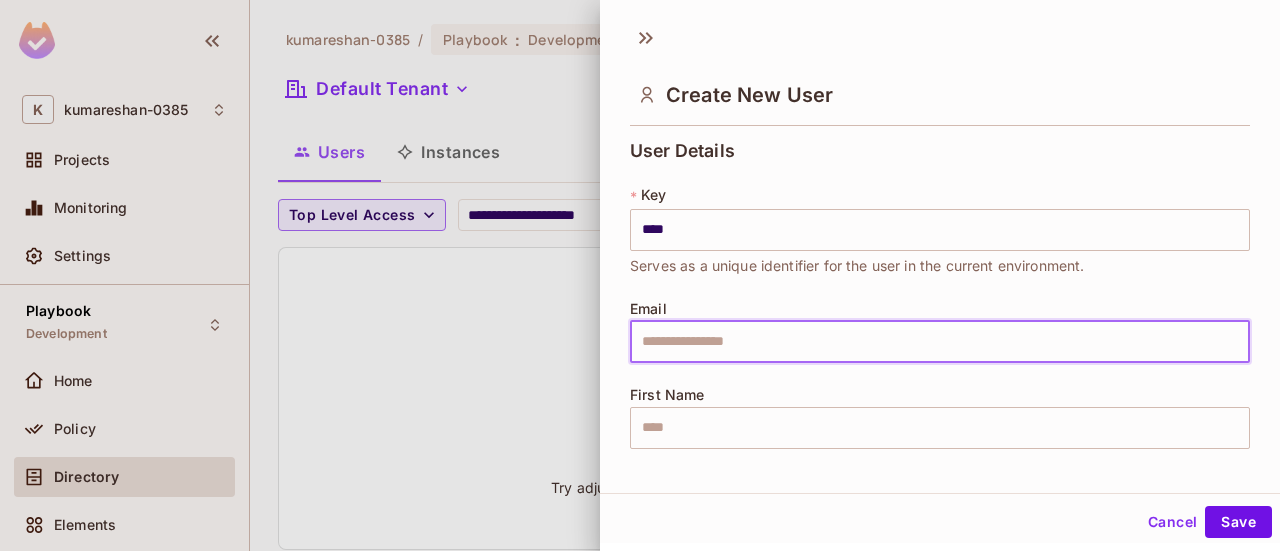 click at bounding box center (940, 342) 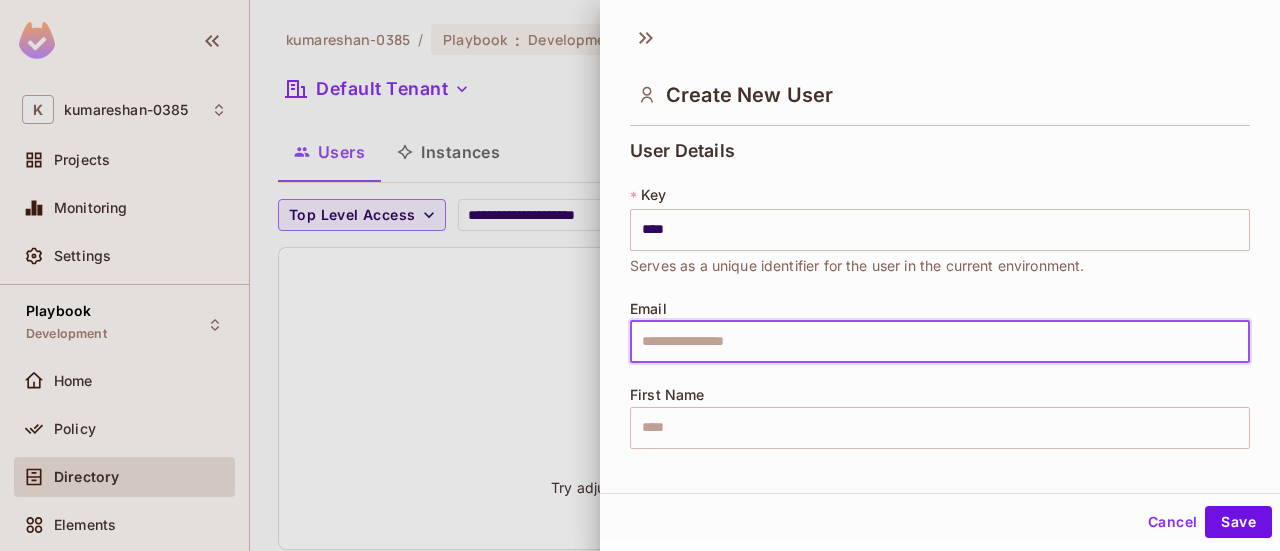 type on "**********" 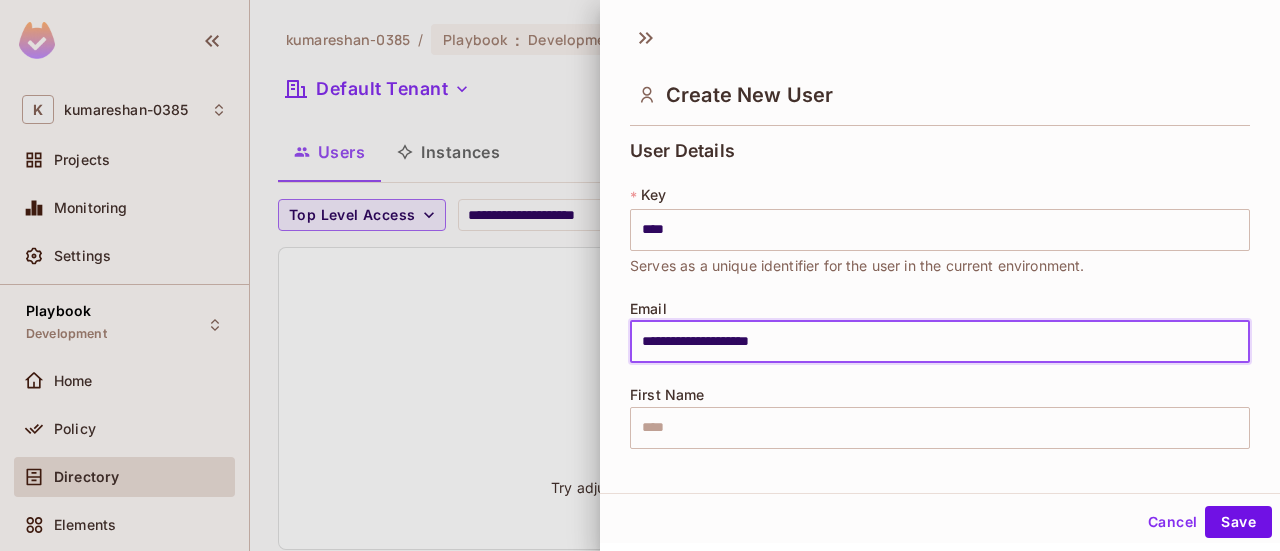 type on "********" 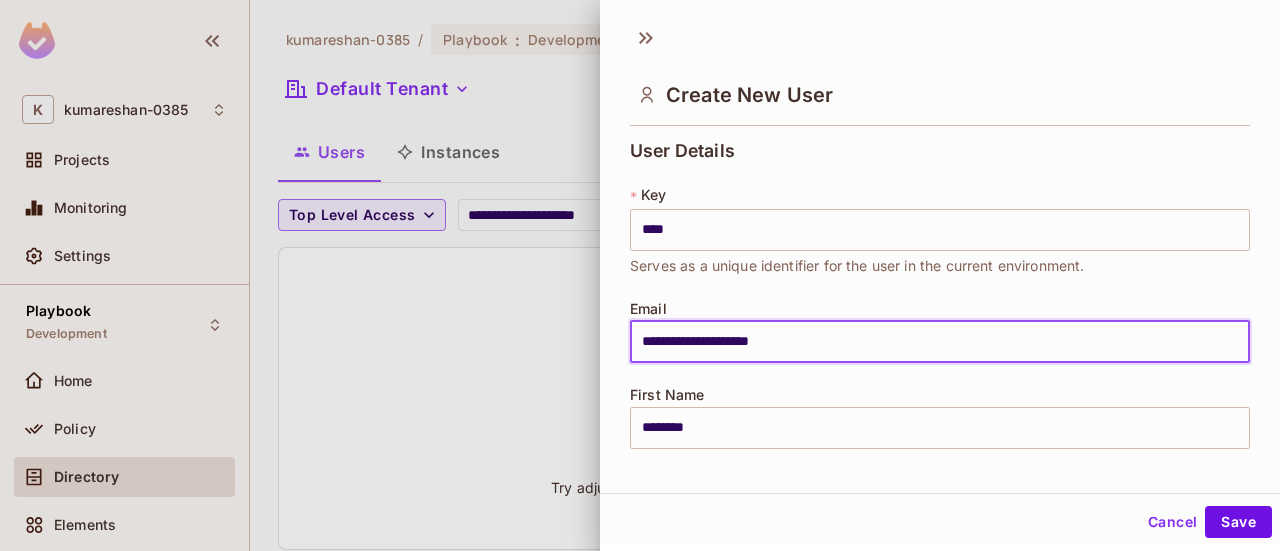 type on "**********" 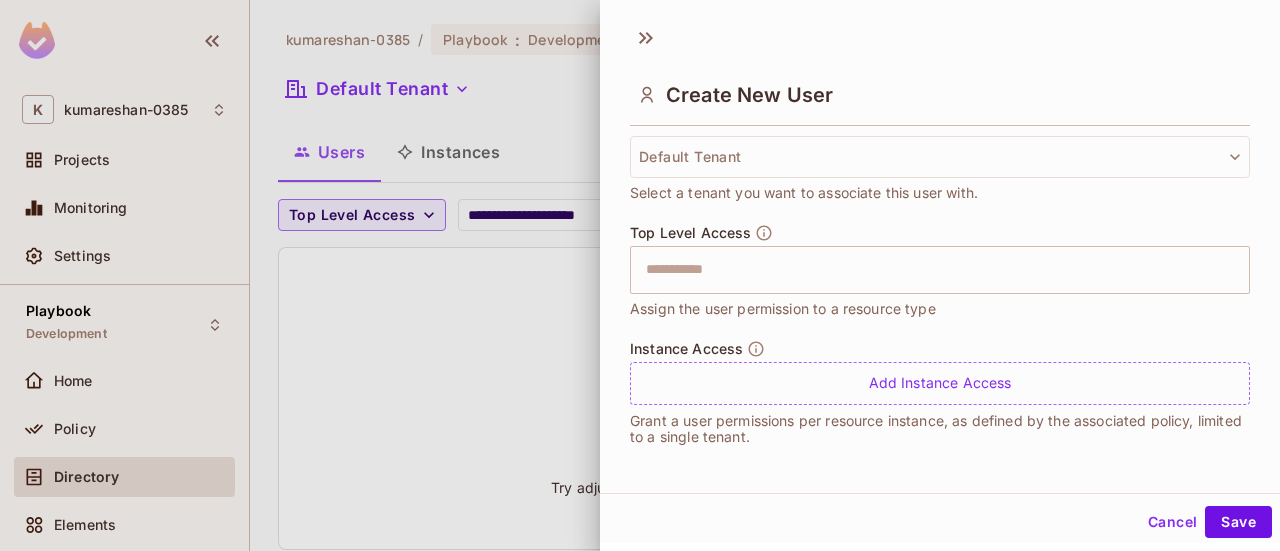 scroll, scrollTop: 505, scrollLeft: 0, axis: vertical 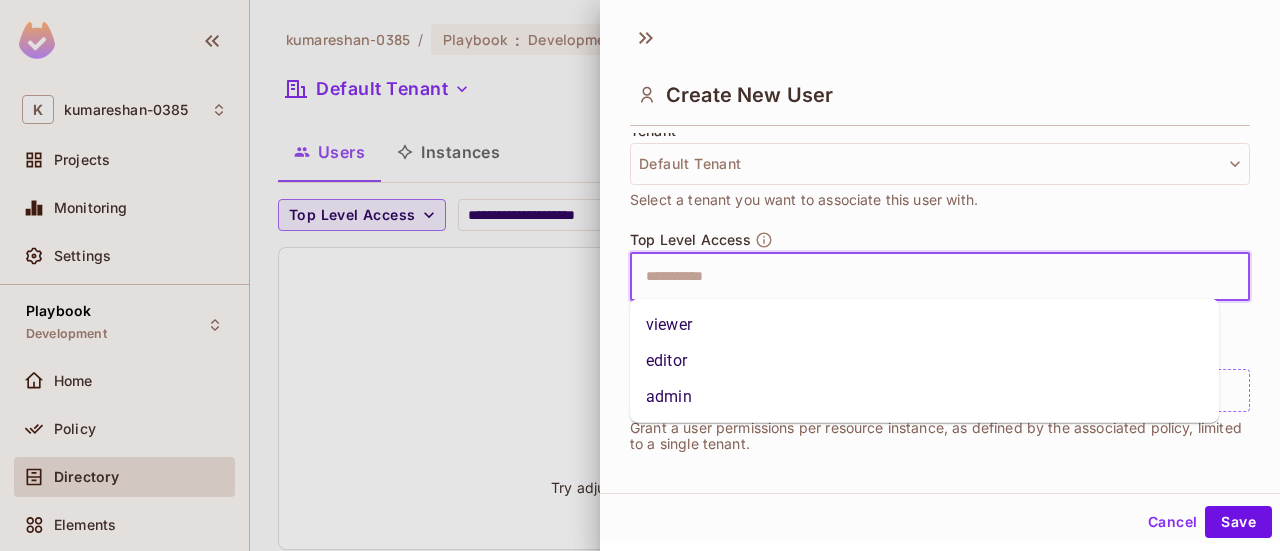click at bounding box center [922, 277] 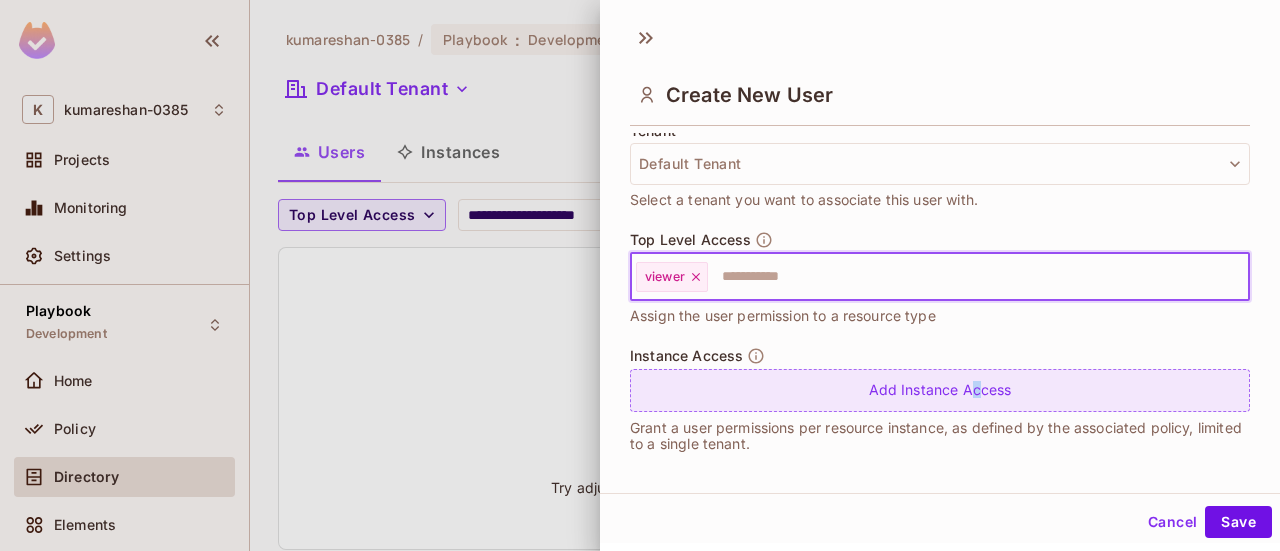 click on "Add Instance Access" at bounding box center (940, 390) 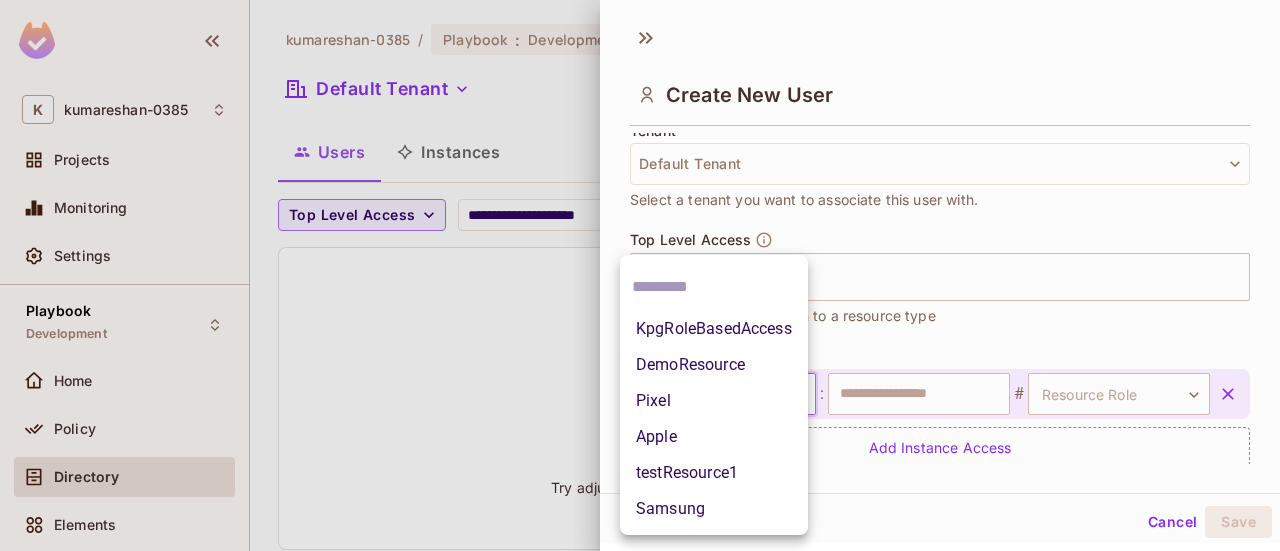 click on "**********" at bounding box center [640, 275] 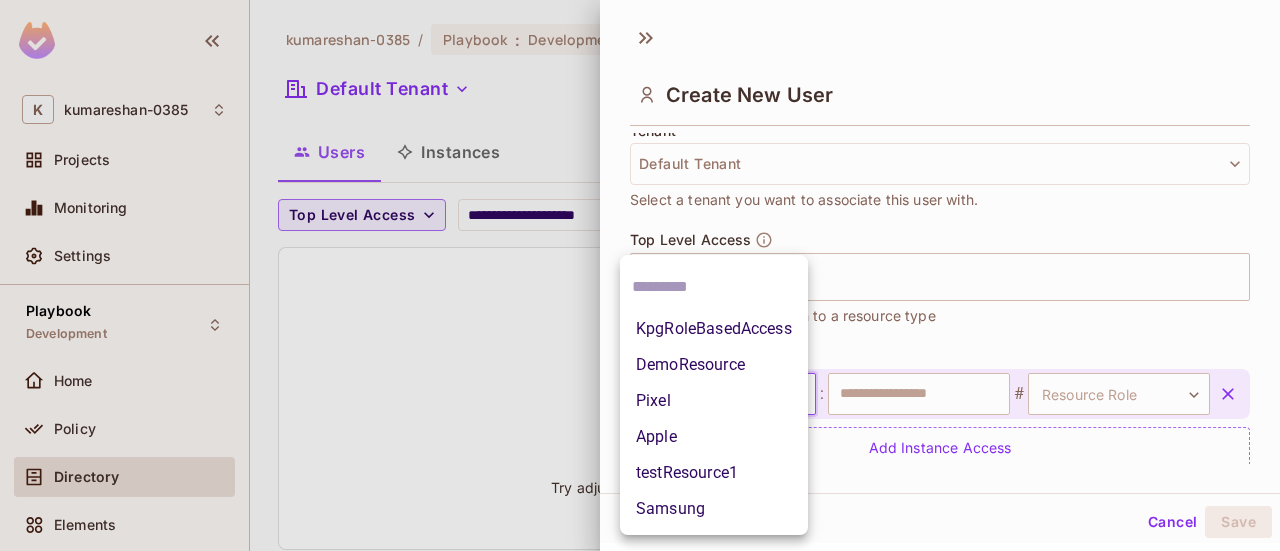 click on "DemoResource" at bounding box center (714, 365) 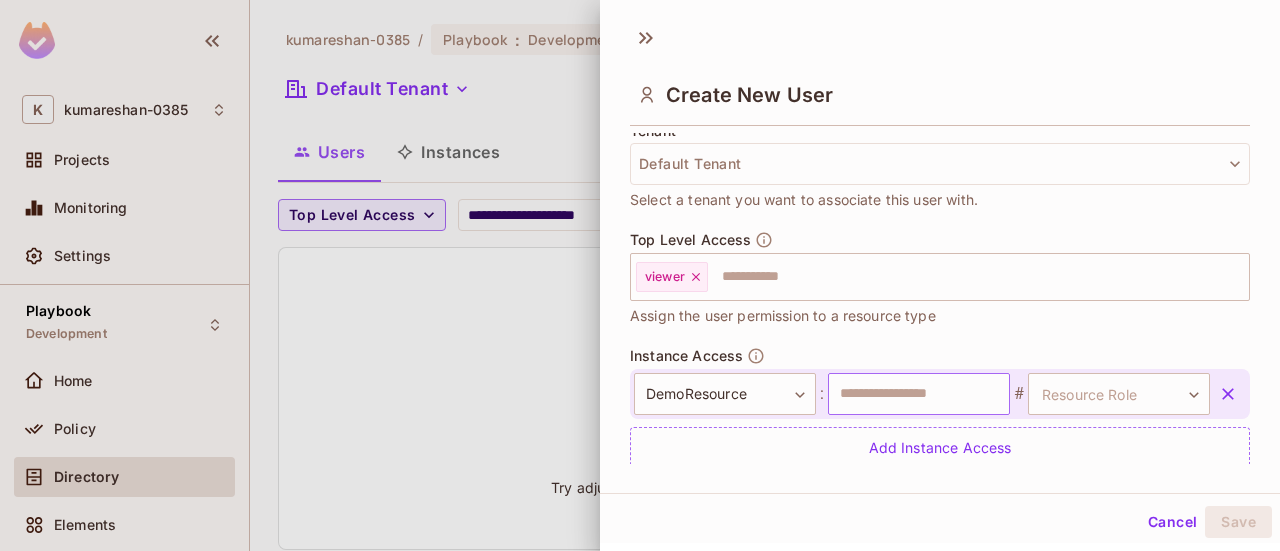click at bounding box center [919, 394] 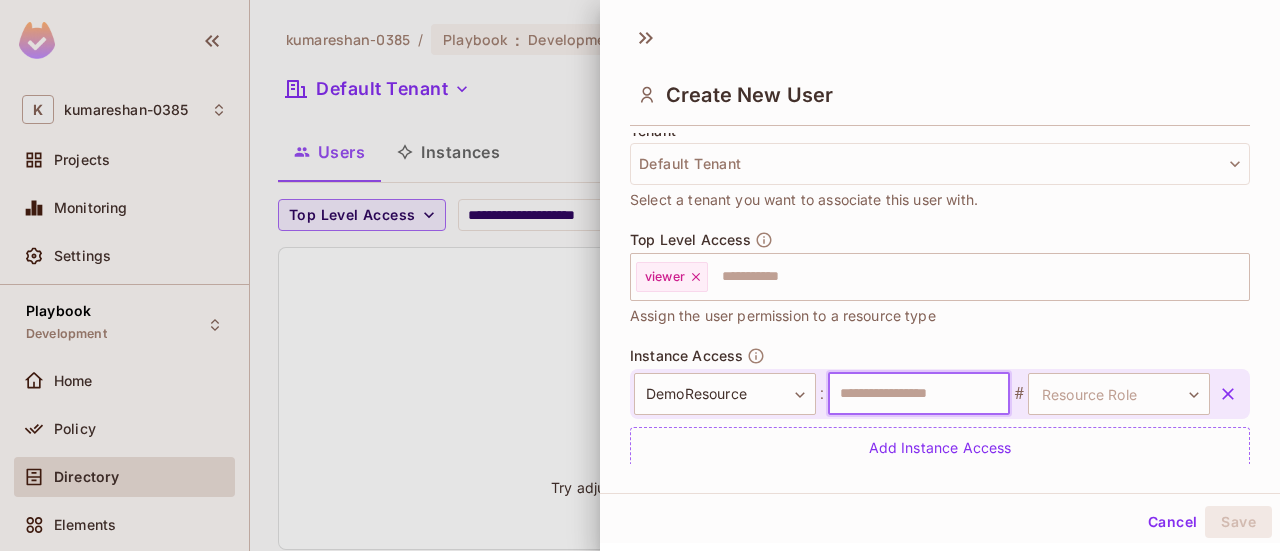 type on "********" 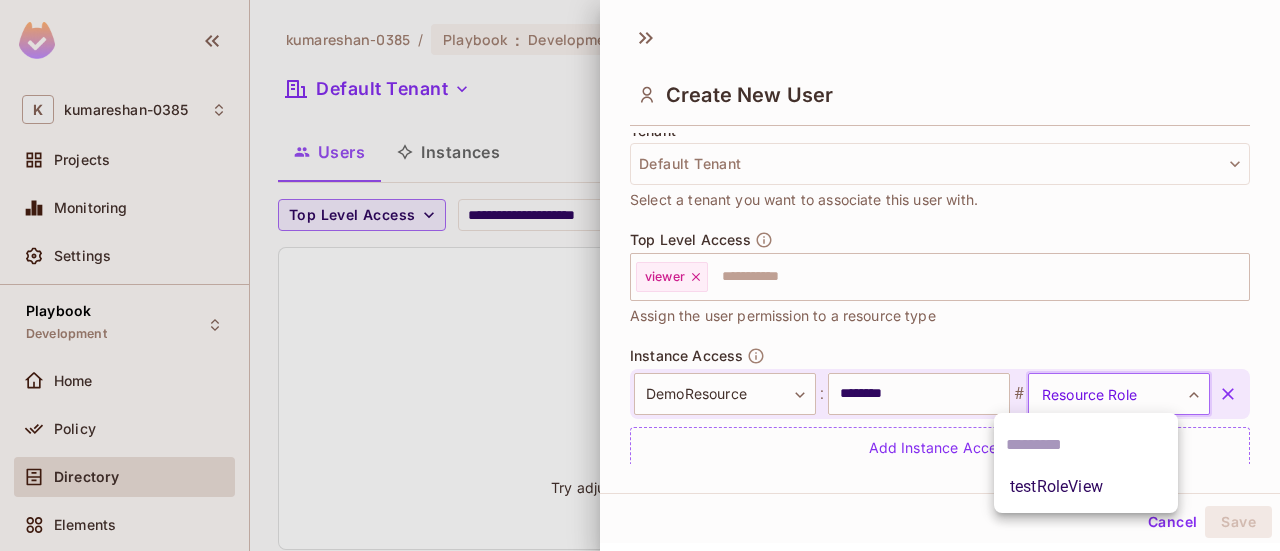click on "**********" at bounding box center [640, 275] 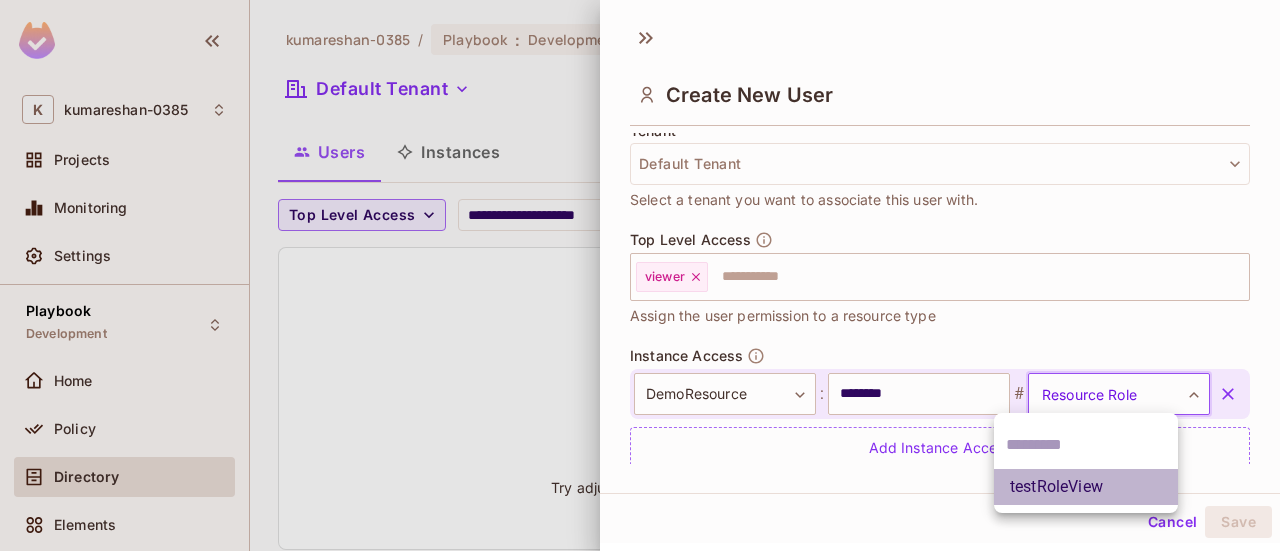 click on "testRoleView" at bounding box center [1086, 487] 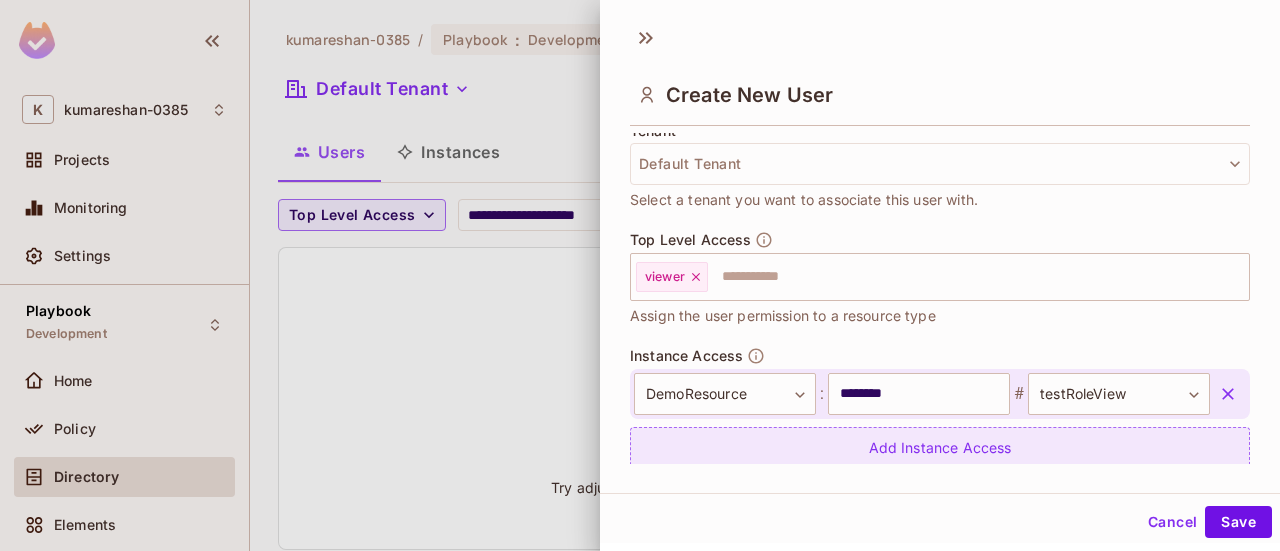 click on "Add Instance Access" at bounding box center [940, 448] 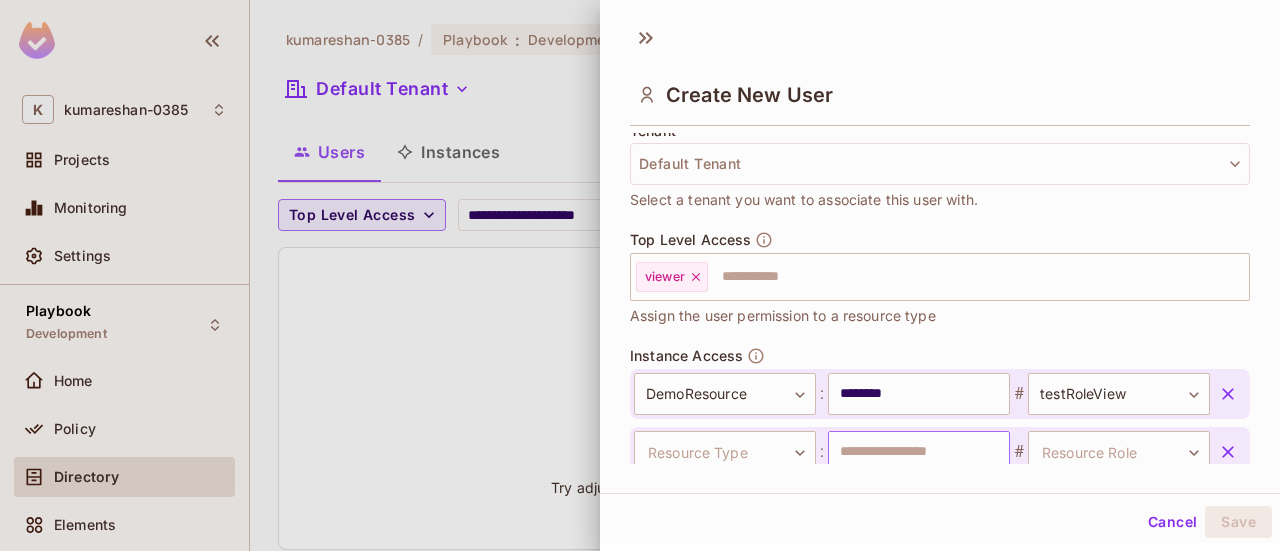 scroll, scrollTop: 512, scrollLeft: 0, axis: vertical 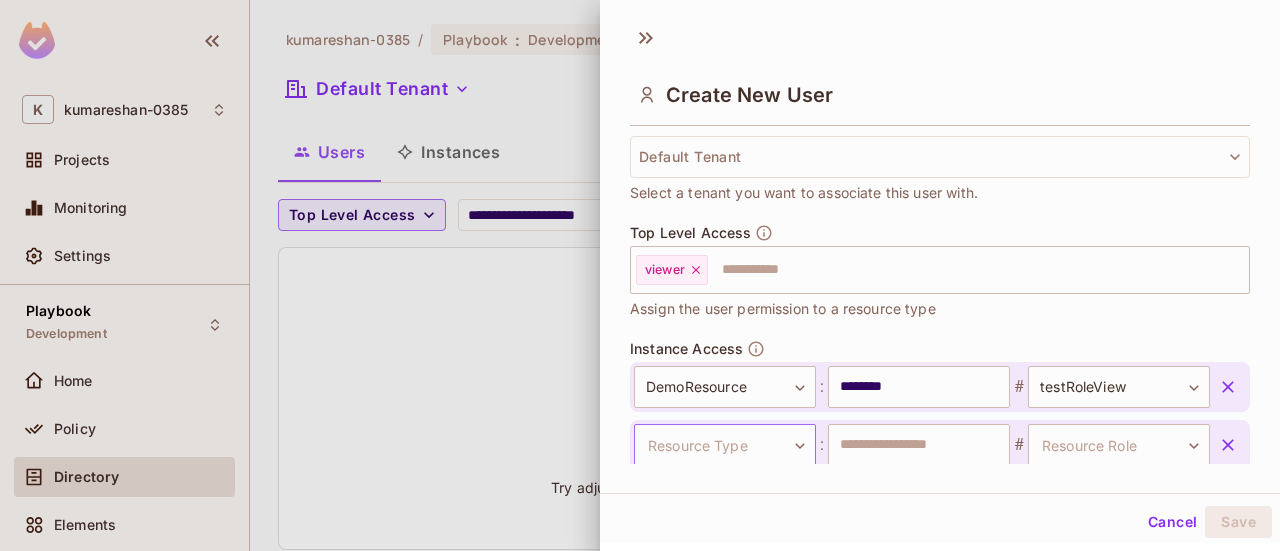 click on "**********" at bounding box center (640, 275) 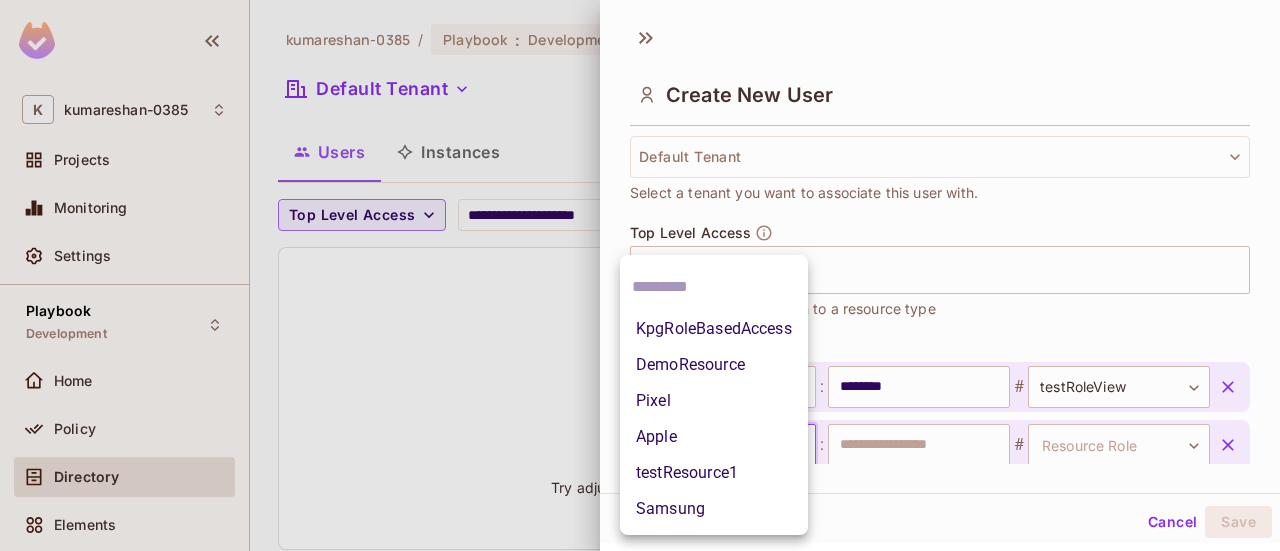 click on "testResource1" at bounding box center [714, 473] 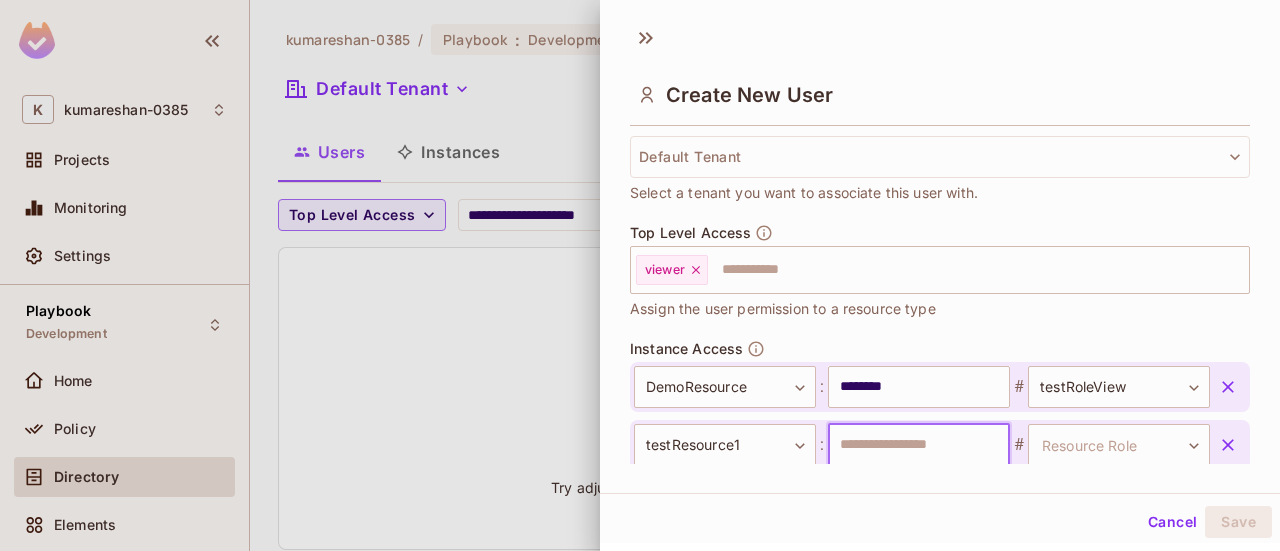 click at bounding box center (919, 445) 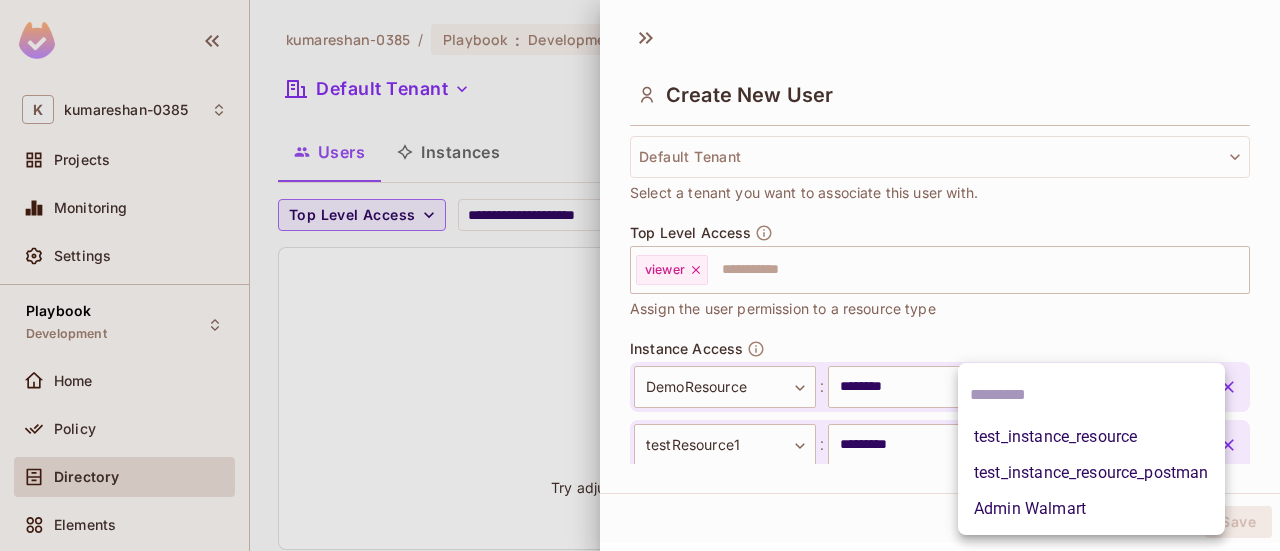 click on "**********" at bounding box center (640, 275) 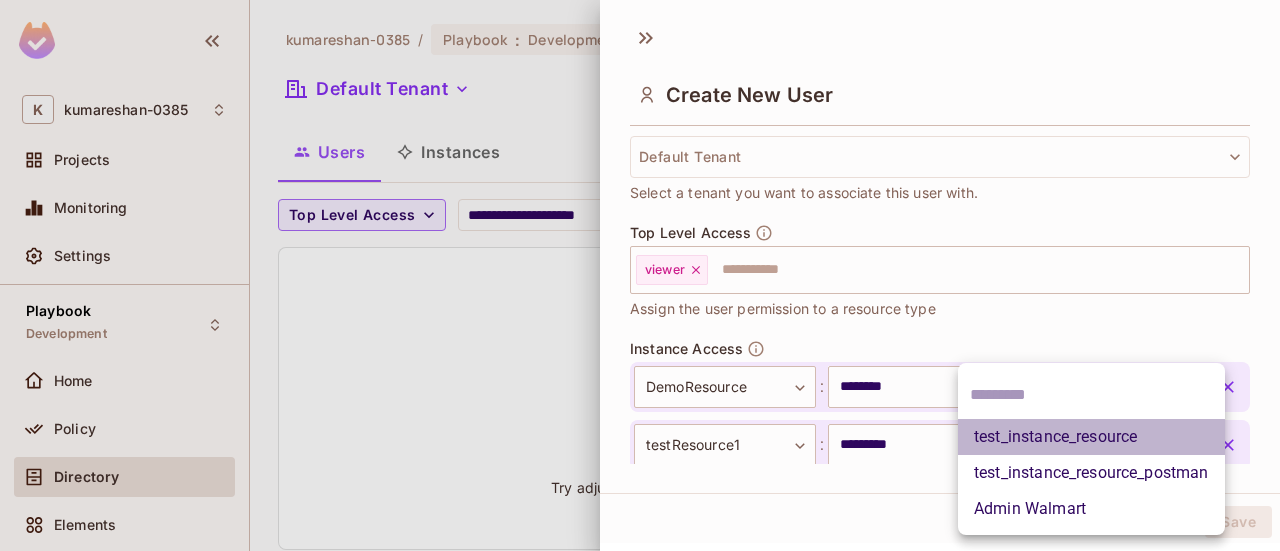 click on "test_instance_resource" at bounding box center [1091, 437] 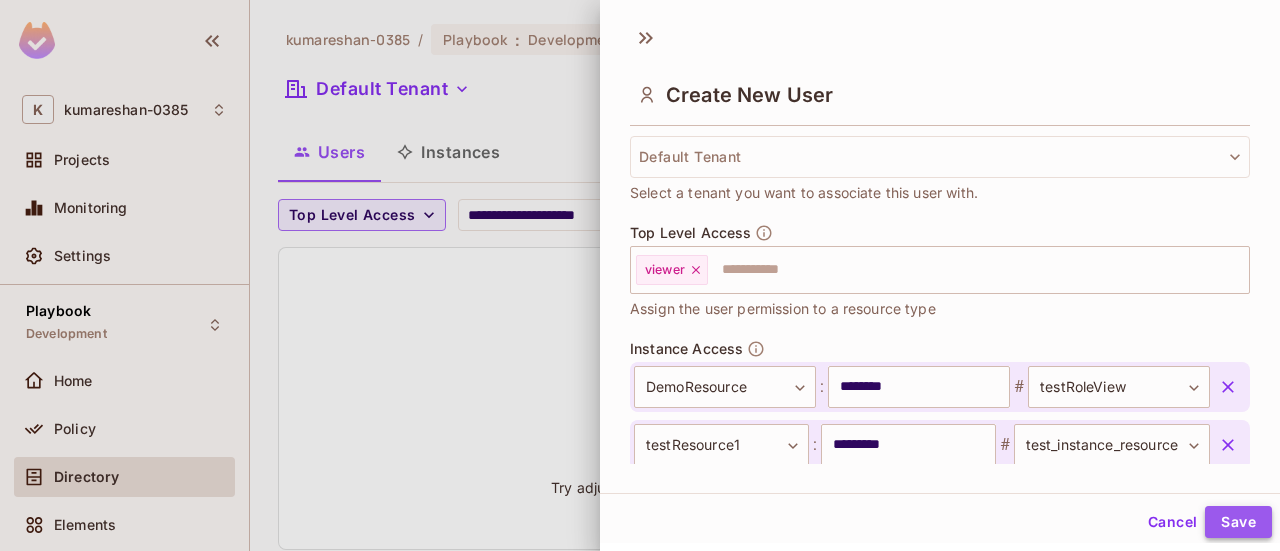 click on "Save" at bounding box center [1238, 522] 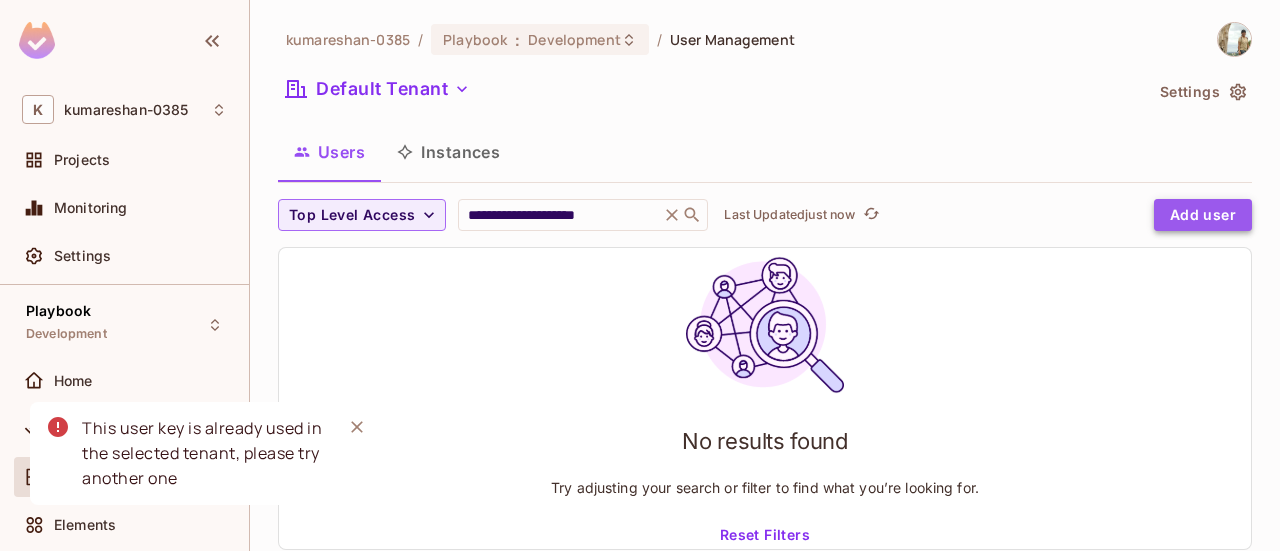 click on "Add user" at bounding box center (1203, 215) 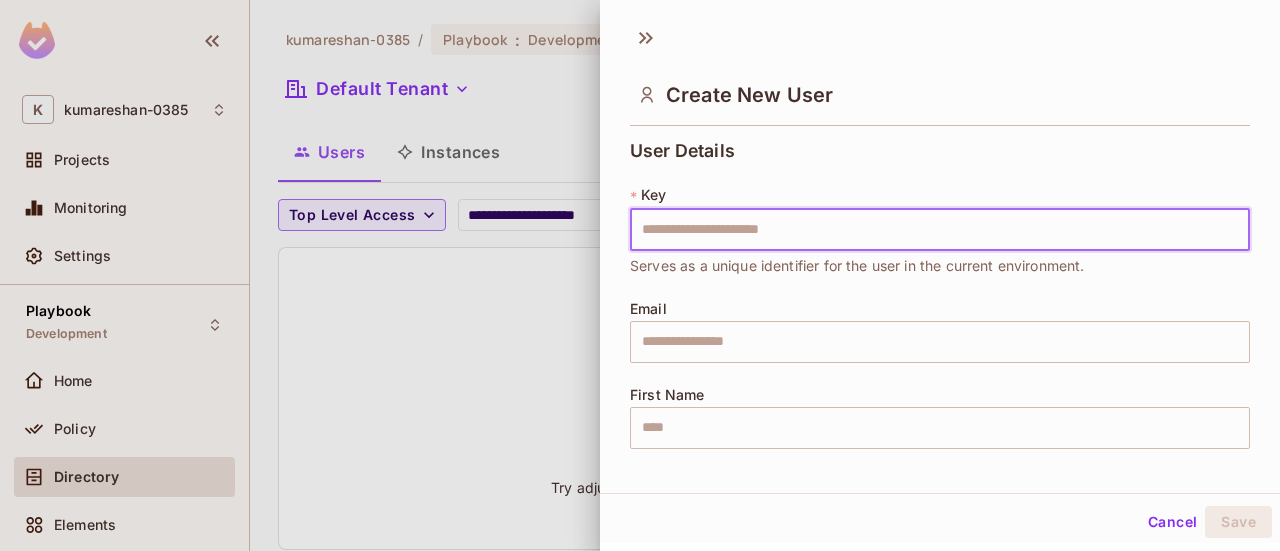 click at bounding box center (940, 230) 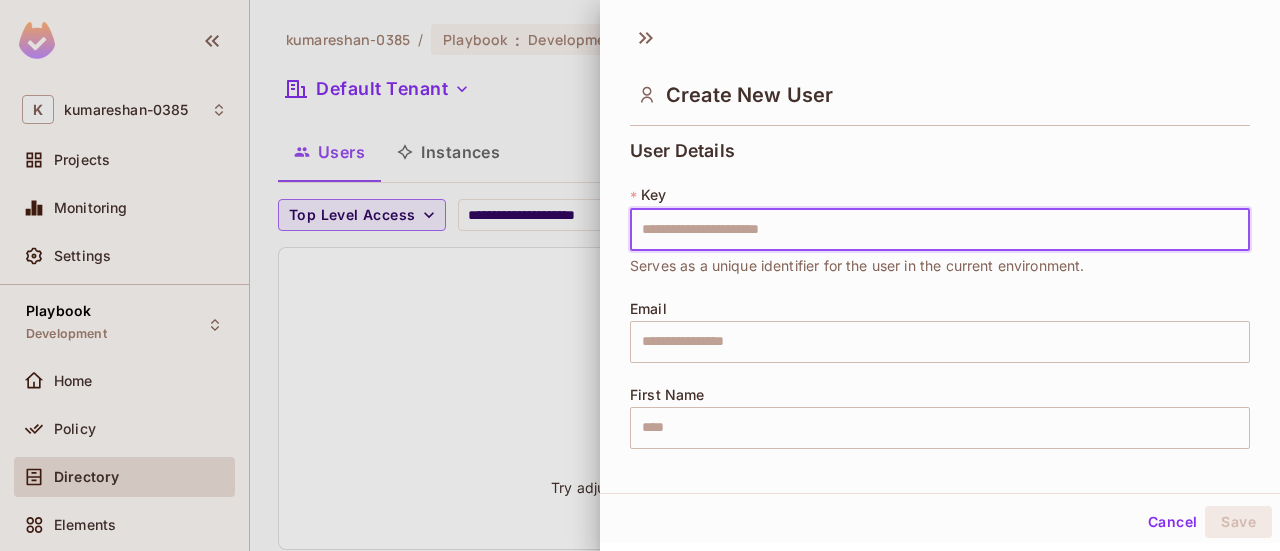 type on "****" 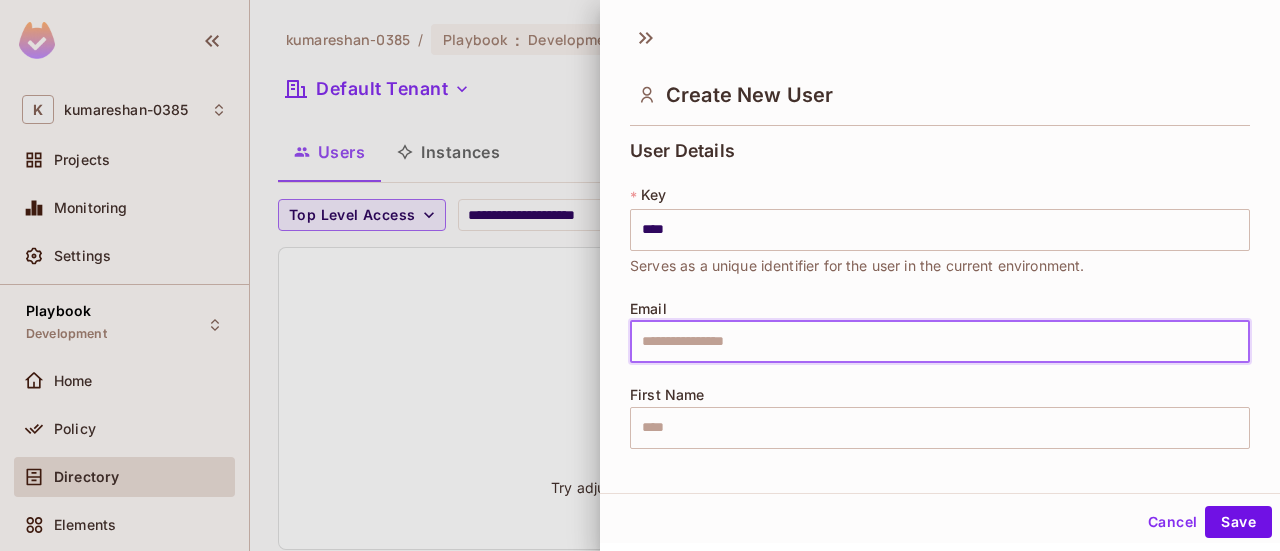 click at bounding box center [940, 342] 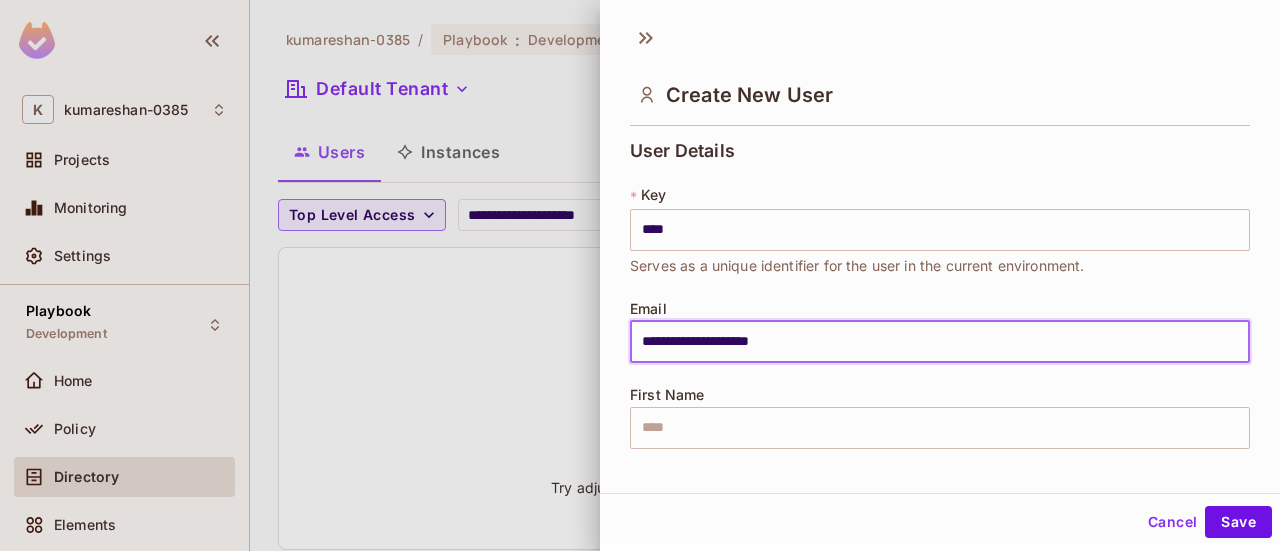 type on "********" 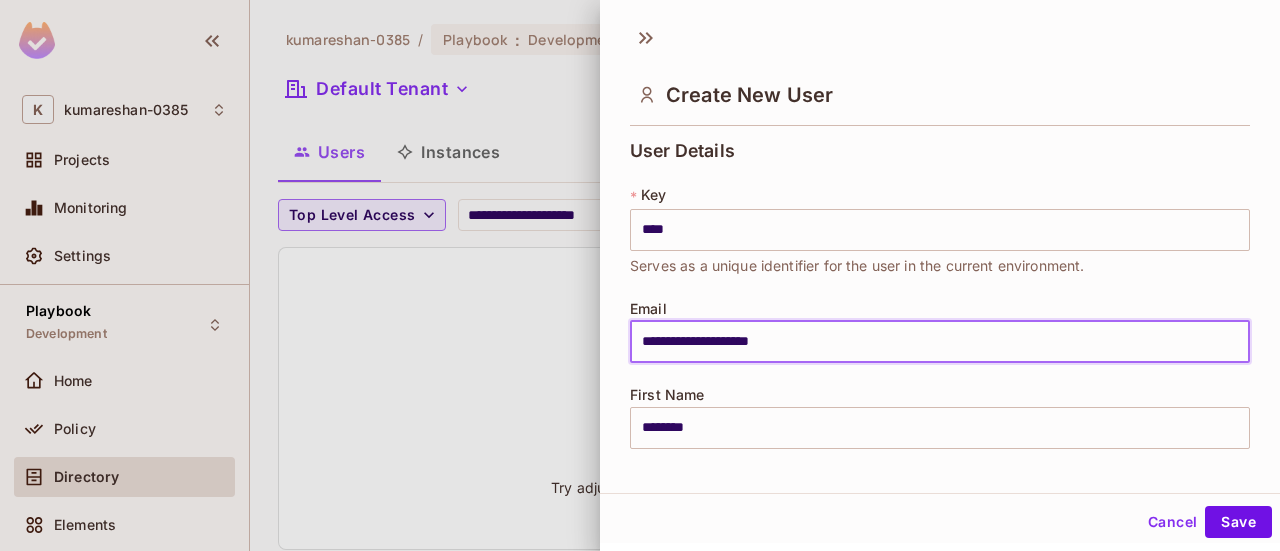 type on "**********" 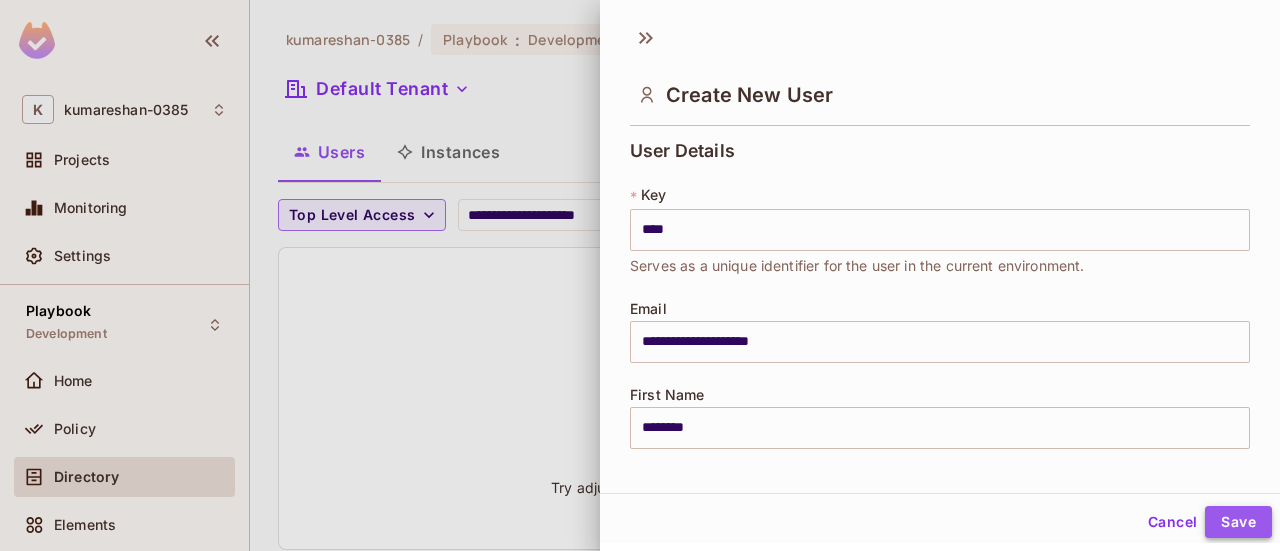 click on "Save" at bounding box center (1238, 522) 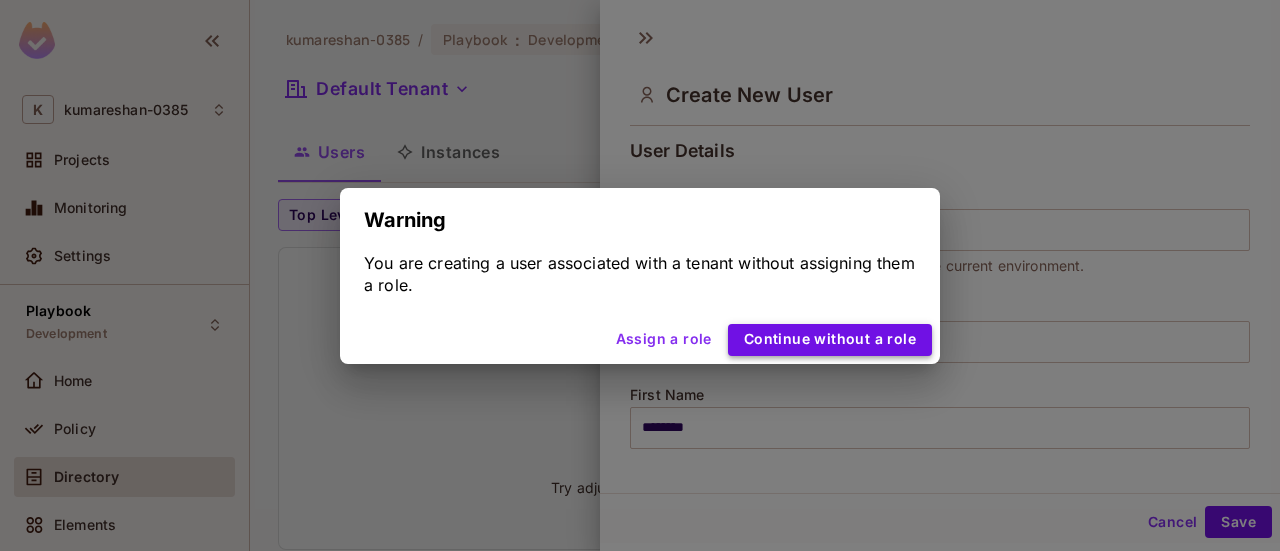 click on "Continue without a role" at bounding box center [830, 340] 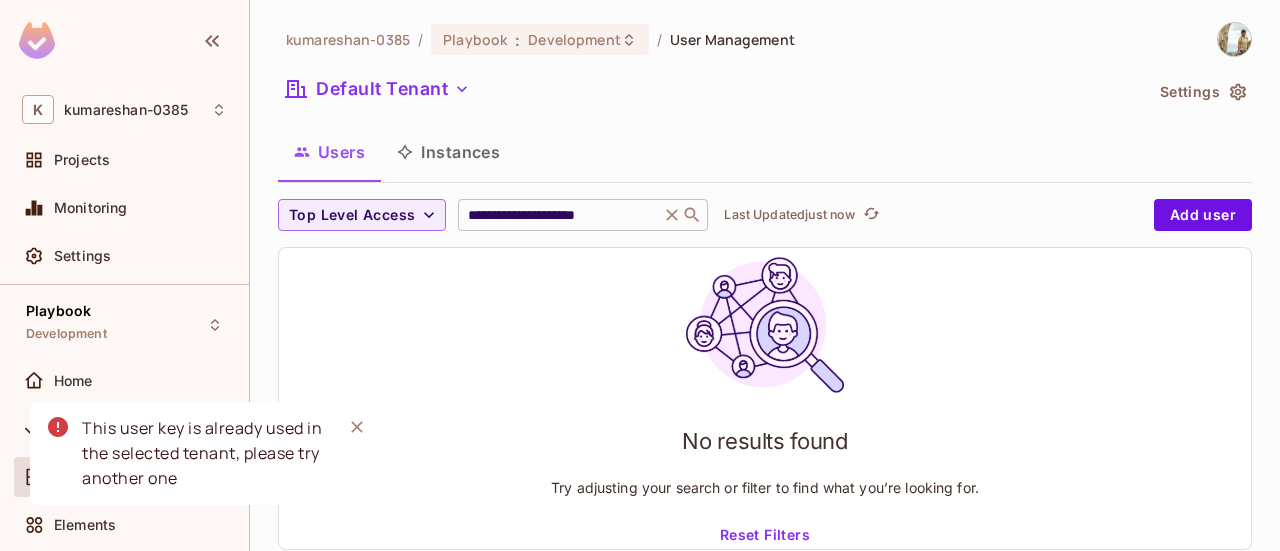 click 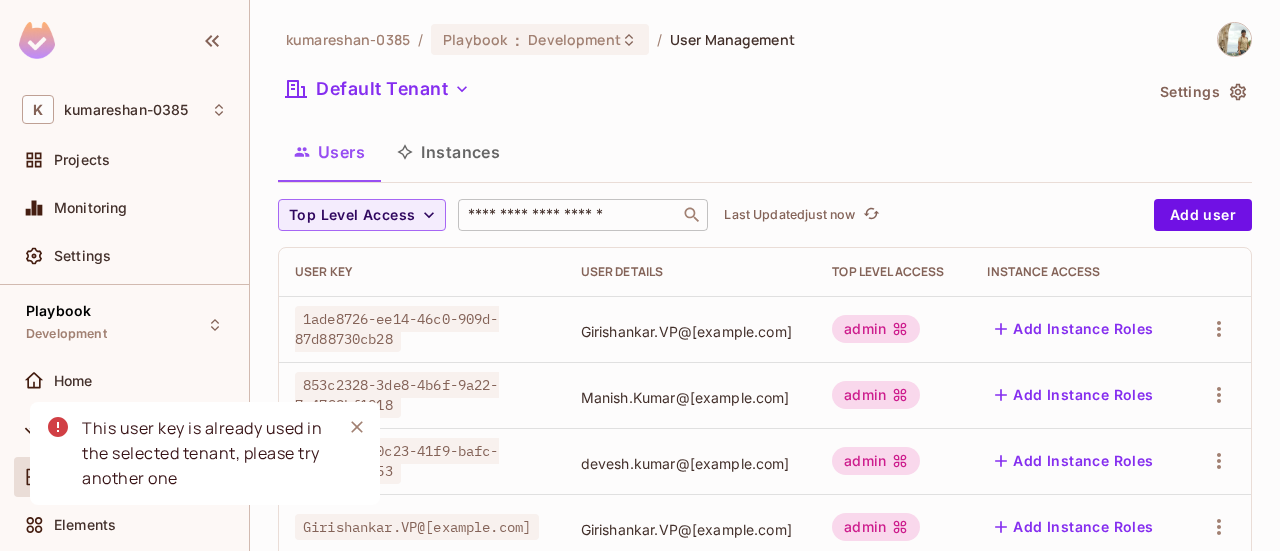 scroll, scrollTop: 52, scrollLeft: 0, axis: vertical 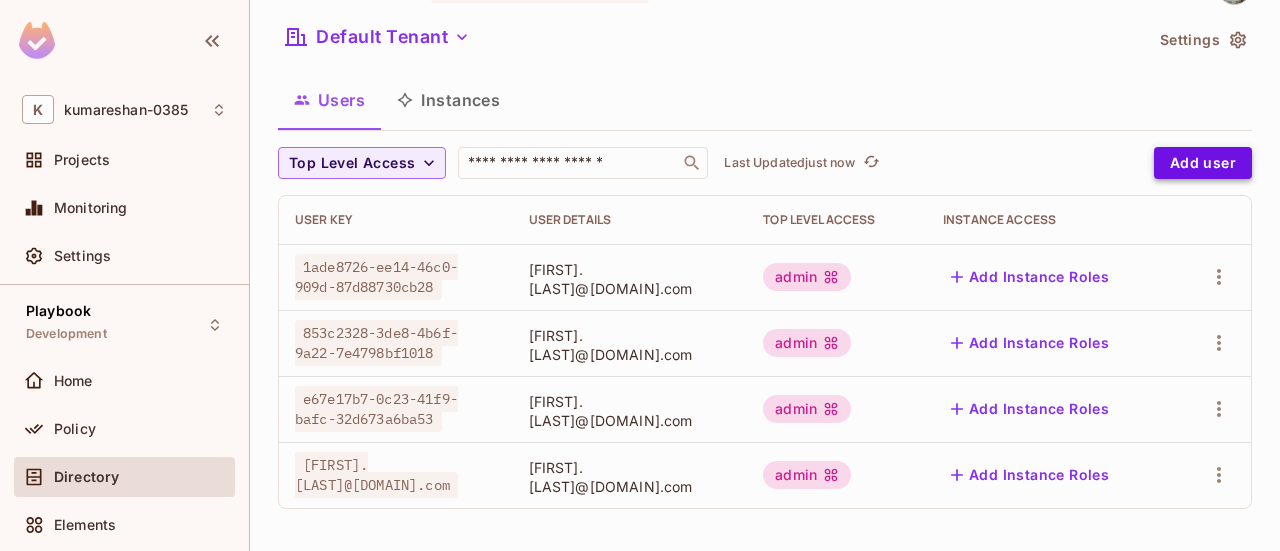 click on "Add user" at bounding box center (1203, 163) 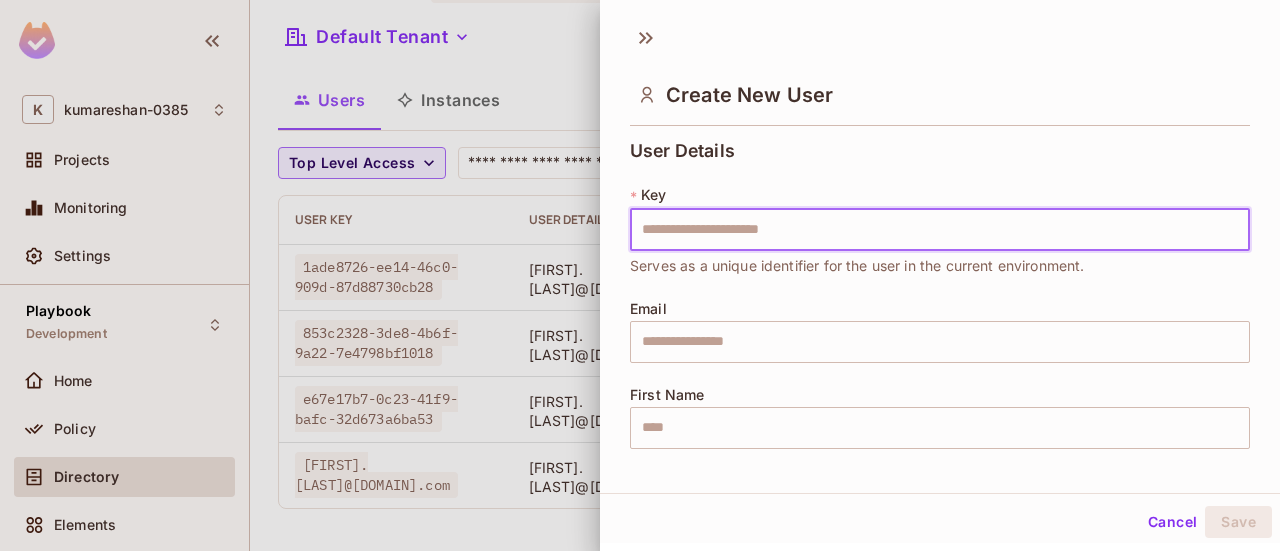 click at bounding box center (940, 230) 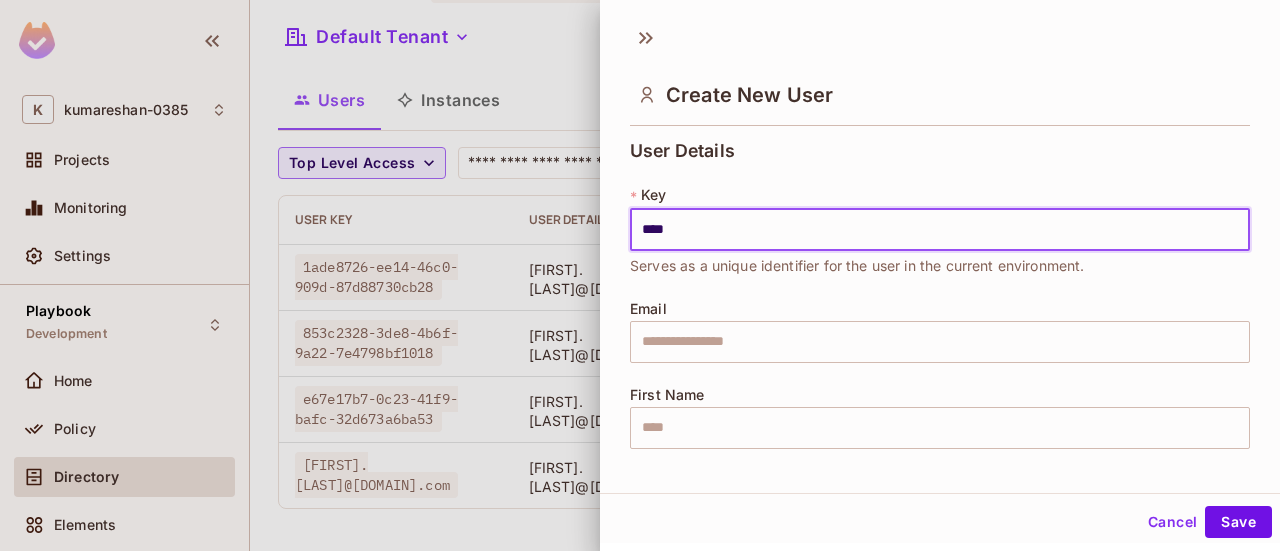 click on "Email ​" at bounding box center [940, 332] 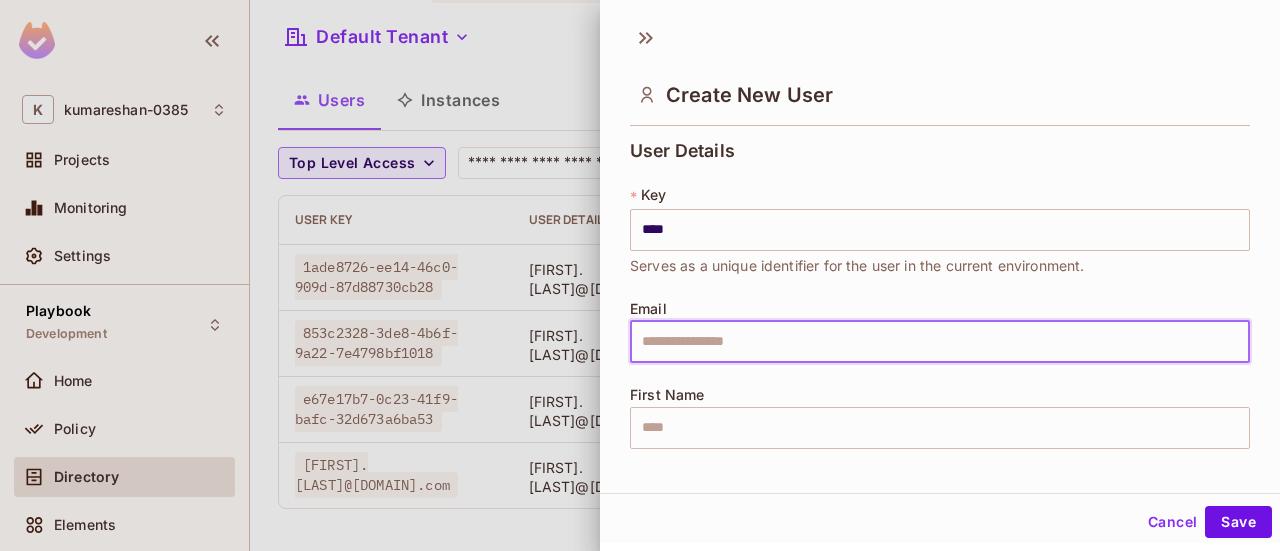 click at bounding box center [940, 342] 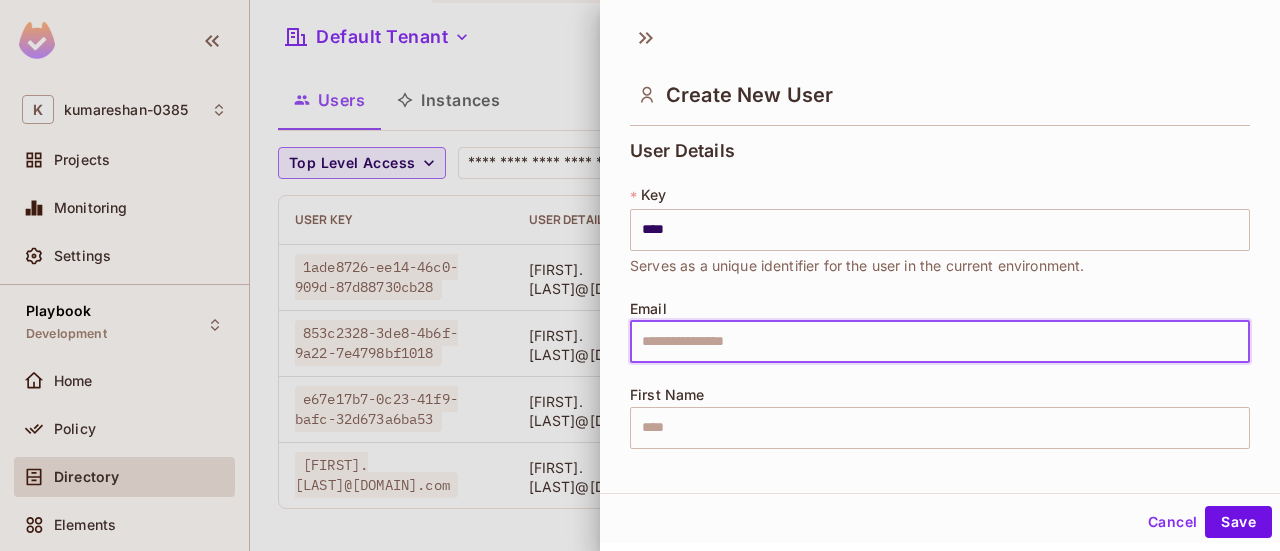type on "**********" 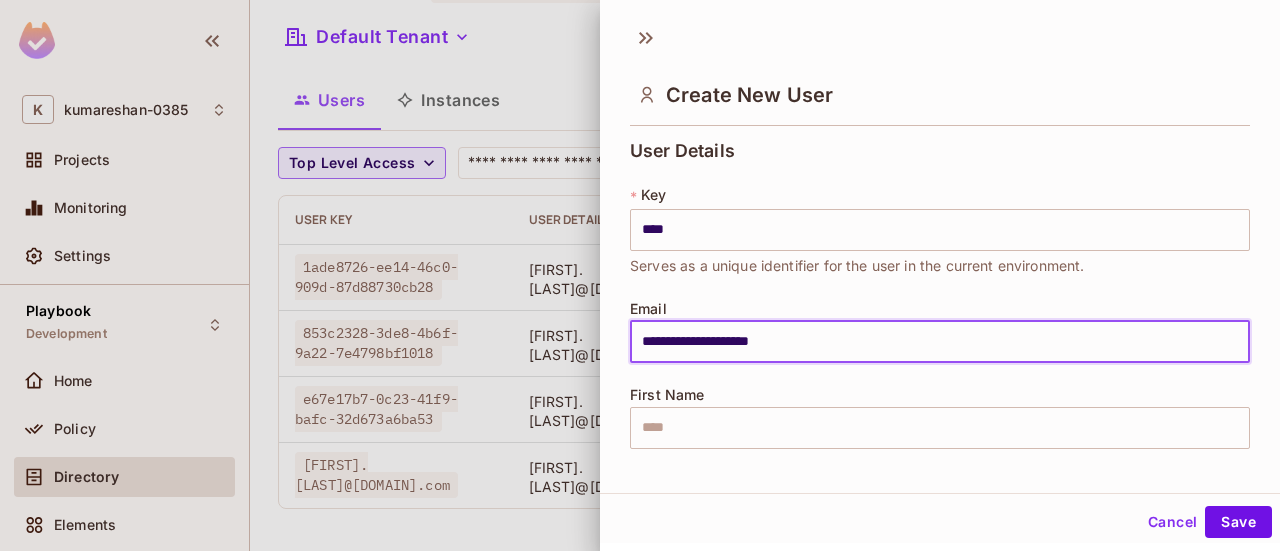 type on "********" 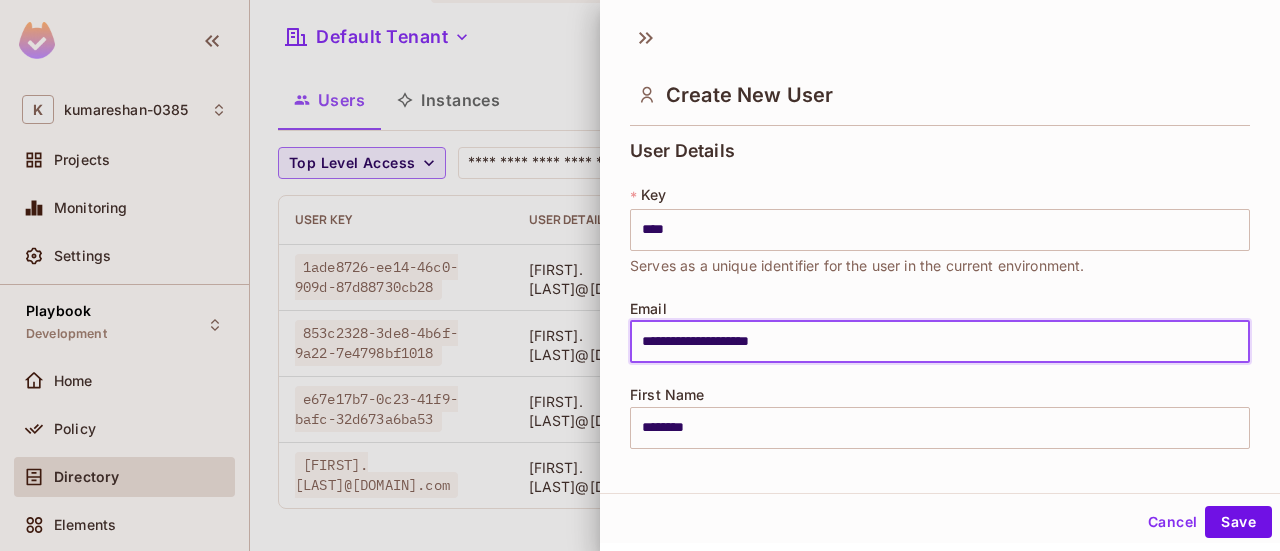 type on "**********" 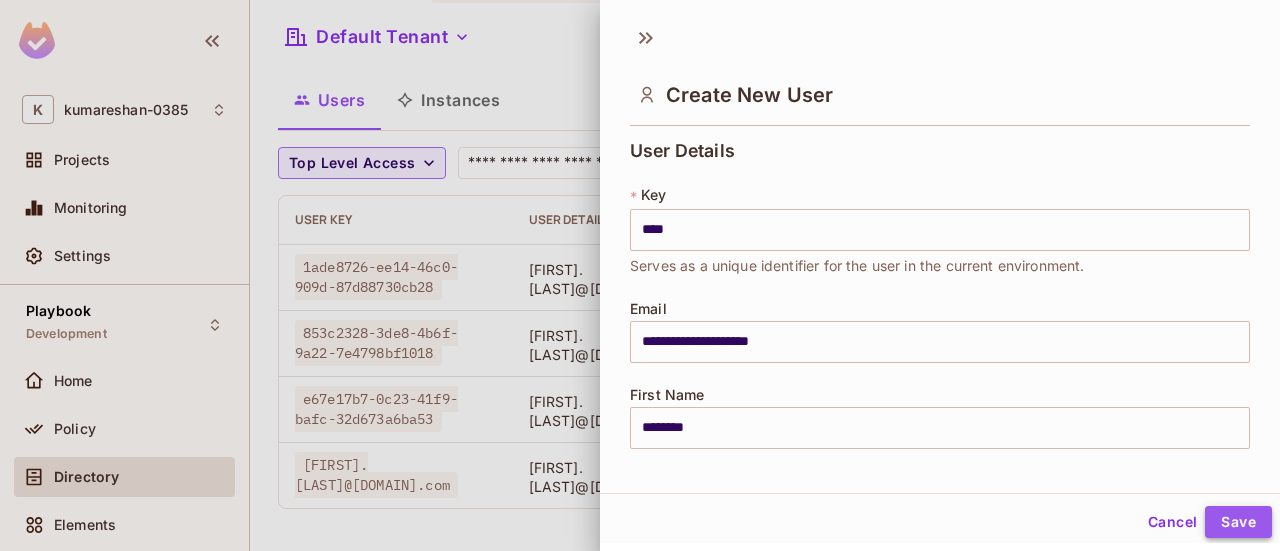 click on "Save" at bounding box center [1238, 522] 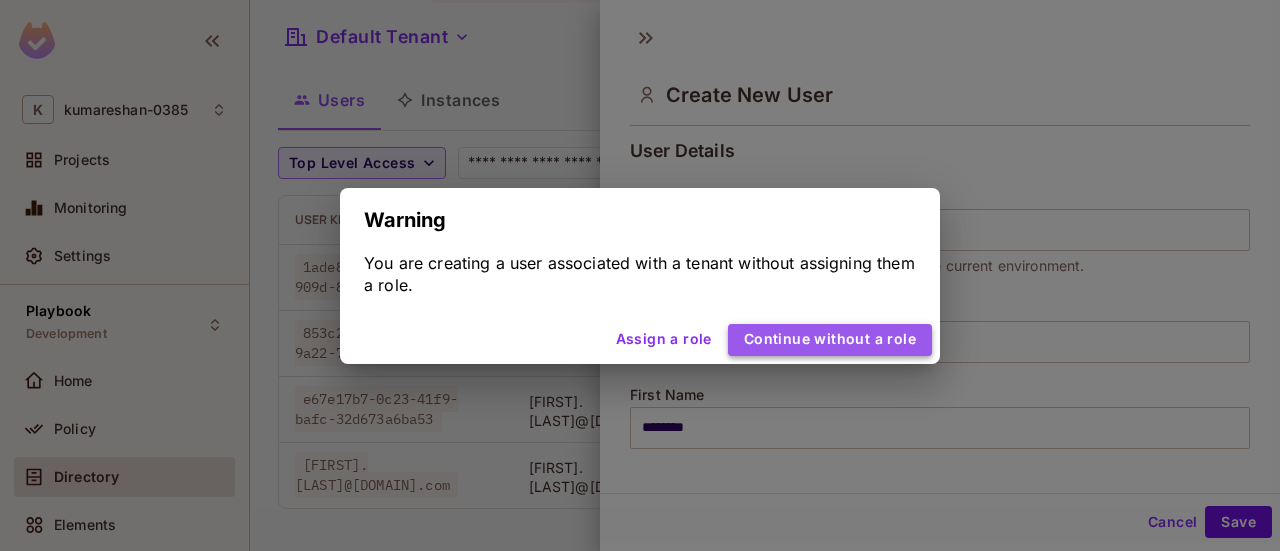click on "Continue without a role" at bounding box center (830, 340) 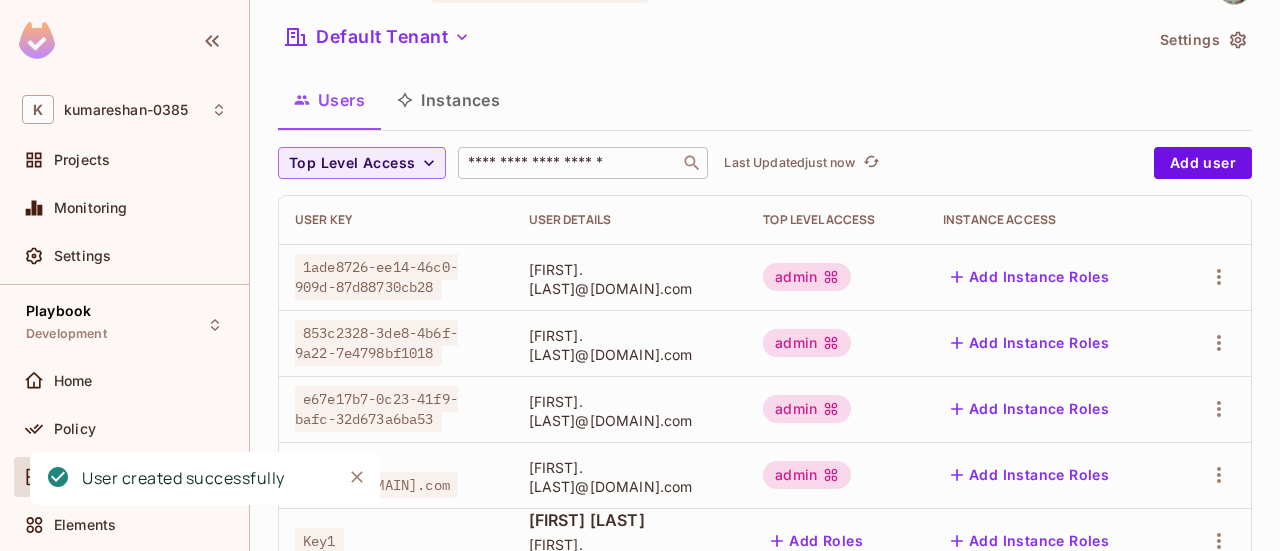 drag, startPoint x: 565, startPoint y: 149, endPoint x: 566, endPoint y: 163, distance: 14.035668 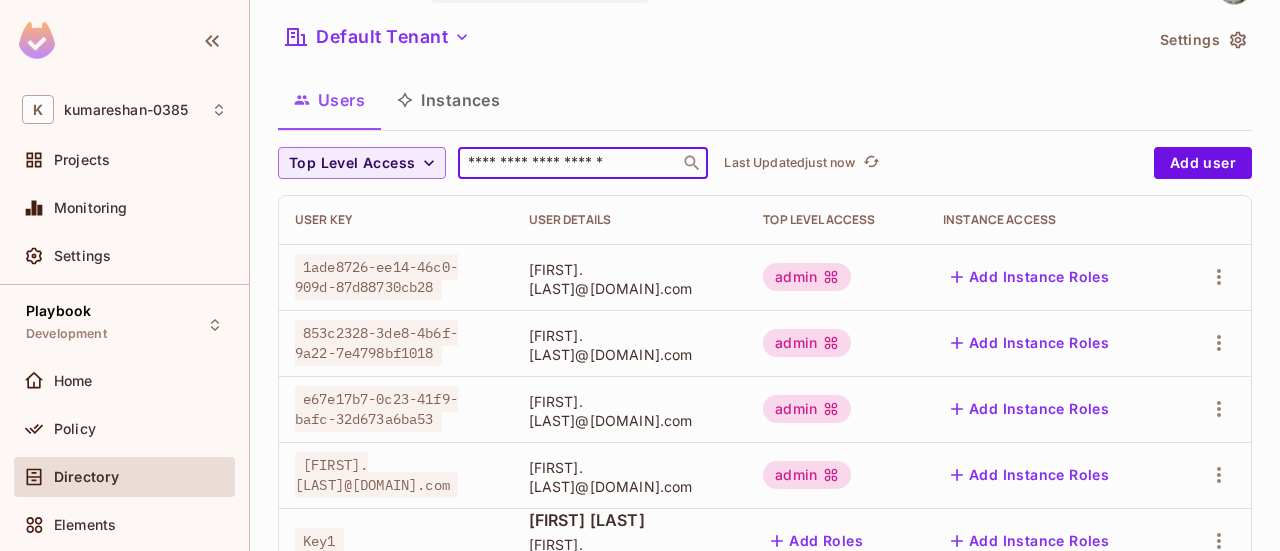 click at bounding box center [569, 163] 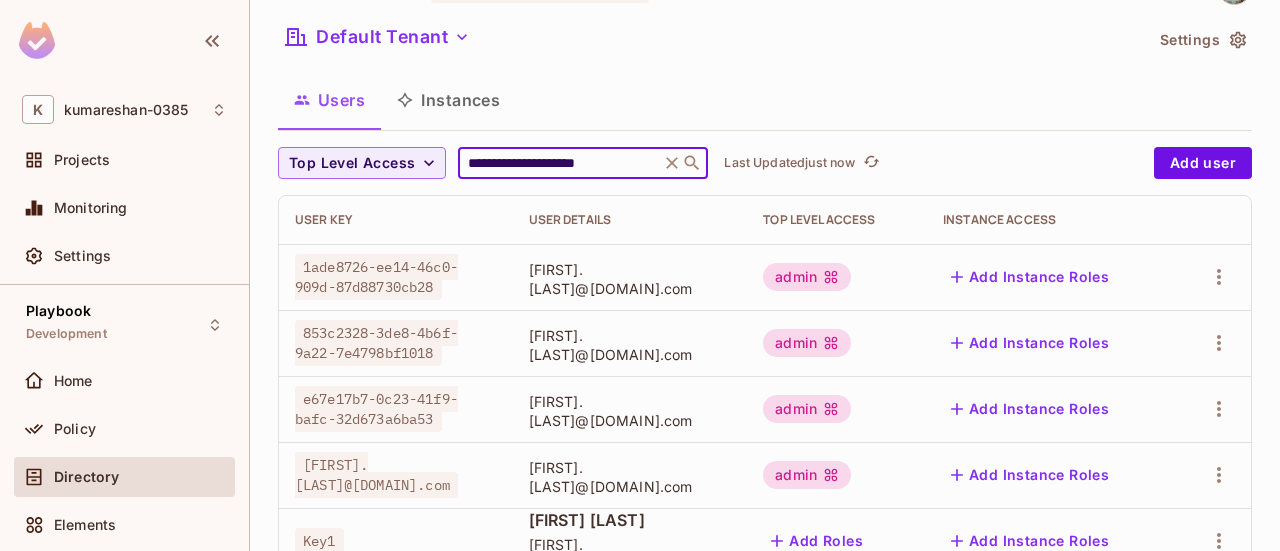 scroll, scrollTop: 0, scrollLeft: 0, axis: both 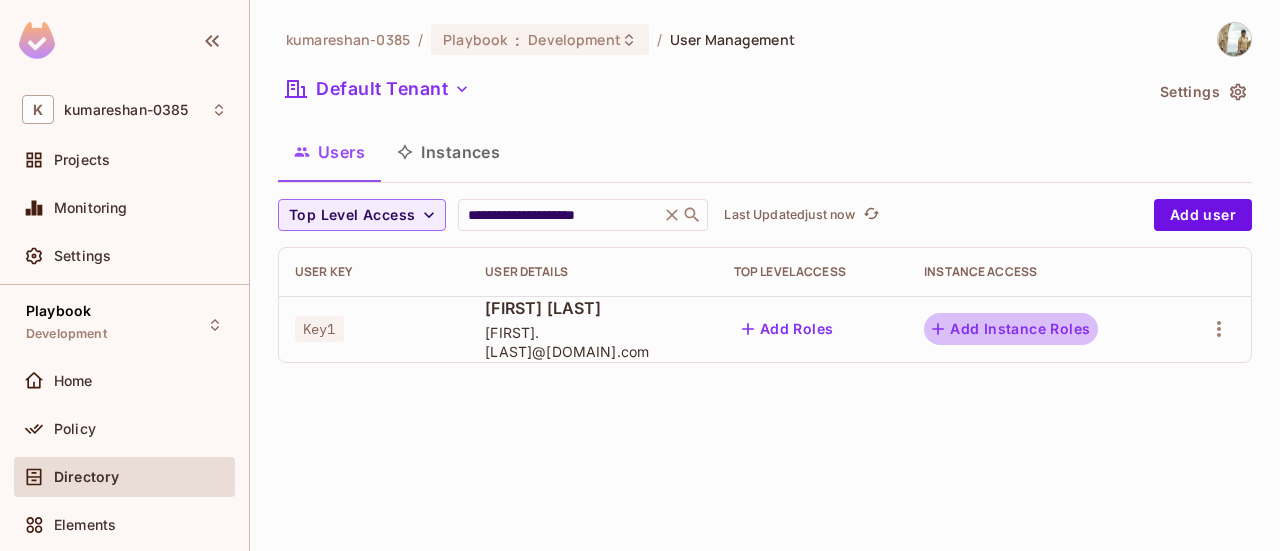 click on "Add Instance Roles" at bounding box center [1011, 329] 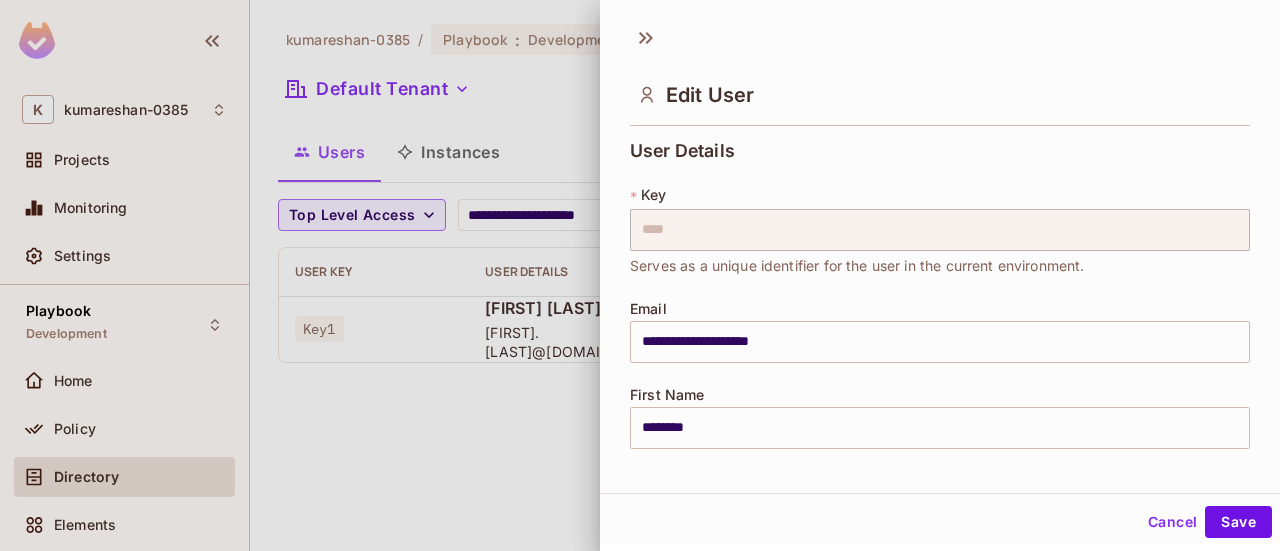 scroll, scrollTop: 2, scrollLeft: 0, axis: vertical 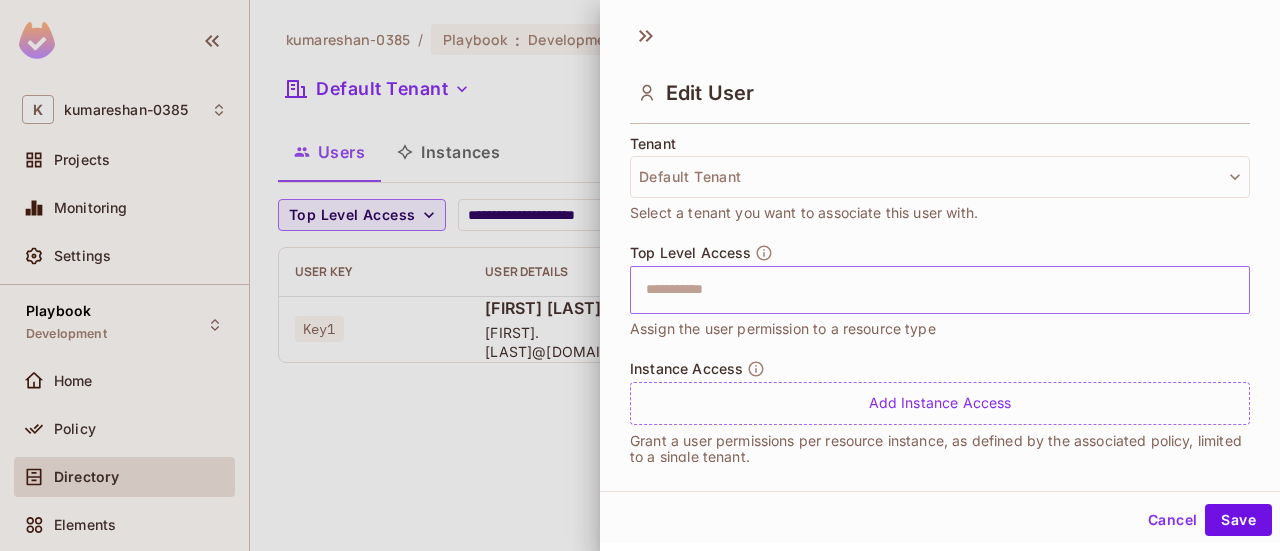 click at bounding box center [922, 290] 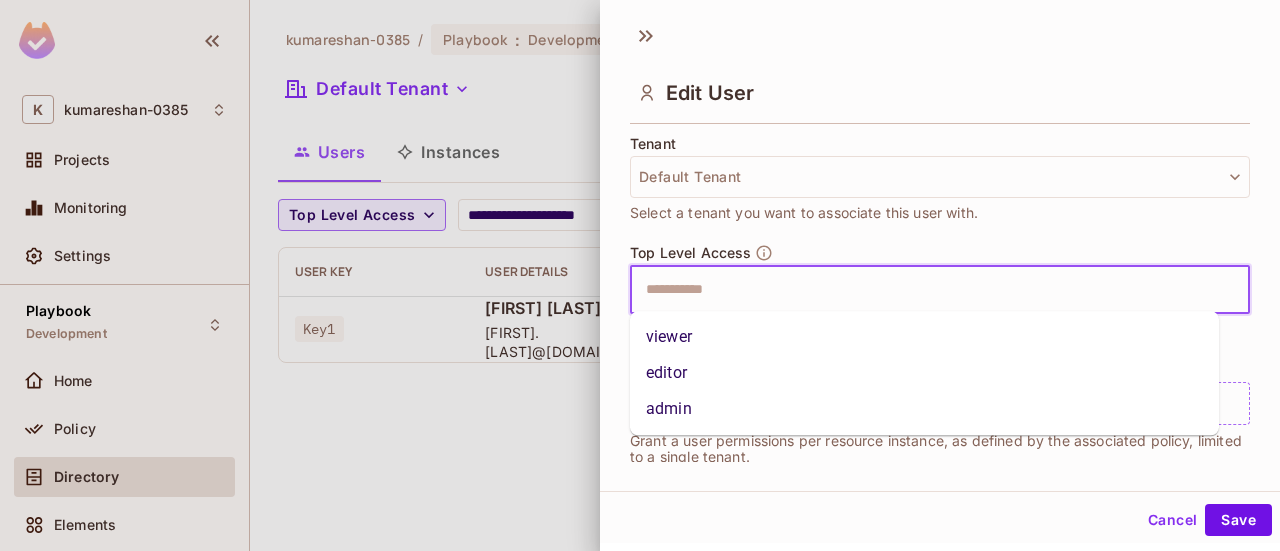 click on "viewer" at bounding box center [924, 337] 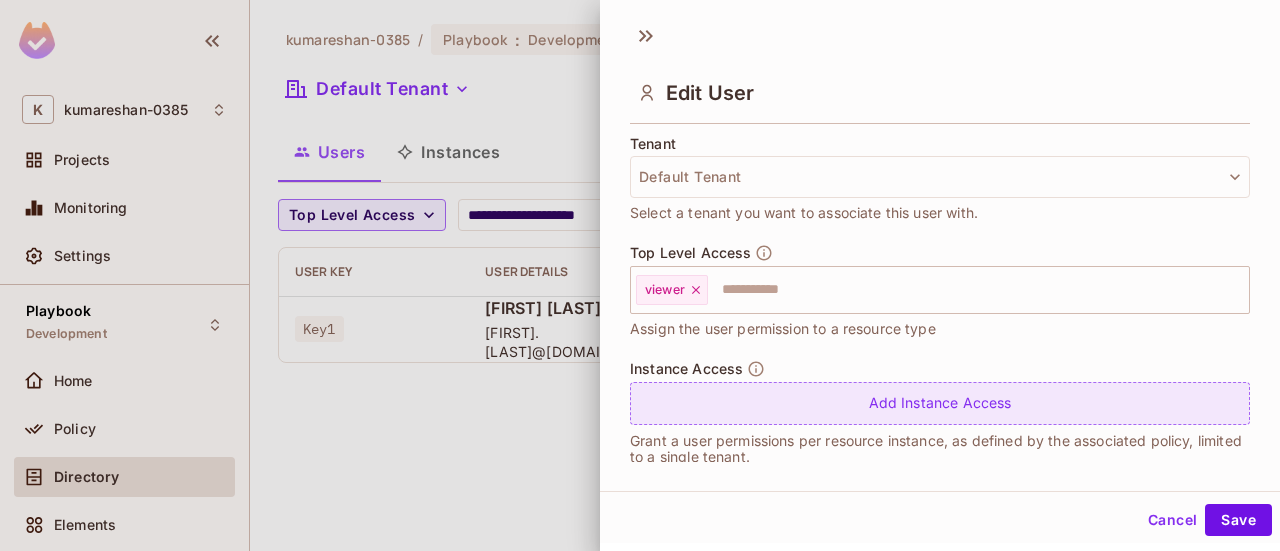 click on "Add Instance Access" at bounding box center (940, 403) 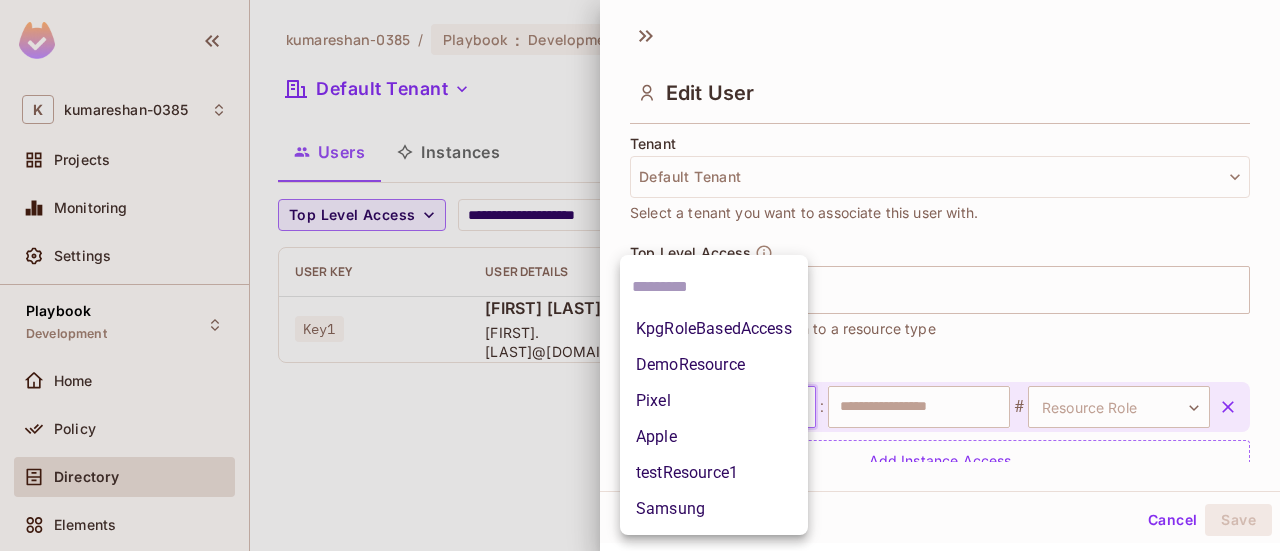 click on "**********" at bounding box center (640, 275) 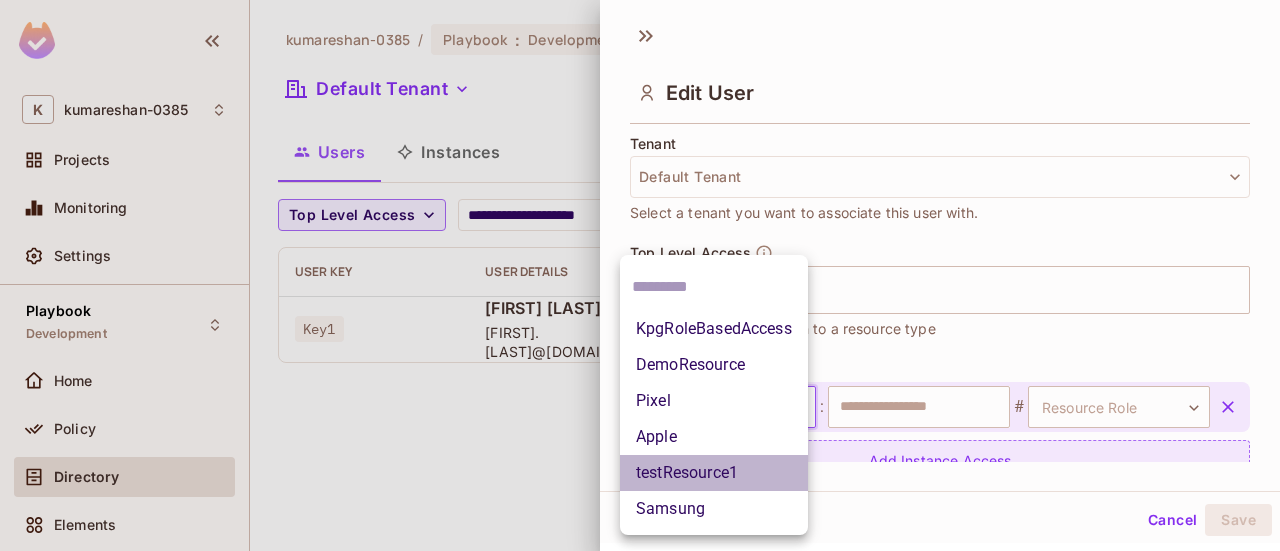 drag, startPoint x: 695, startPoint y: 467, endPoint x: 719, endPoint y: 460, distance: 25 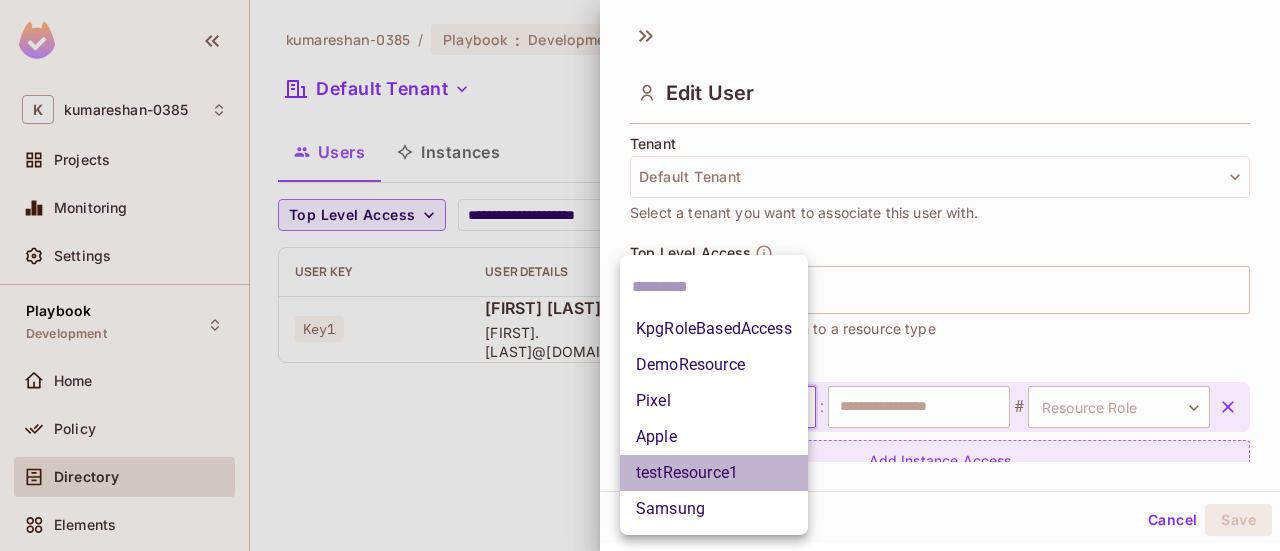 click on "testResource1" at bounding box center (714, 473) 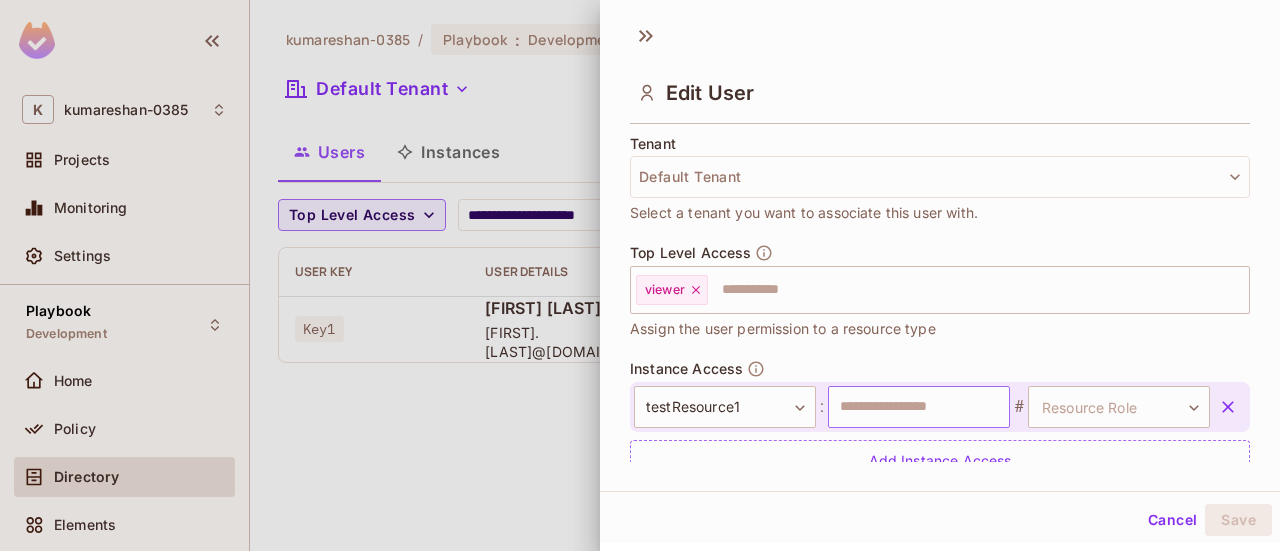click at bounding box center [919, 407] 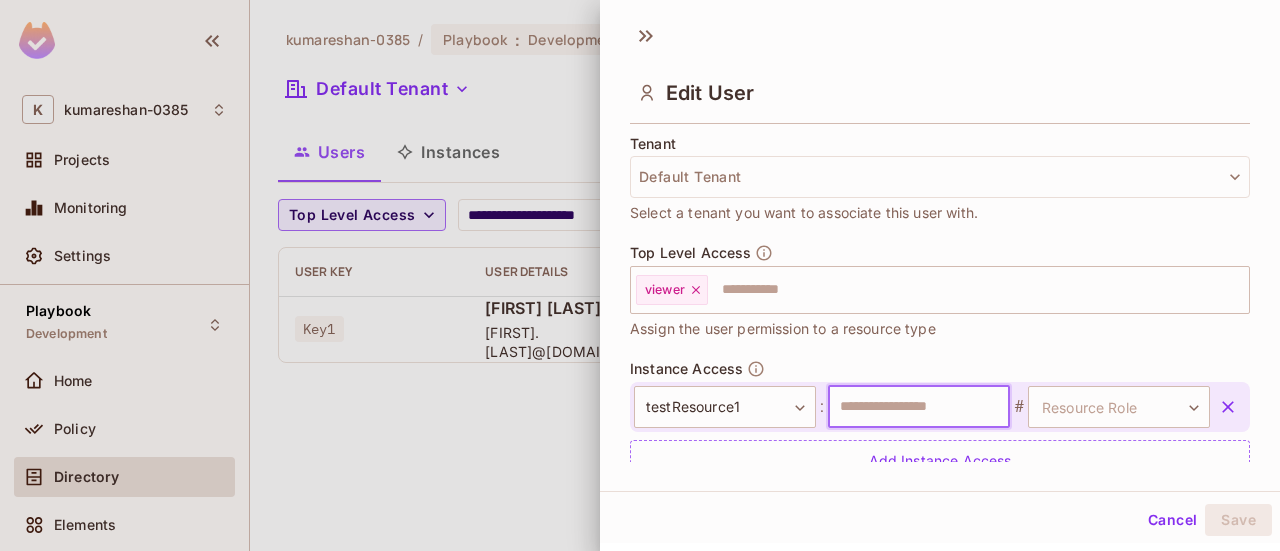 type on "********" 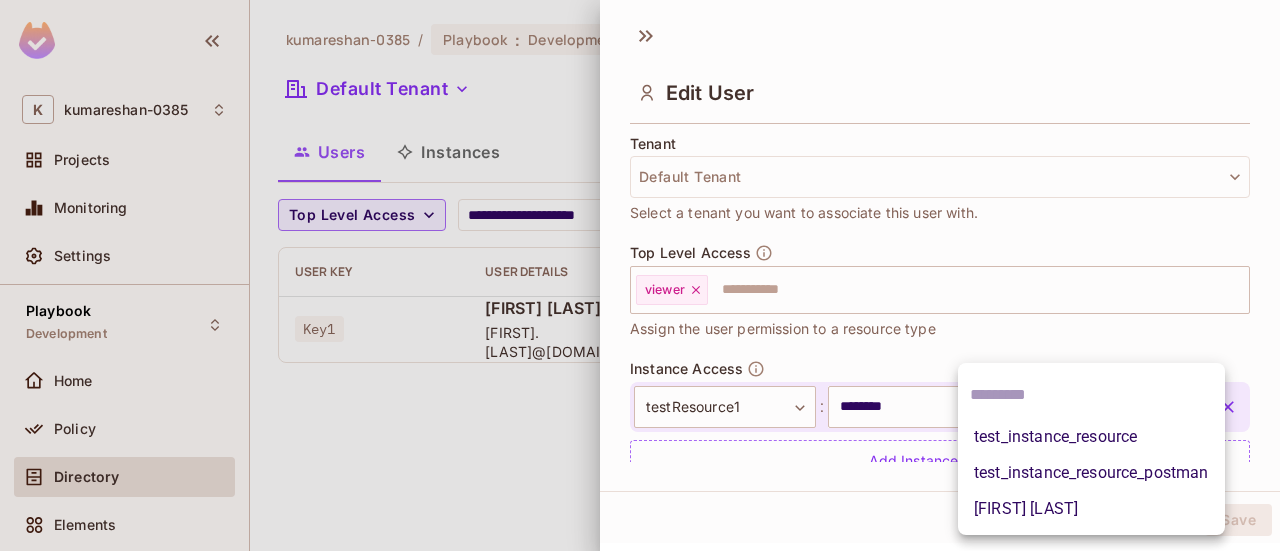 click on "**********" at bounding box center (640, 275) 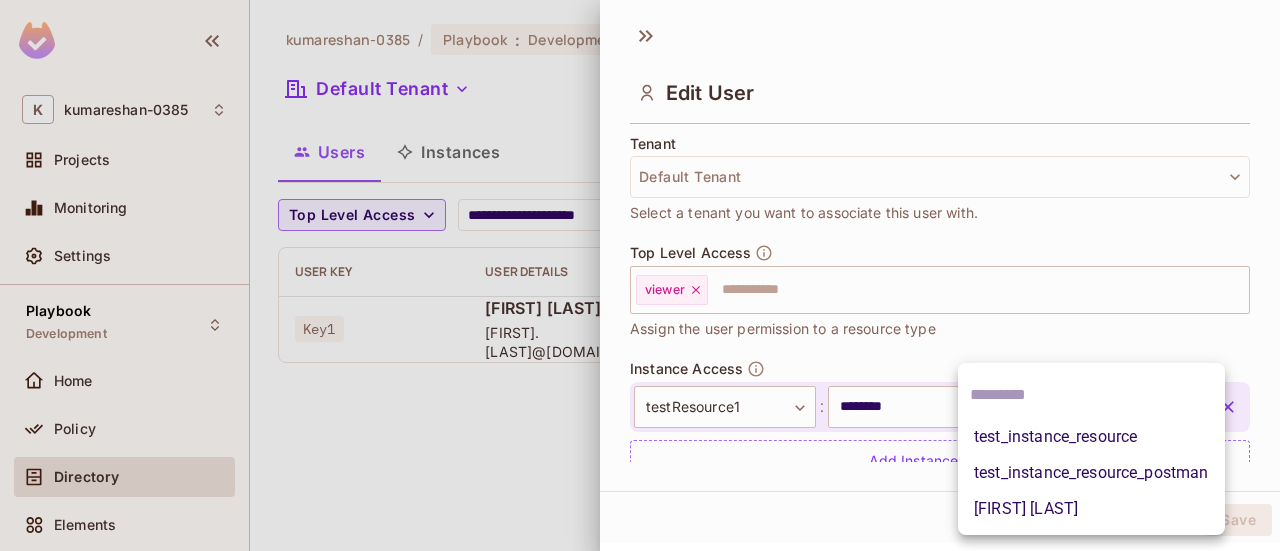 click on "test_instance_resource" at bounding box center [1091, 437] 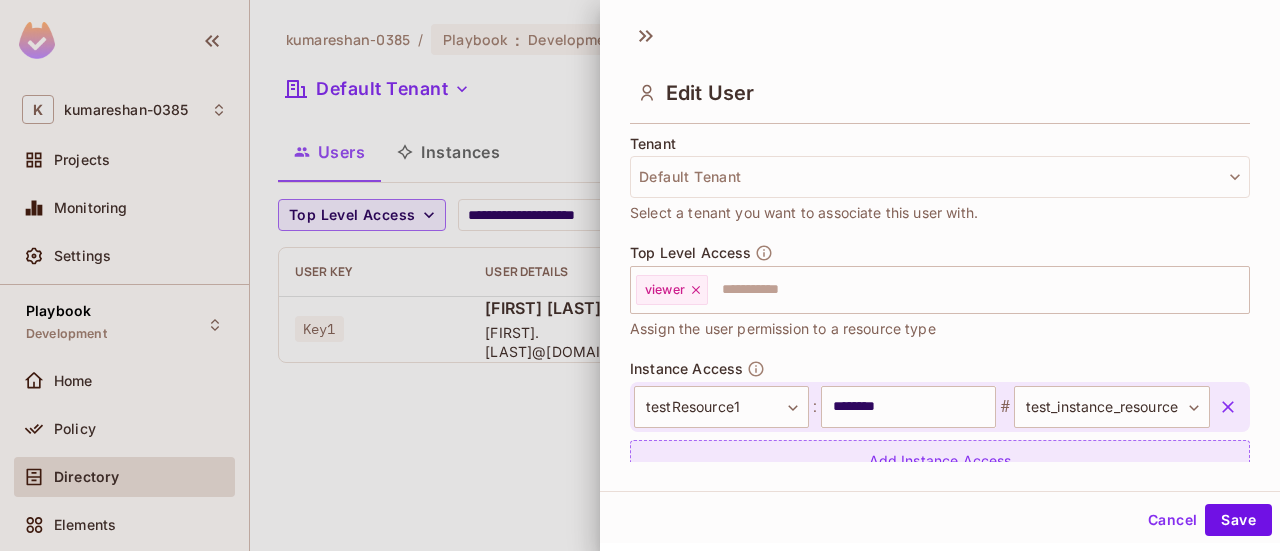 click on "Add Instance Access" at bounding box center [940, 461] 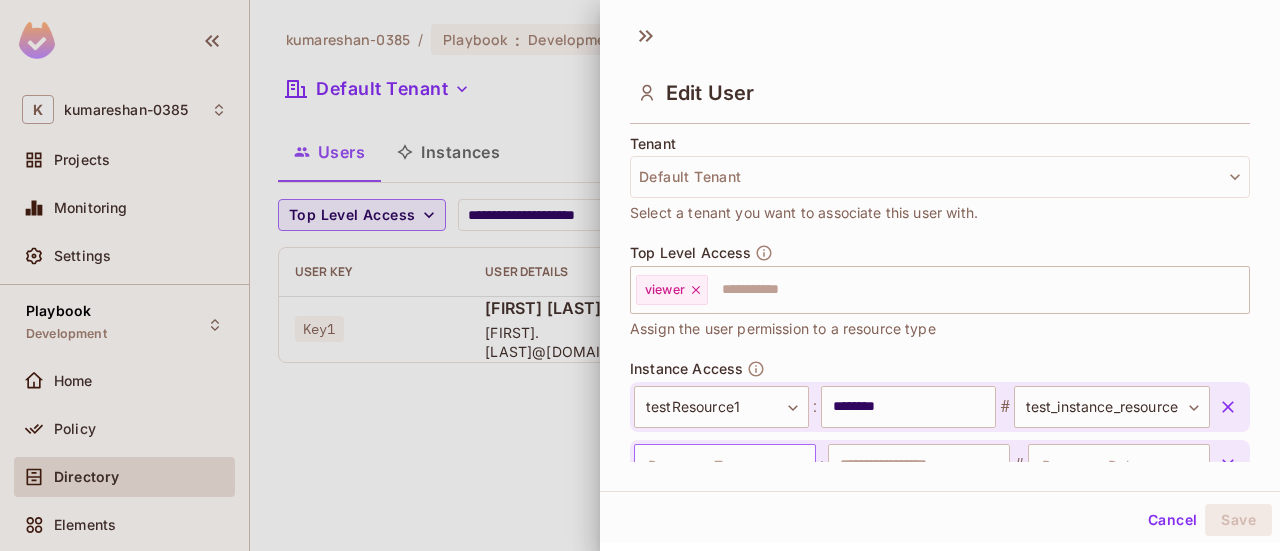 scroll, scrollTop: 512, scrollLeft: 0, axis: vertical 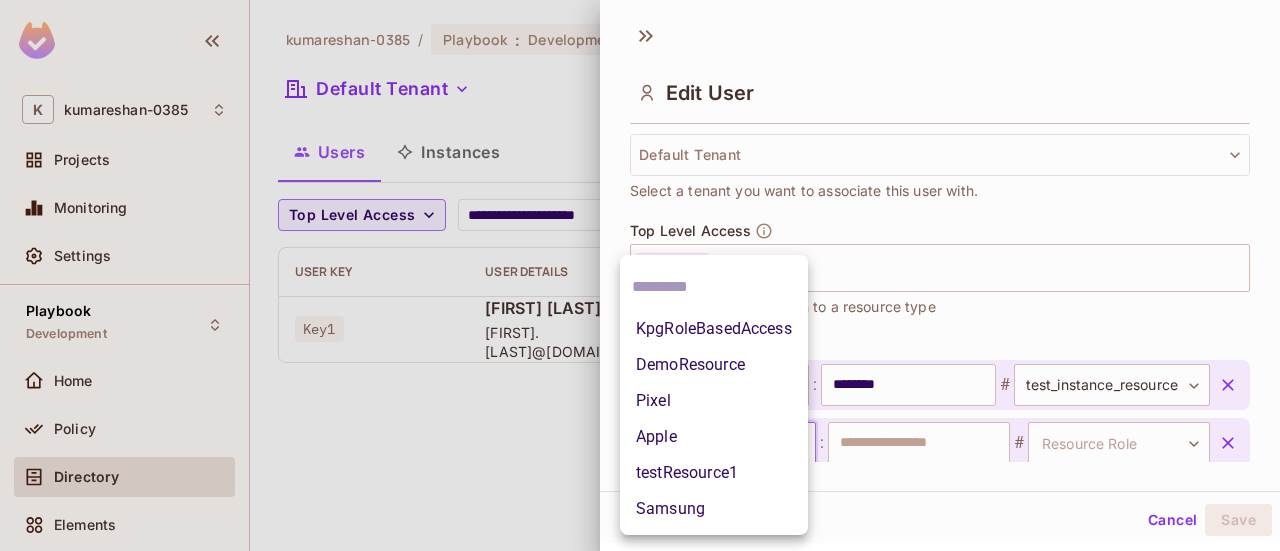 click on "**********" at bounding box center (640, 275) 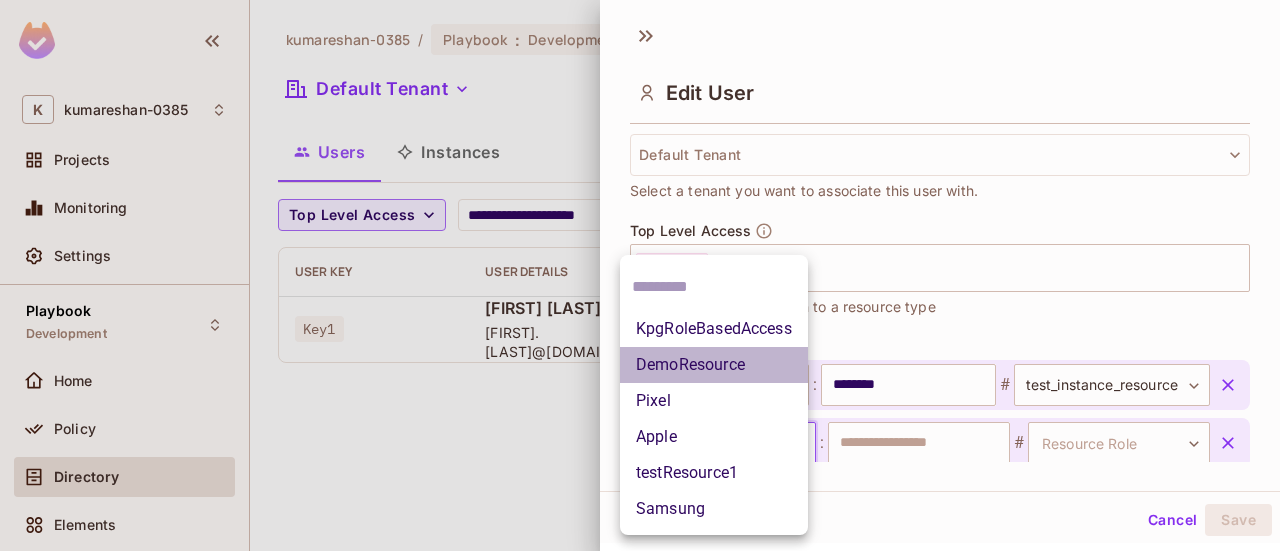 click on "DemoResource" at bounding box center [714, 365] 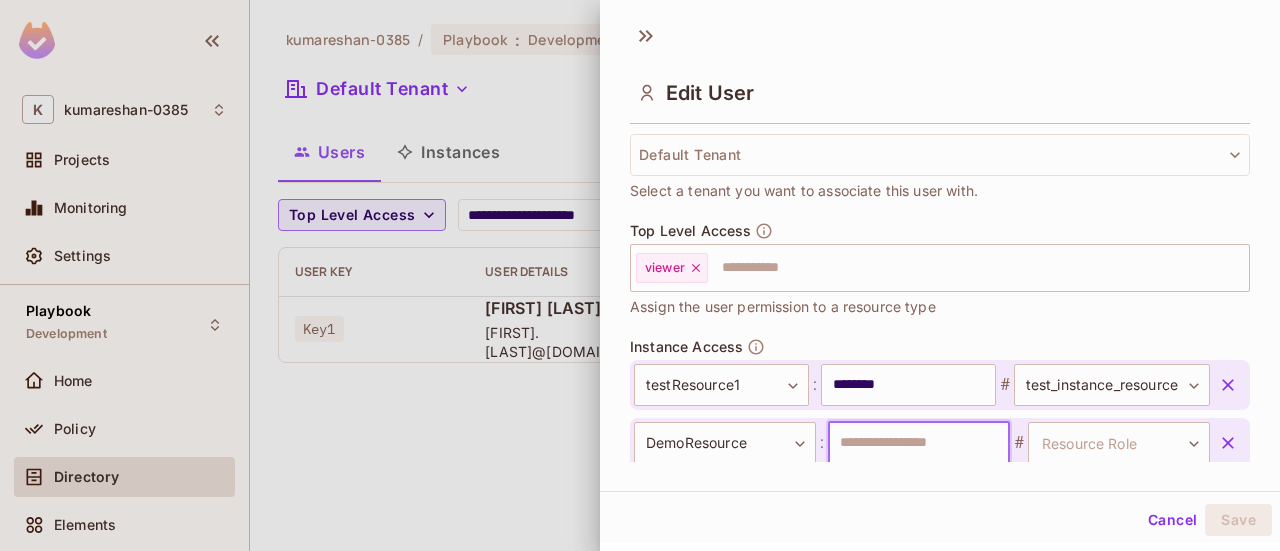 click at bounding box center [919, 443] 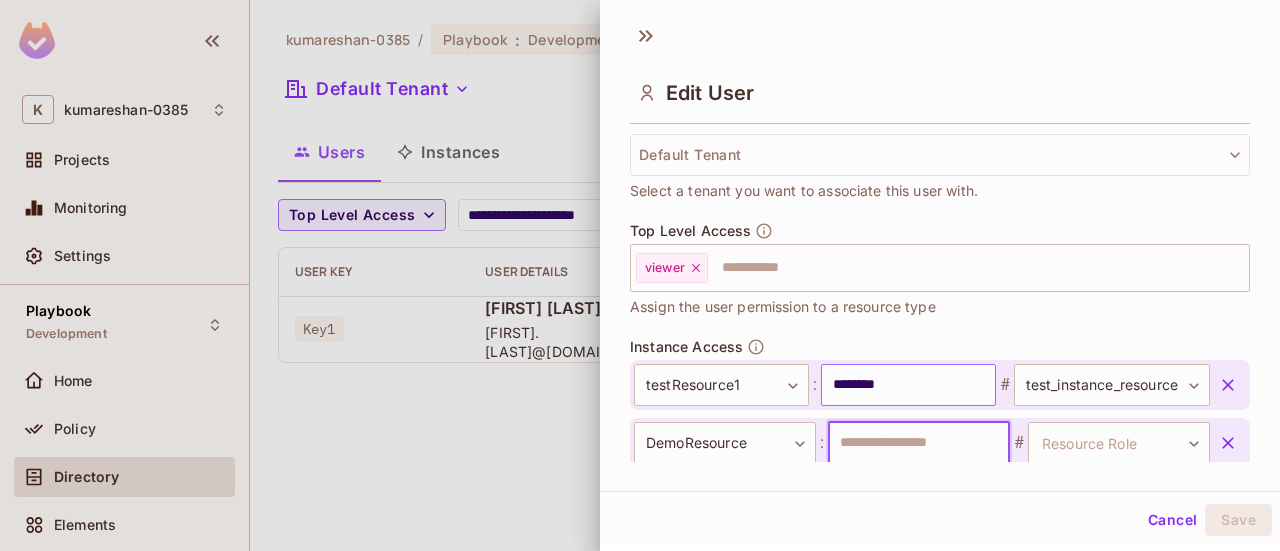 type on "*********" 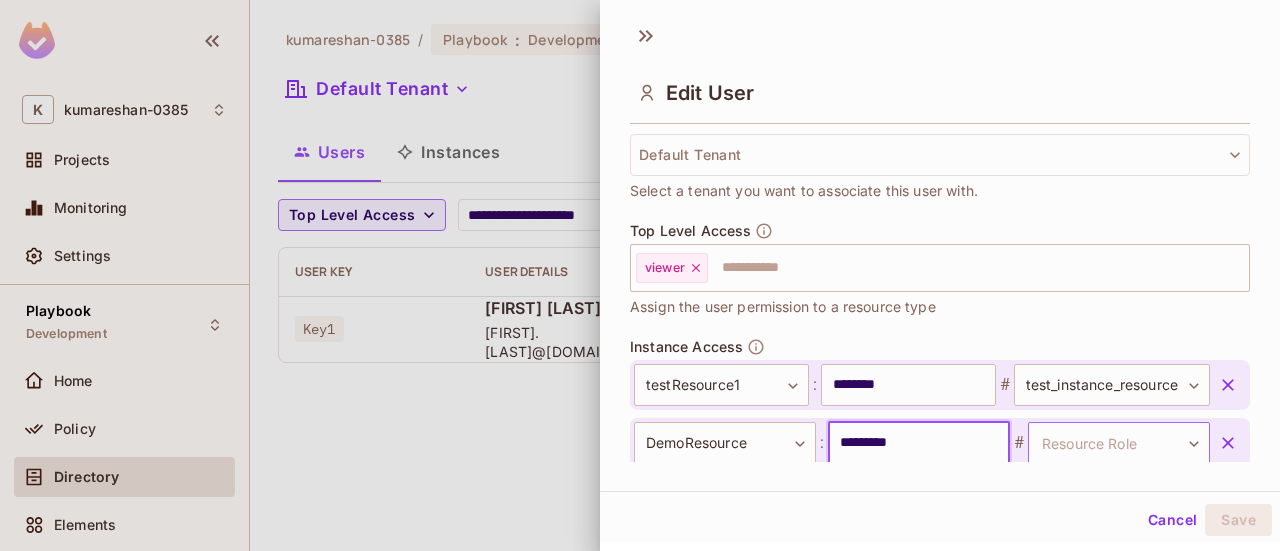 click on "**********" at bounding box center [640, 275] 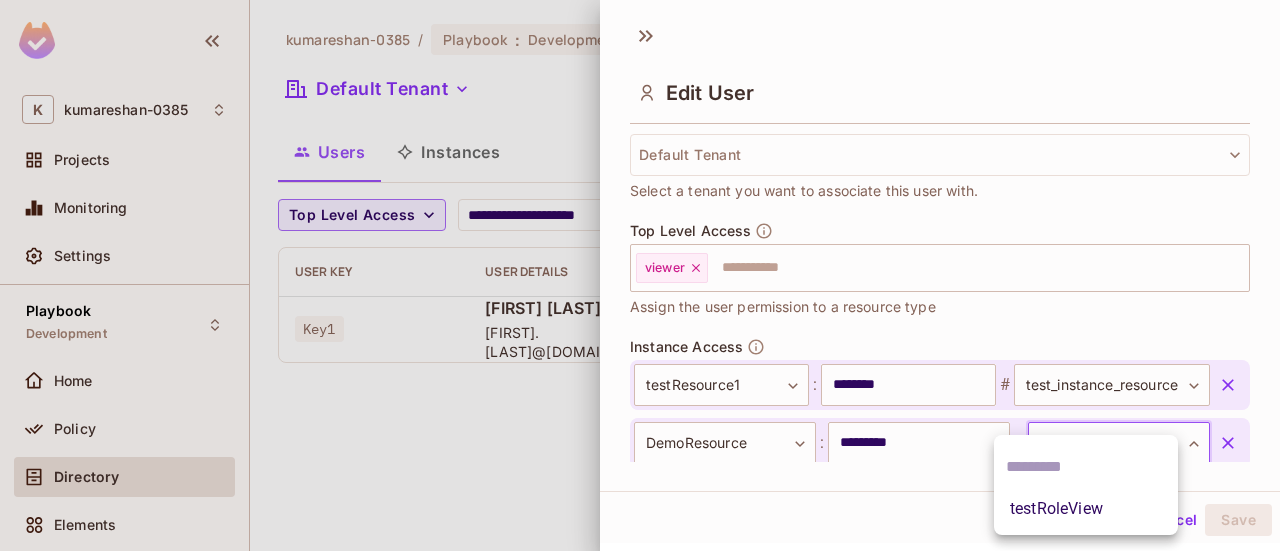 click on "testRoleView" at bounding box center [1086, 509] 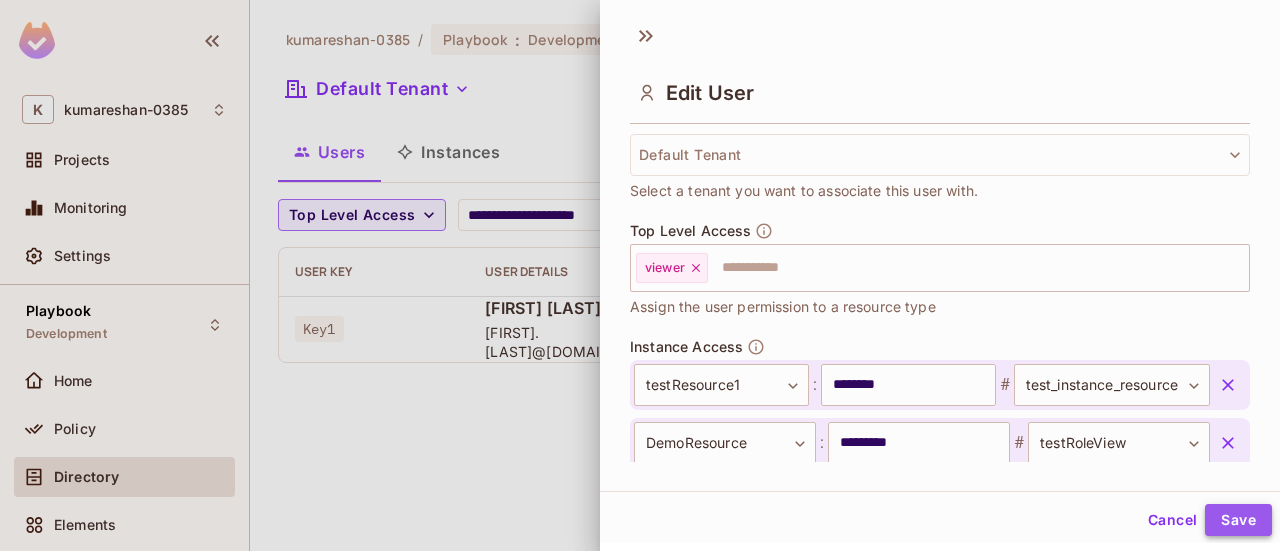 click on "Save" at bounding box center [1238, 520] 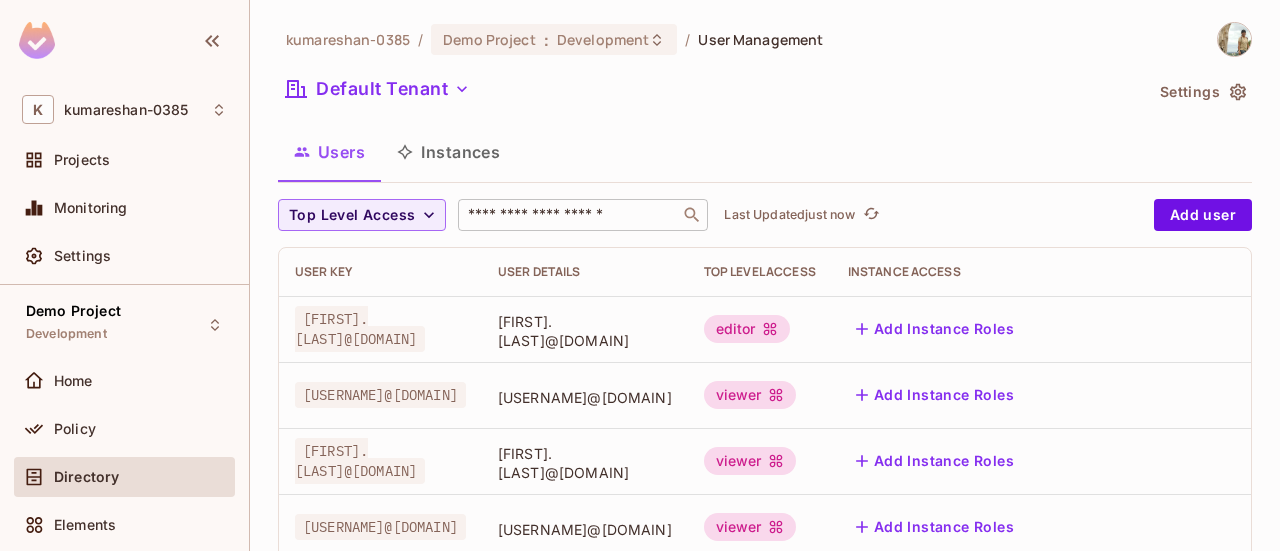 scroll, scrollTop: 0, scrollLeft: 0, axis: both 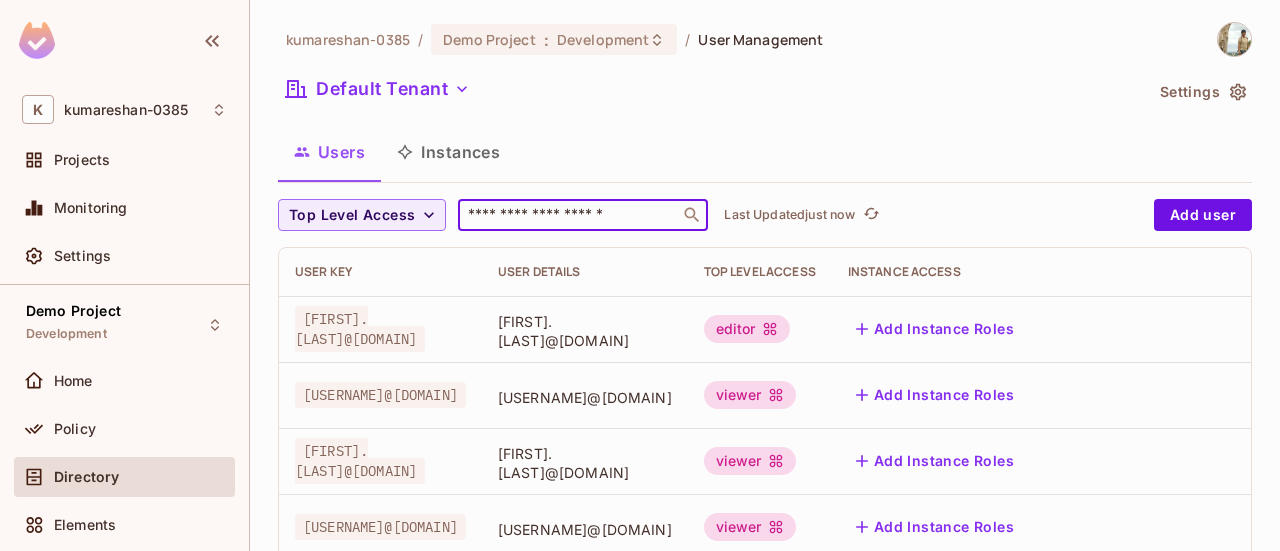 type on "**********" 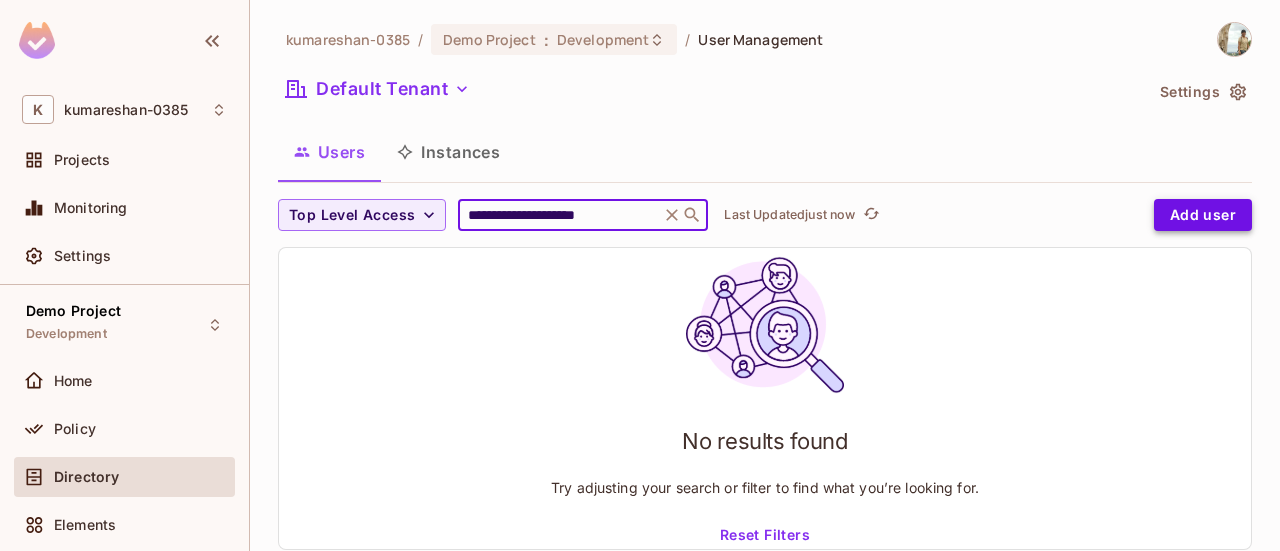 click on "Add user" at bounding box center (1203, 215) 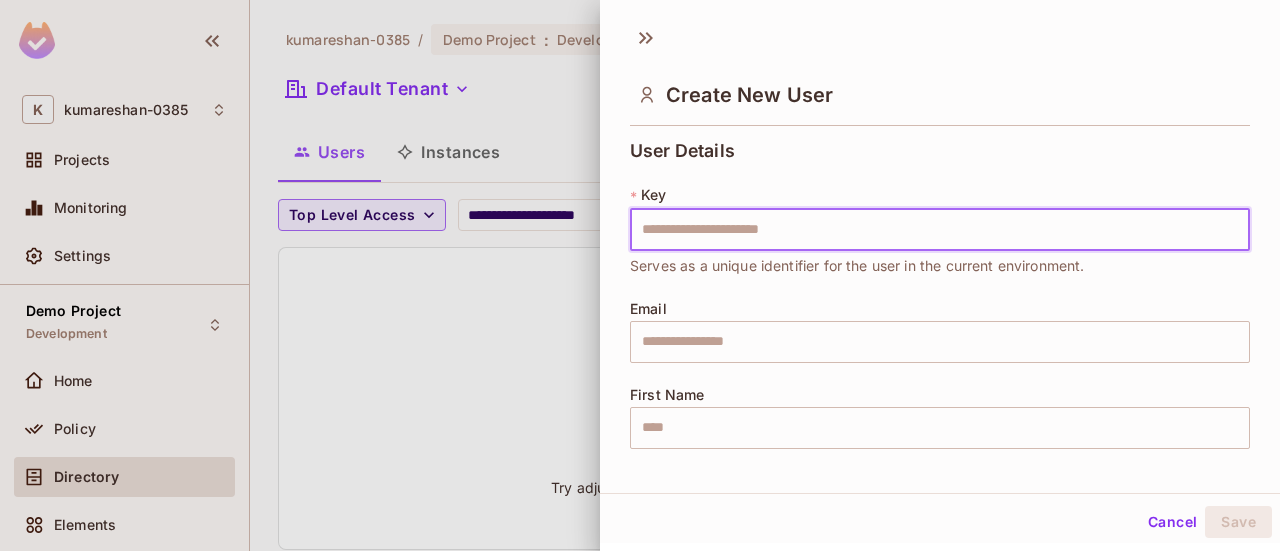click at bounding box center (940, 230) 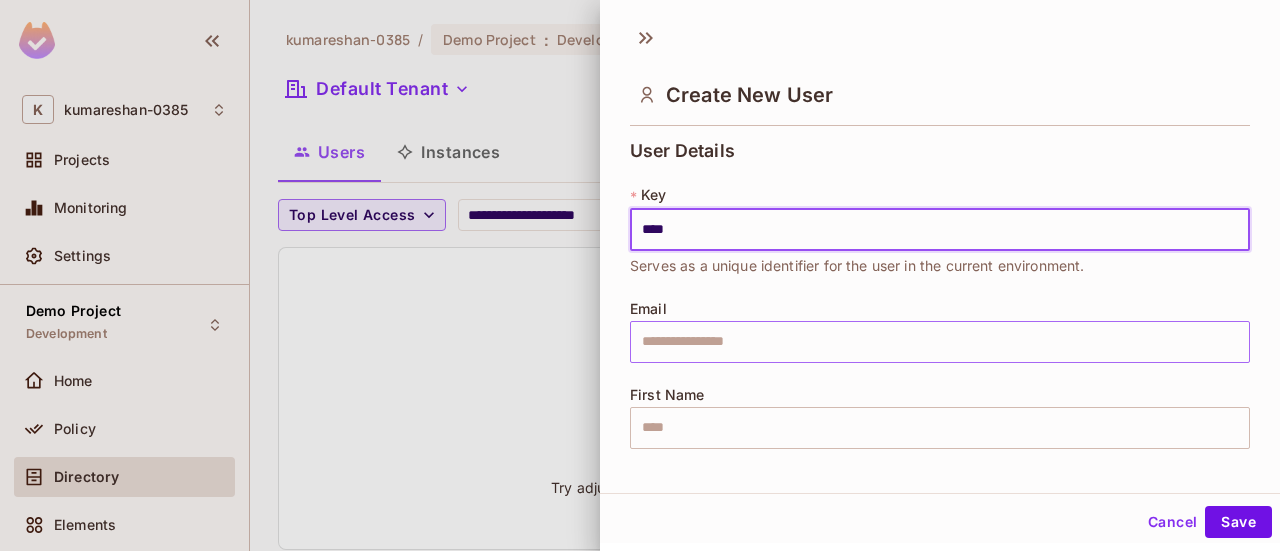 click at bounding box center (940, 342) 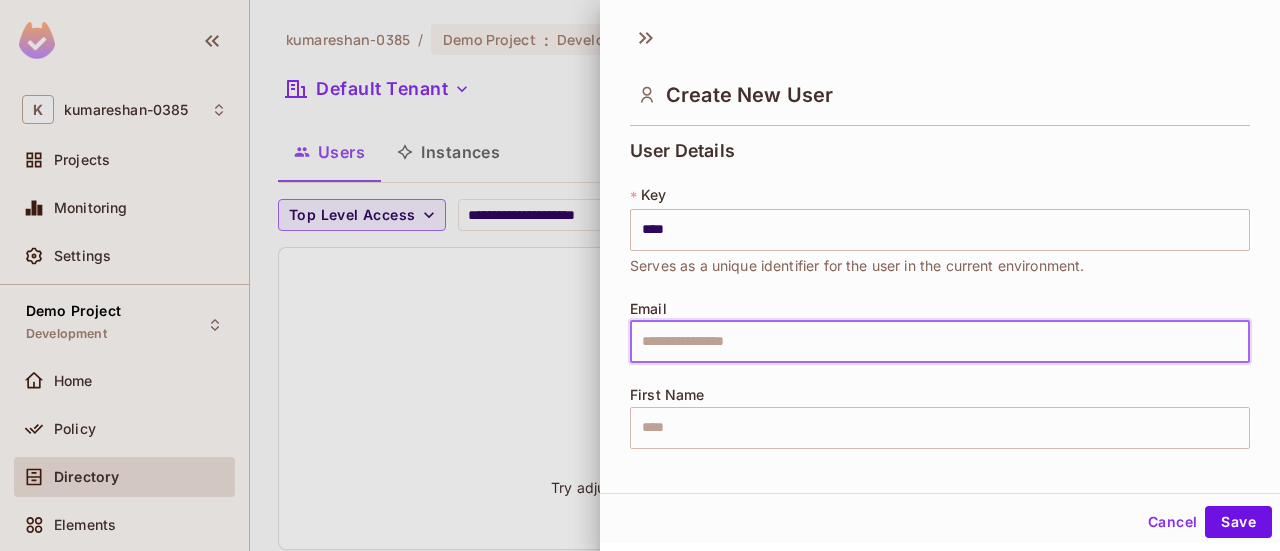type on "**********" 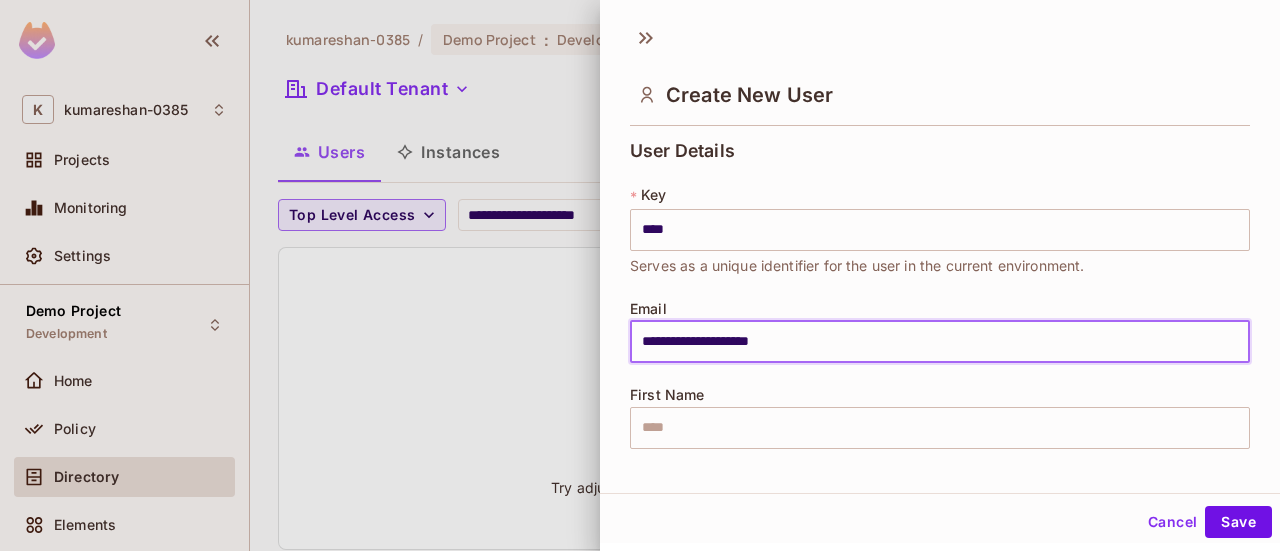 type on "********" 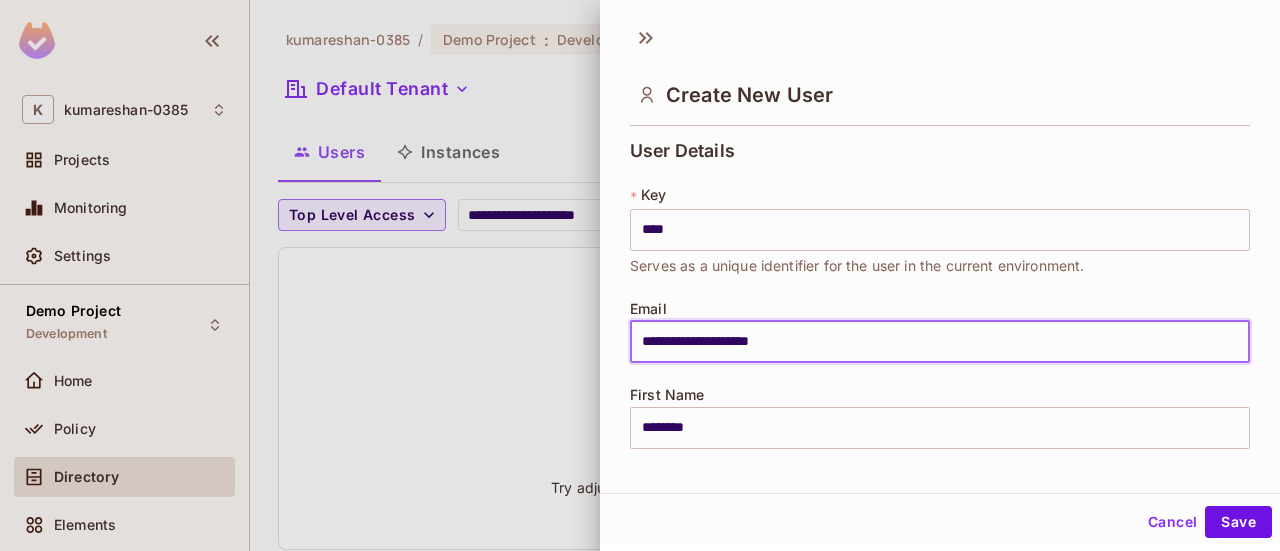 type on "**********" 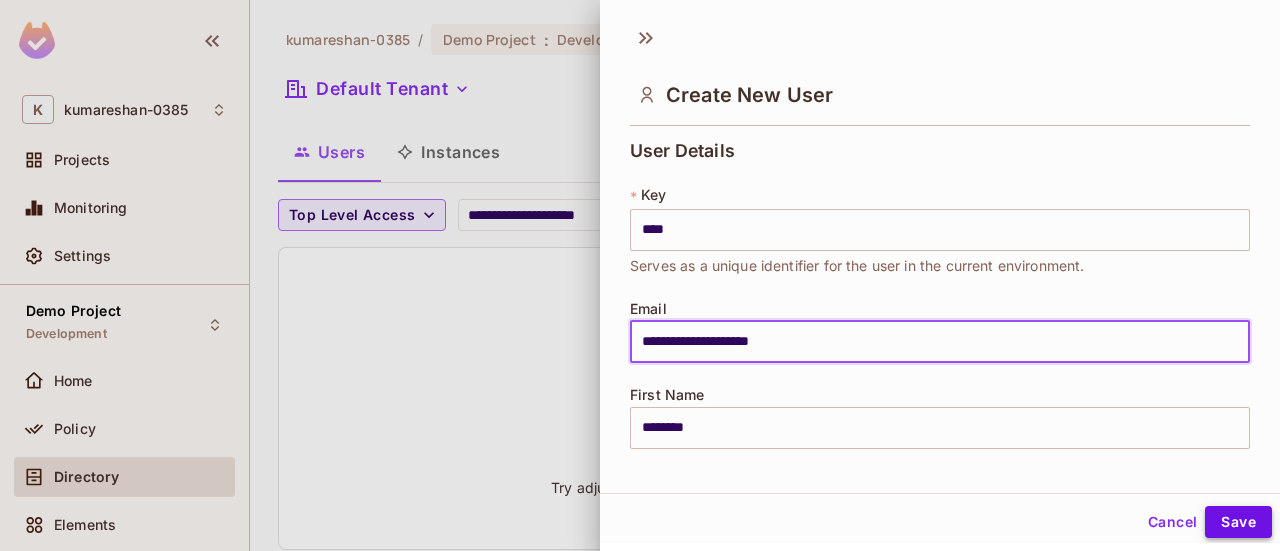 click on "Save" at bounding box center (1238, 522) 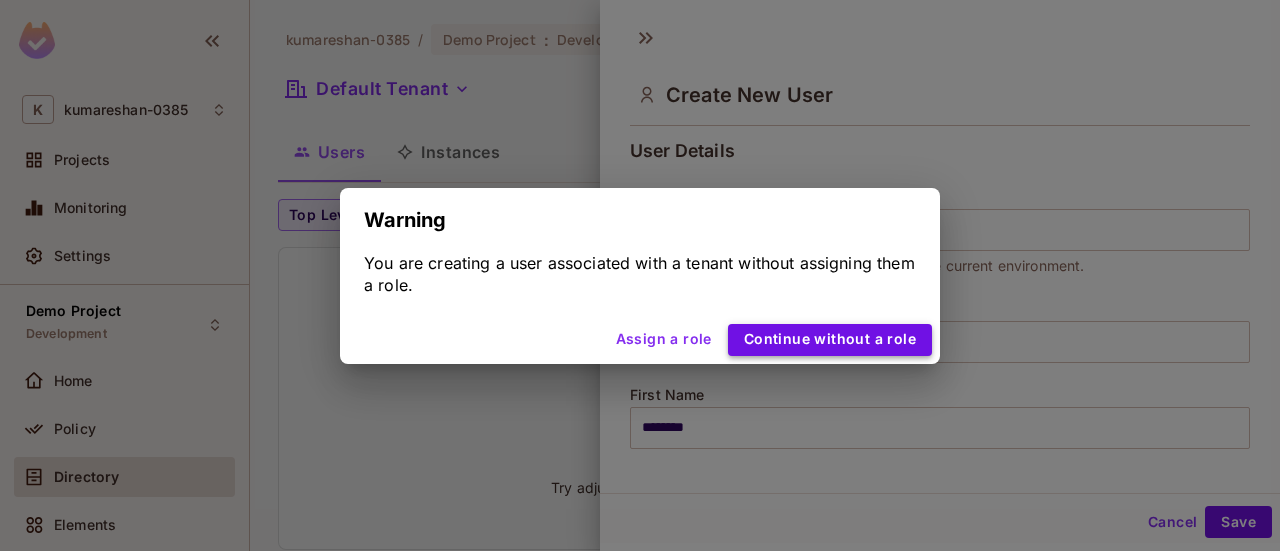 click on "Continue without a role" at bounding box center (830, 340) 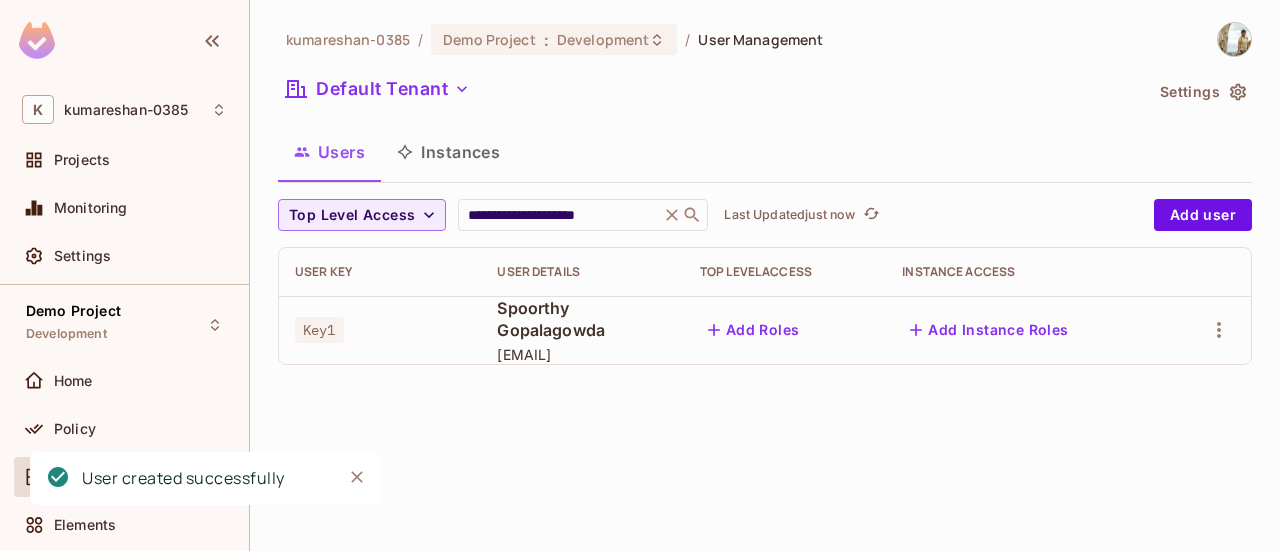 click on "Add Instance Roles" at bounding box center [989, 330] 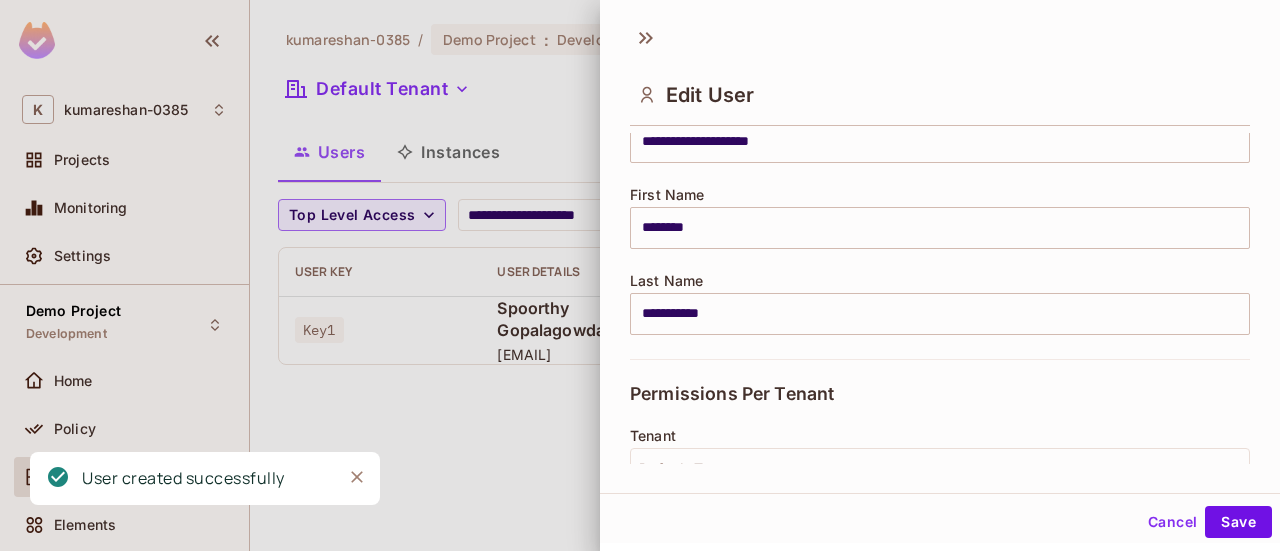 scroll, scrollTop: 512, scrollLeft: 0, axis: vertical 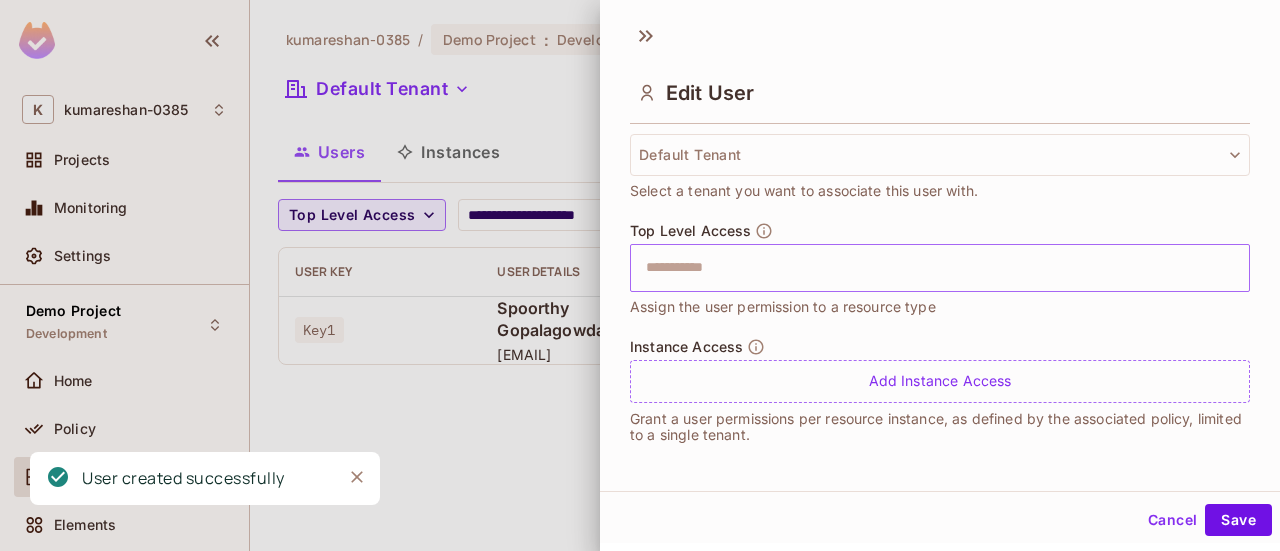 click at bounding box center (922, 268) 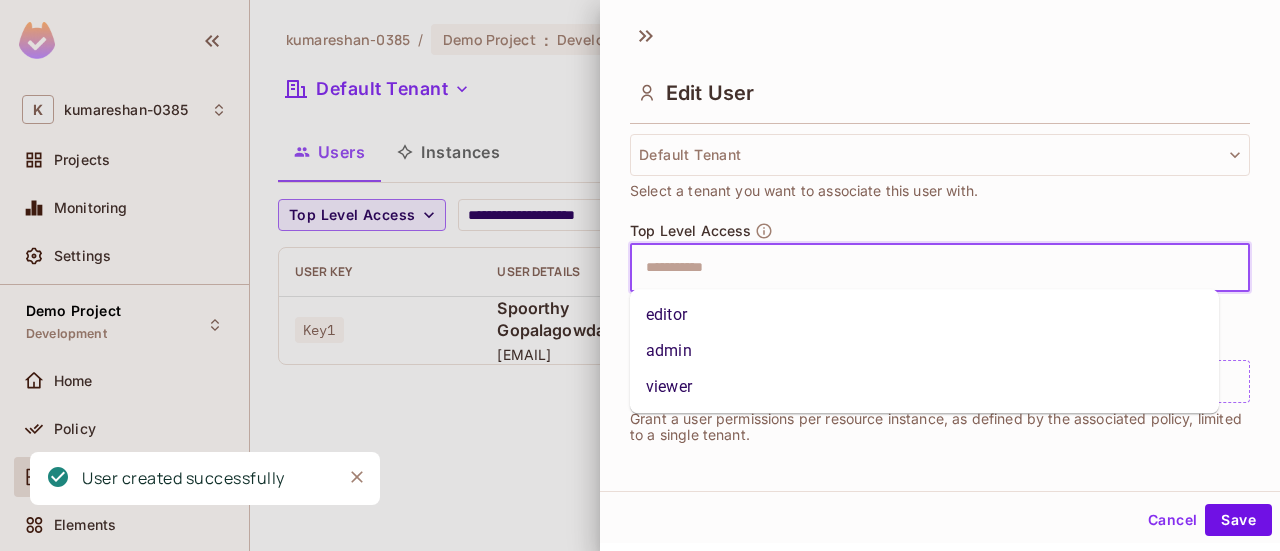 click on "editor" at bounding box center (924, 315) 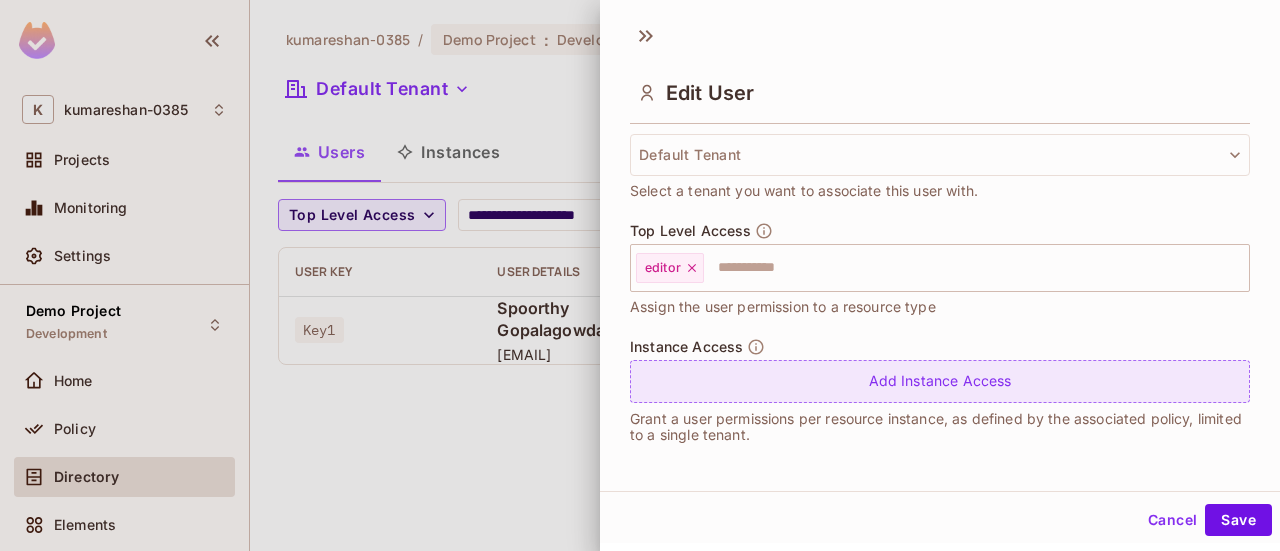 click on "Add Instance Access" at bounding box center [940, 381] 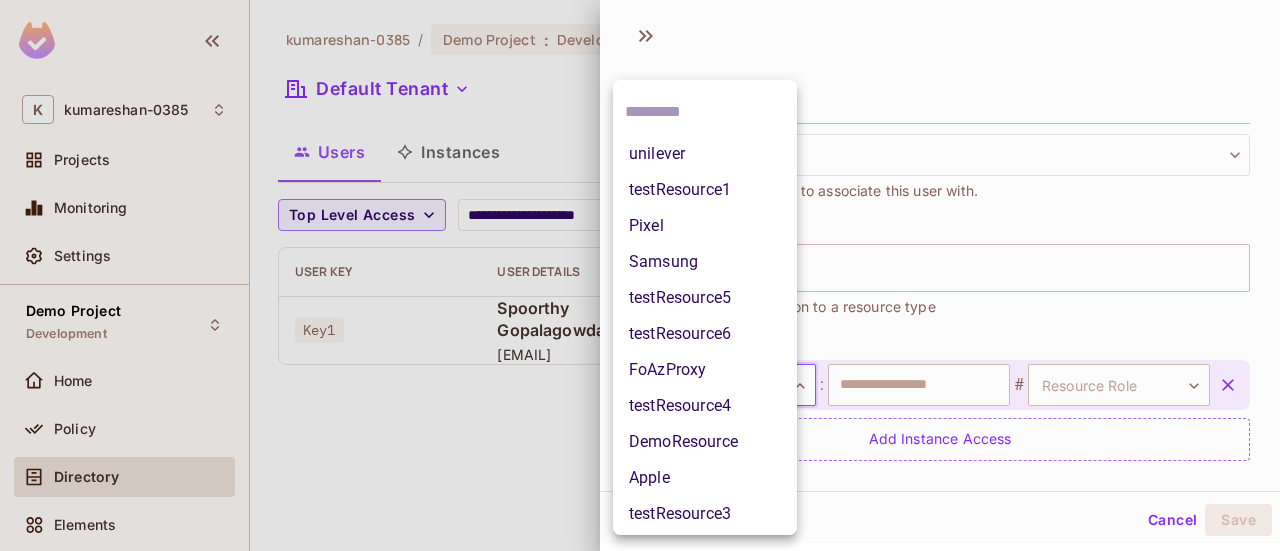 click on "**********" at bounding box center (640, 275) 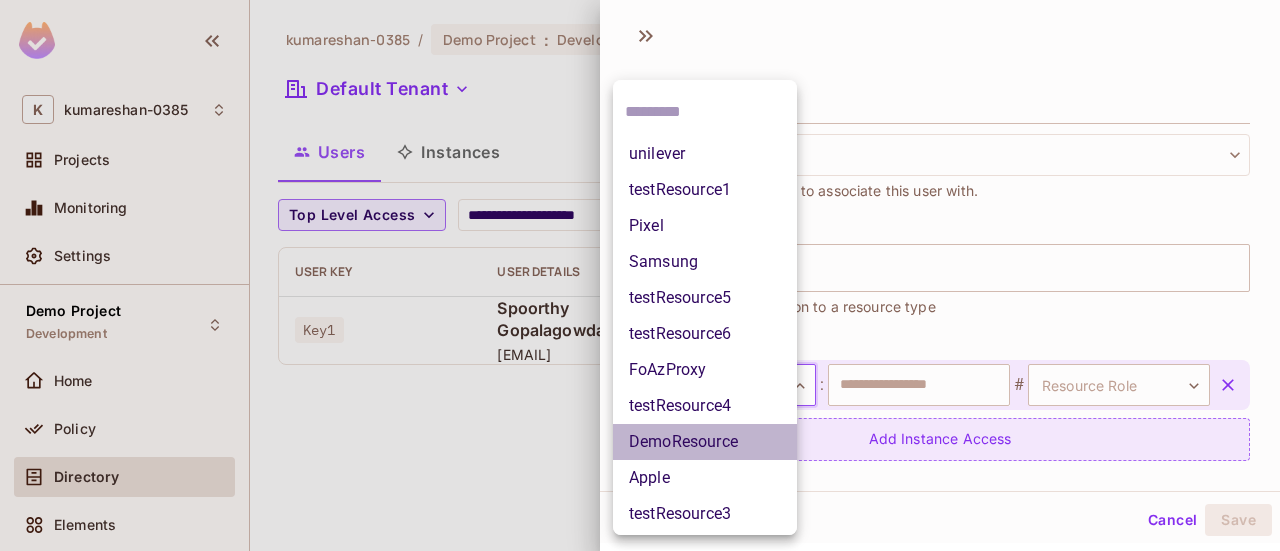 drag, startPoint x: 728, startPoint y: 433, endPoint x: 795, endPoint y: 439, distance: 67.26812 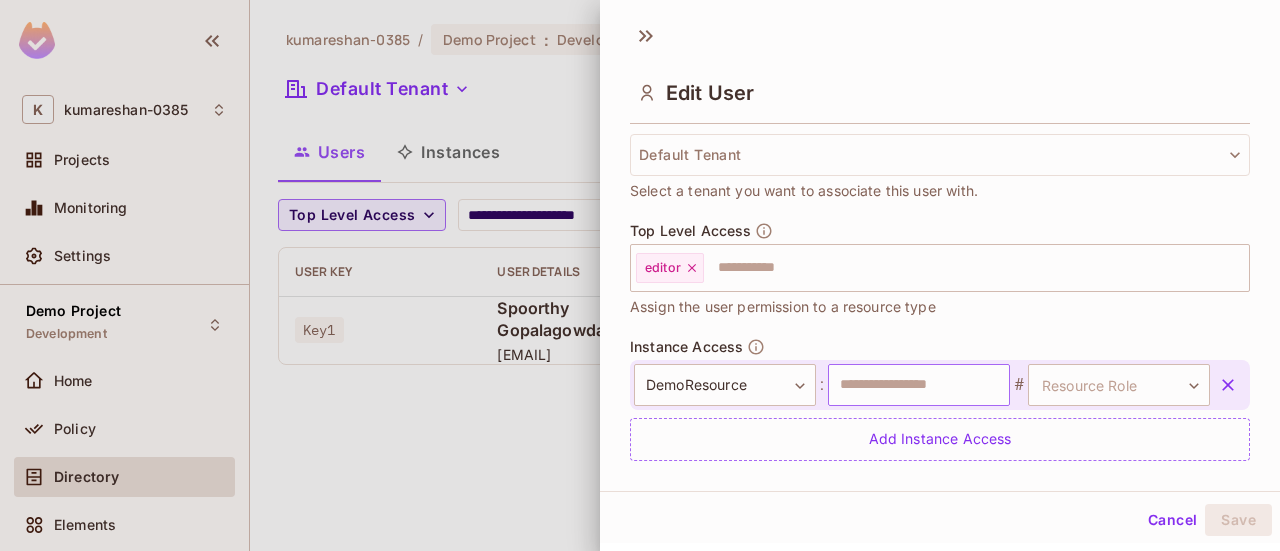click at bounding box center (919, 385) 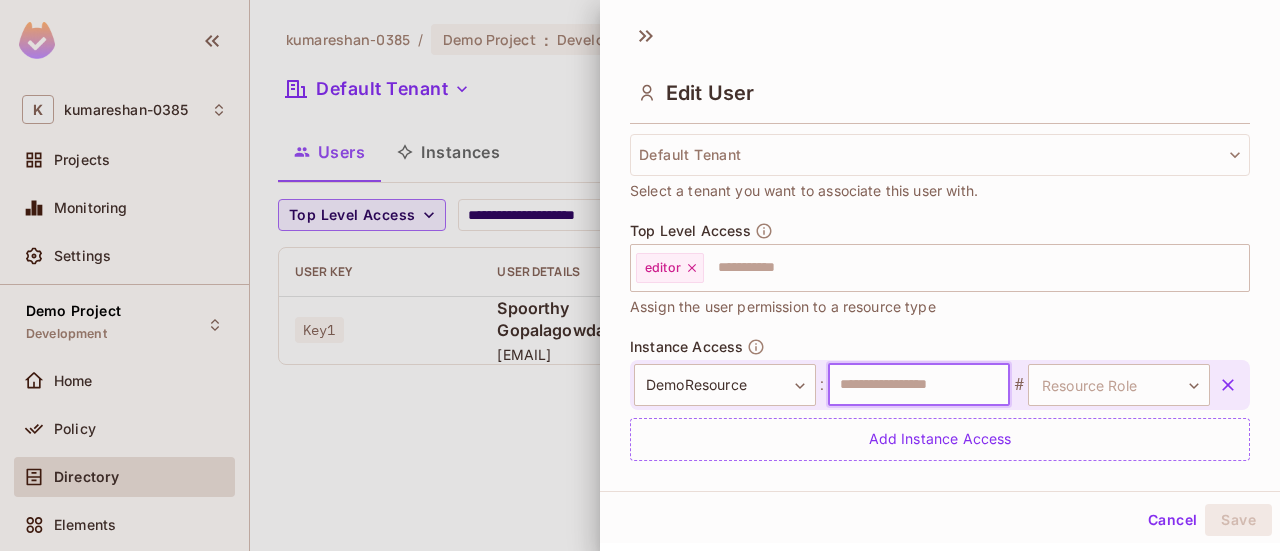 type on "********" 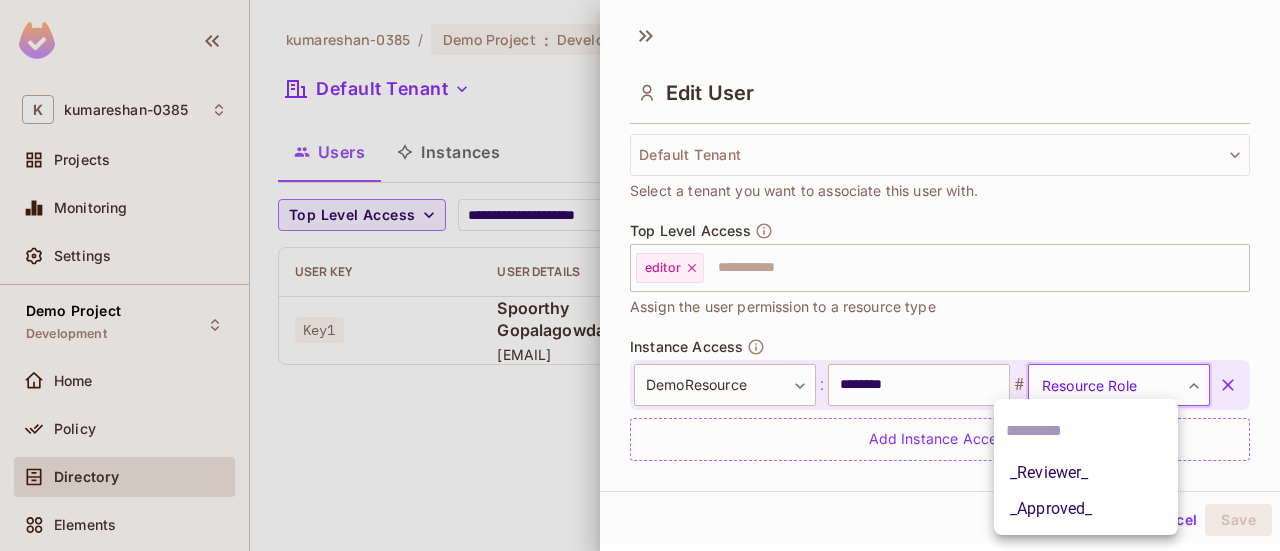 click on "**********" at bounding box center [640, 275] 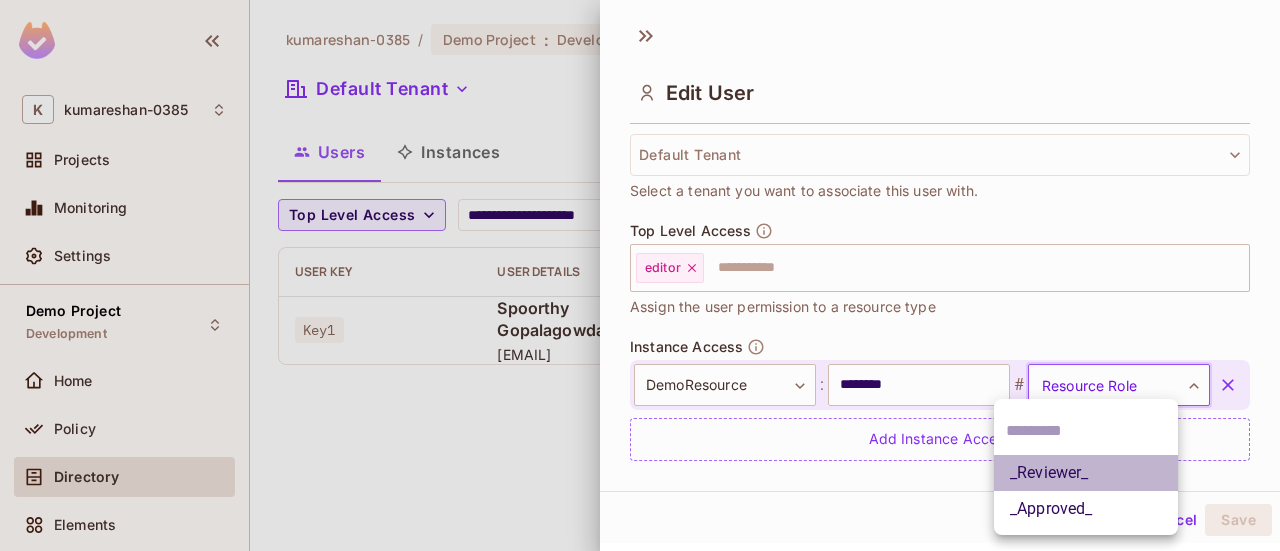 click on "_Reviewer_" at bounding box center (1086, 473) 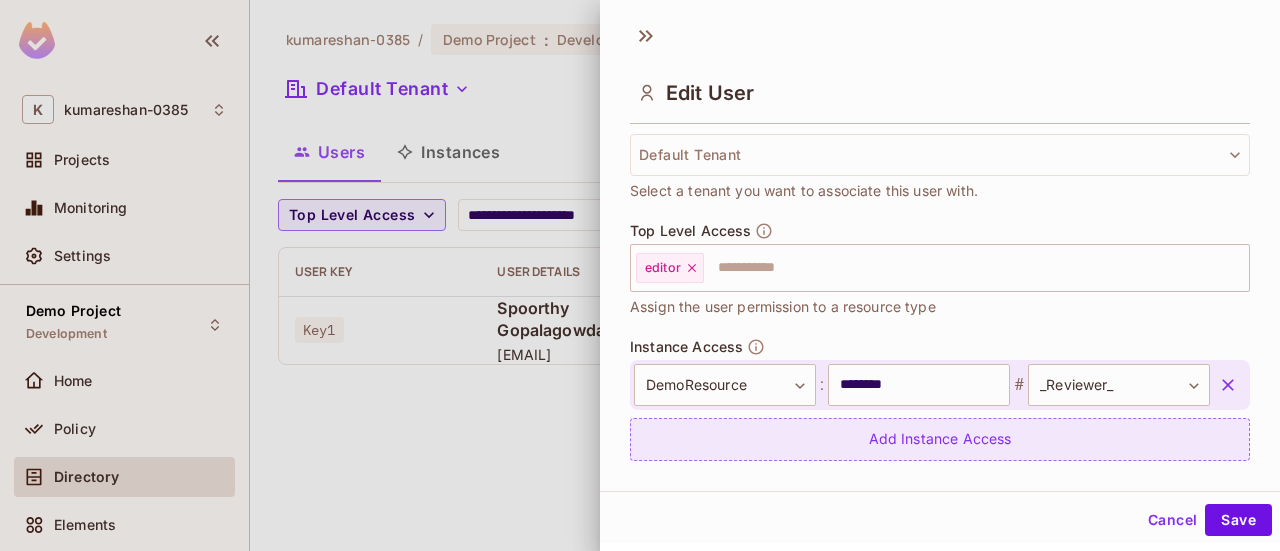 click on "Add Instance Access" at bounding box center [940, 439] 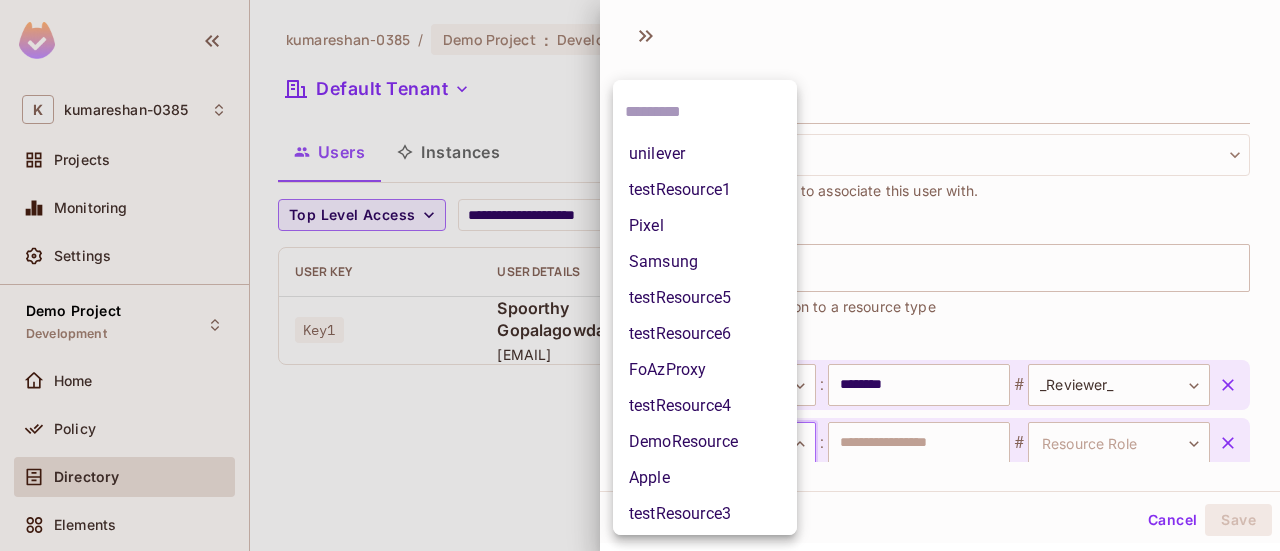 click on "**********" at bounding box center [640, 275] 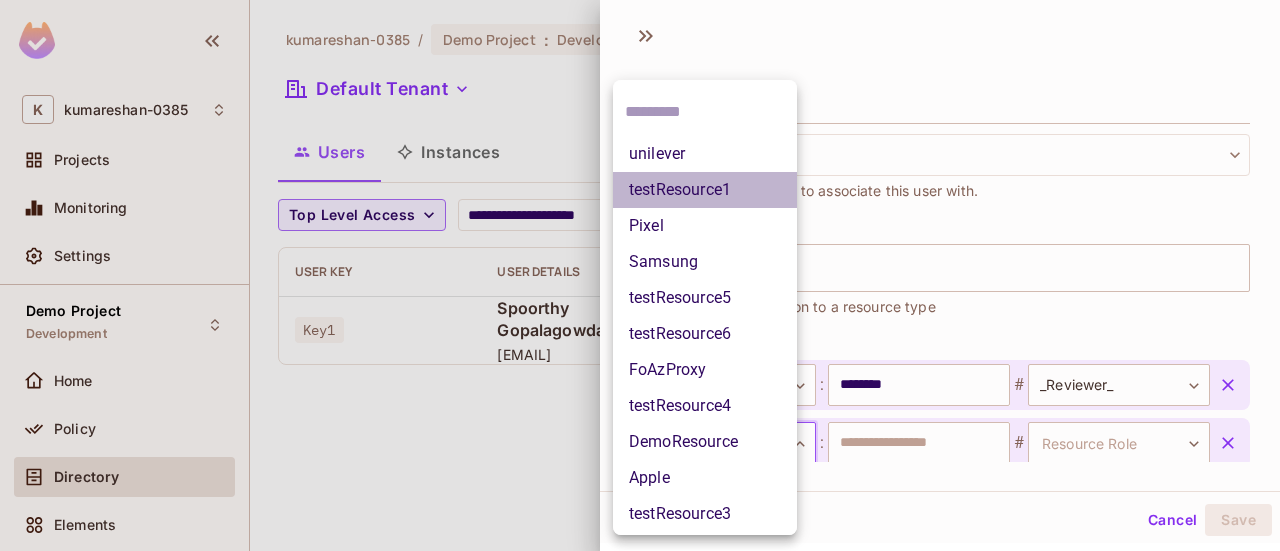 click on "testResource1" at bounding box center [705, 190] 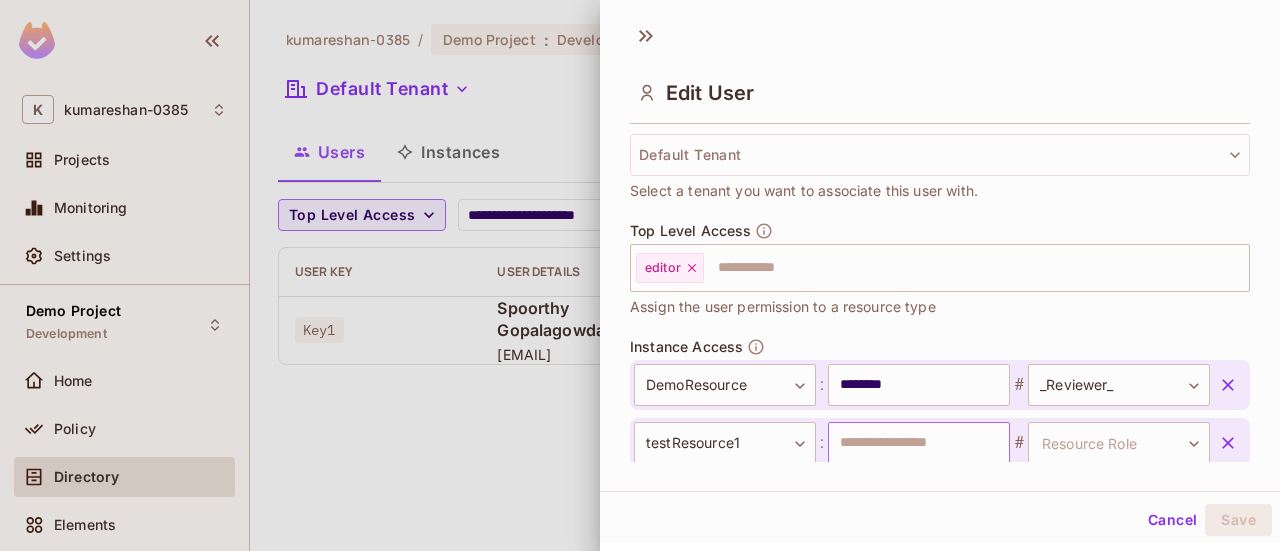 click at bounding box center [919, 443] 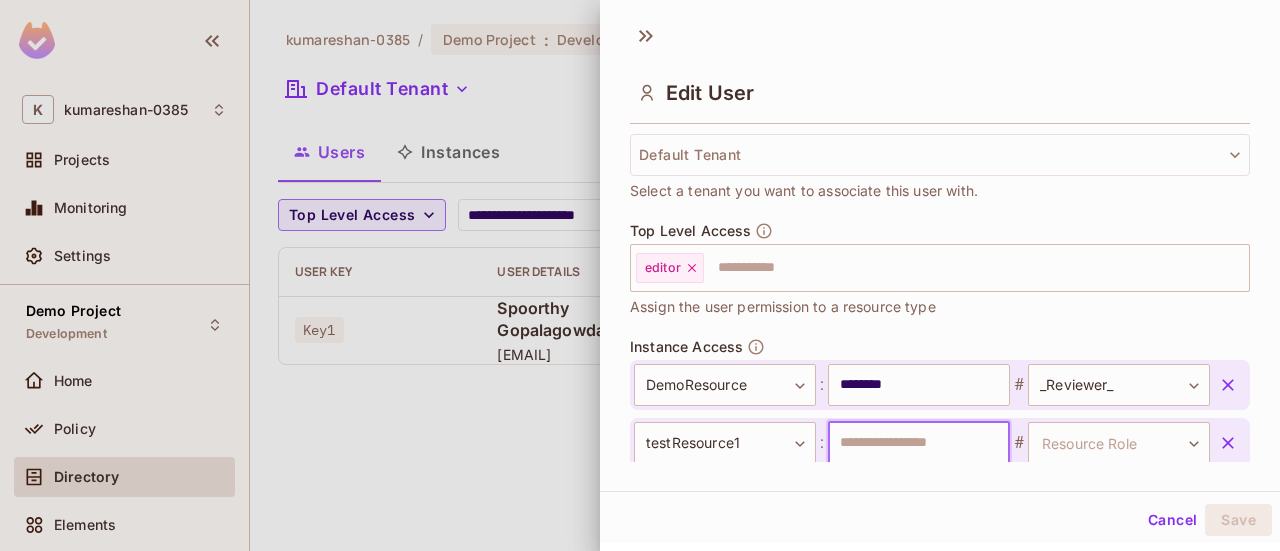 type on "*********" 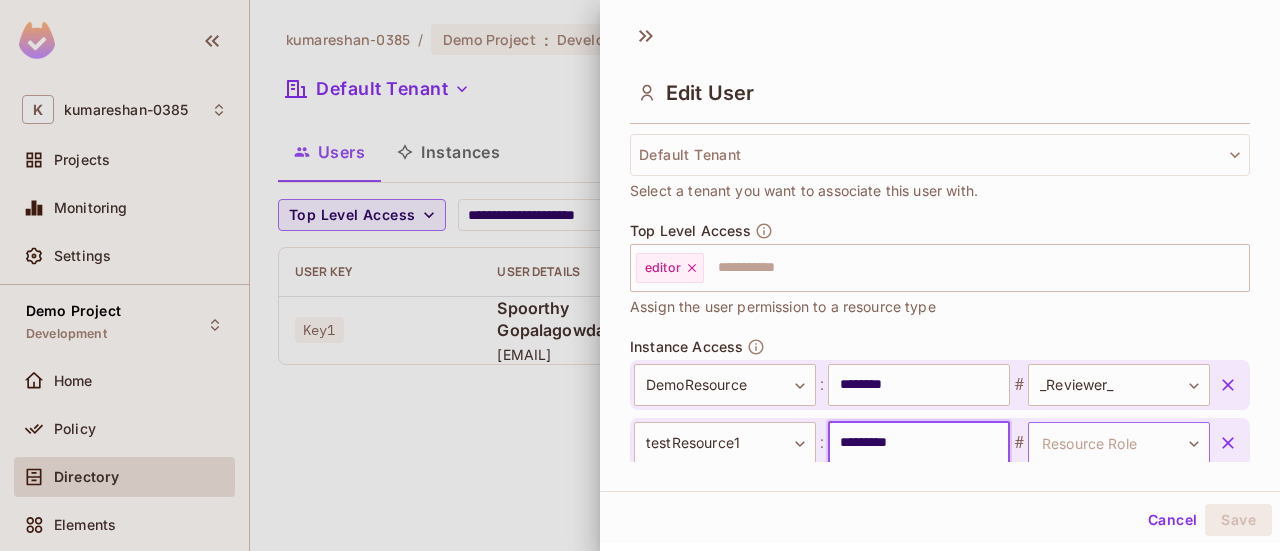 click on "**********" at bounding box center [640, 275] 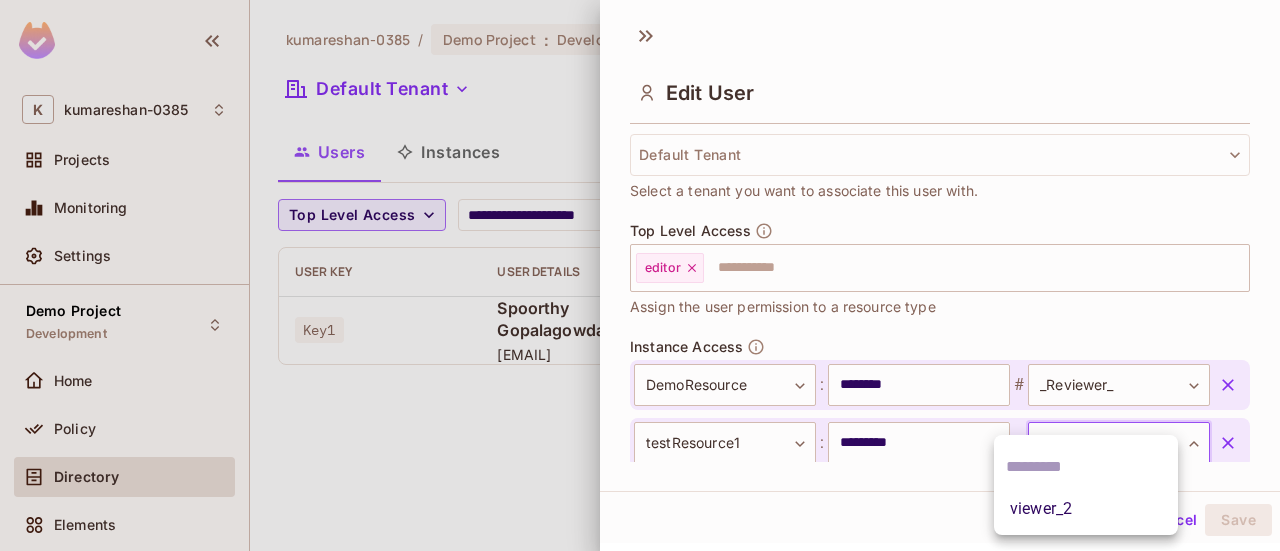 click on "viewer_2" at bounding box center [1086, 509] 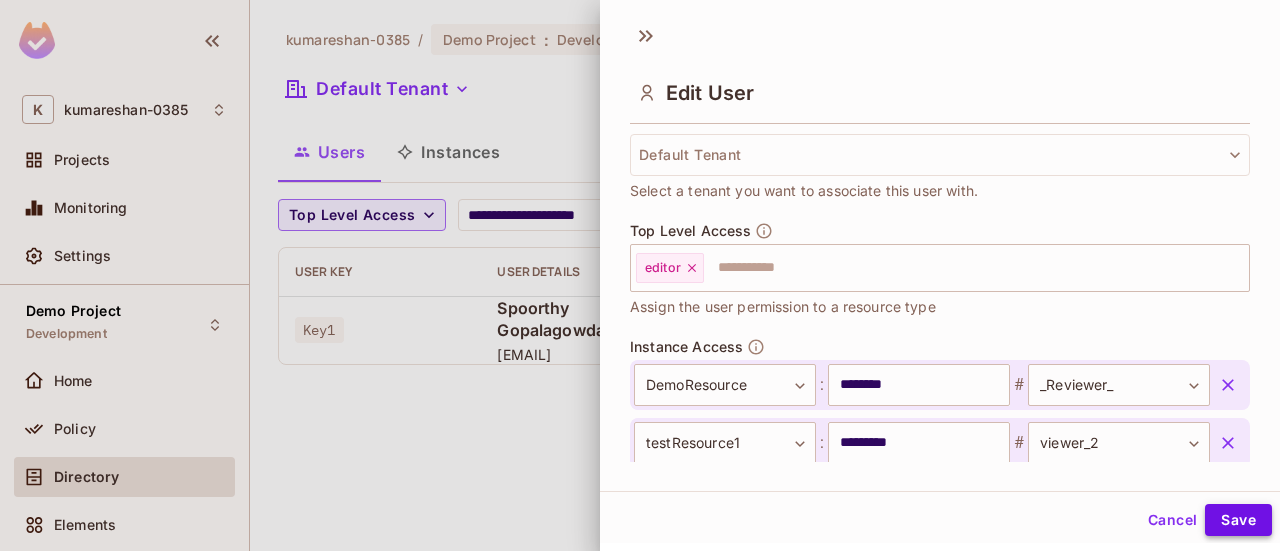 click on "Save" at bounding box center [1238, 520] 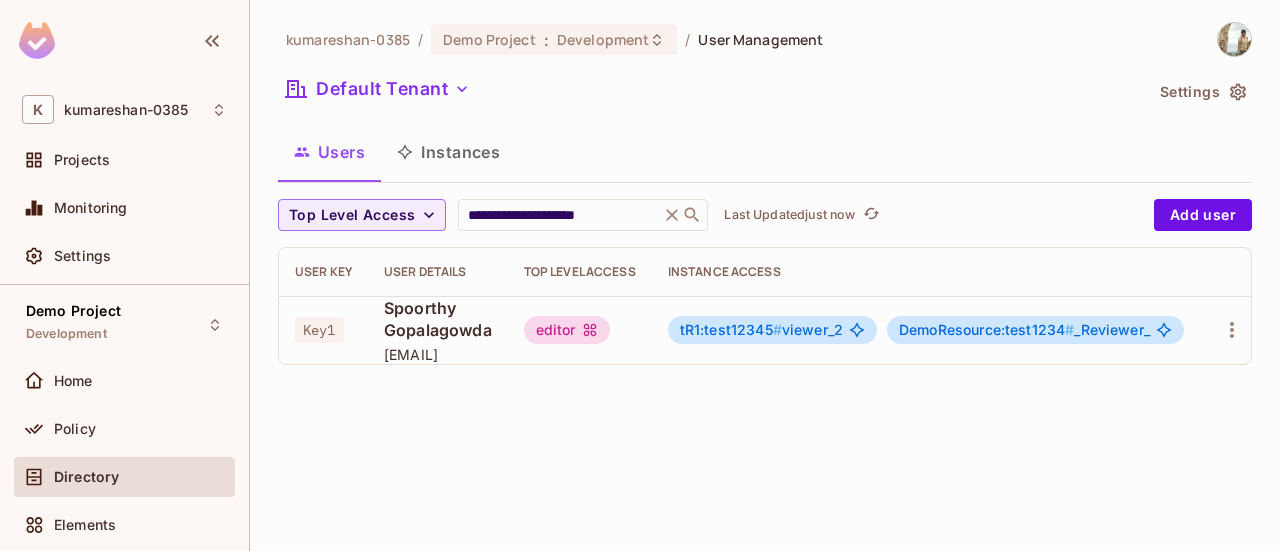 click on "[EMAIL]" at bounding box center [438, 354] 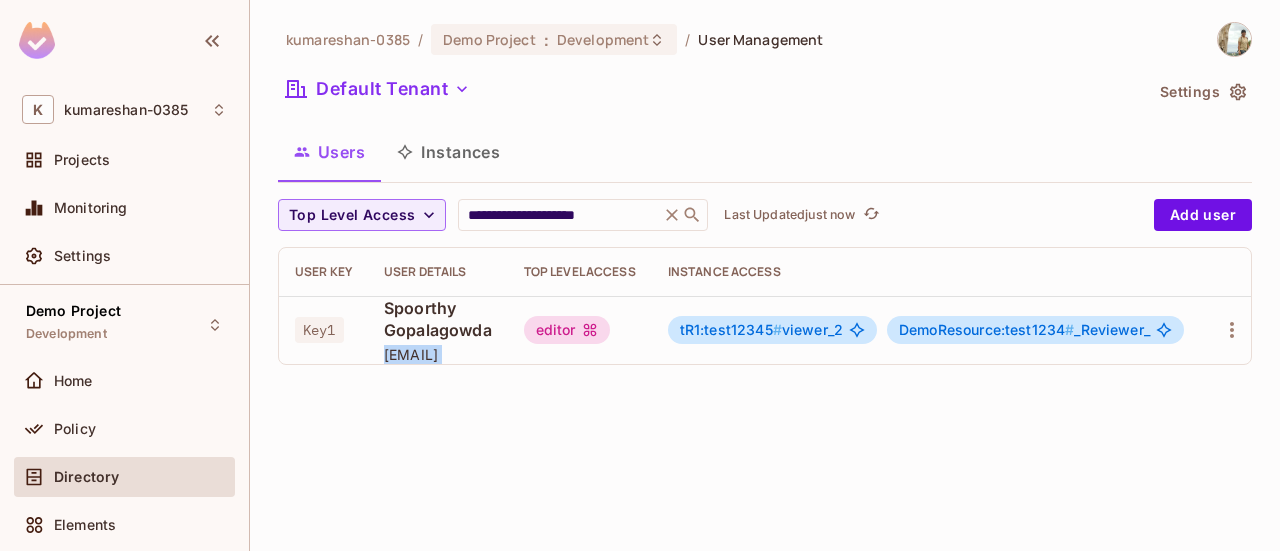 click on "[EMAIL]" at bounding box center [438, 354] 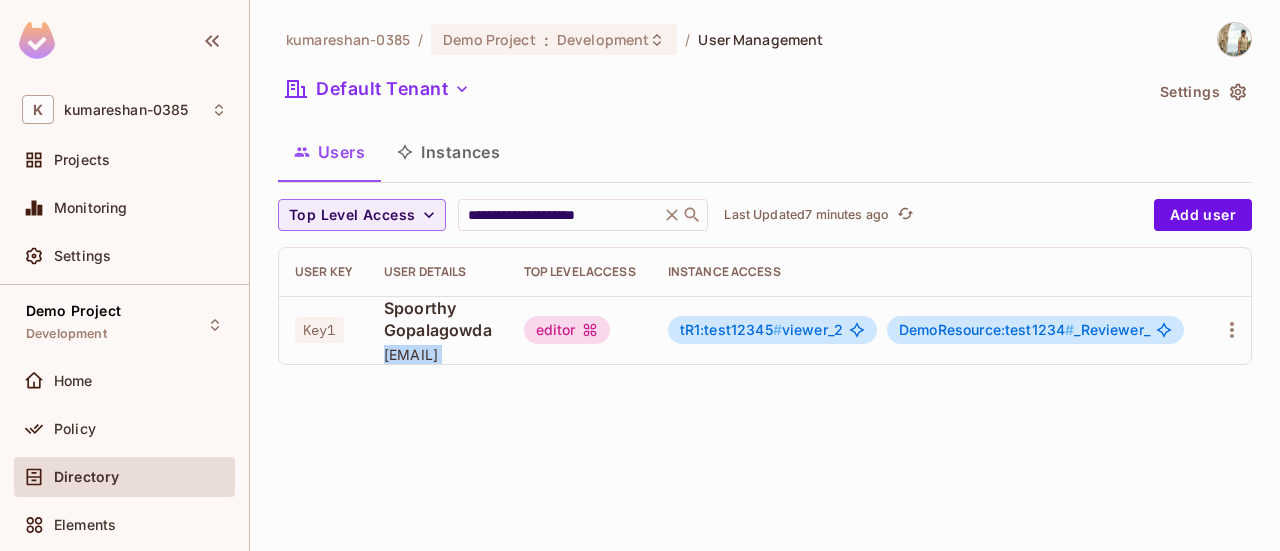 copy on "[EMAIL]" 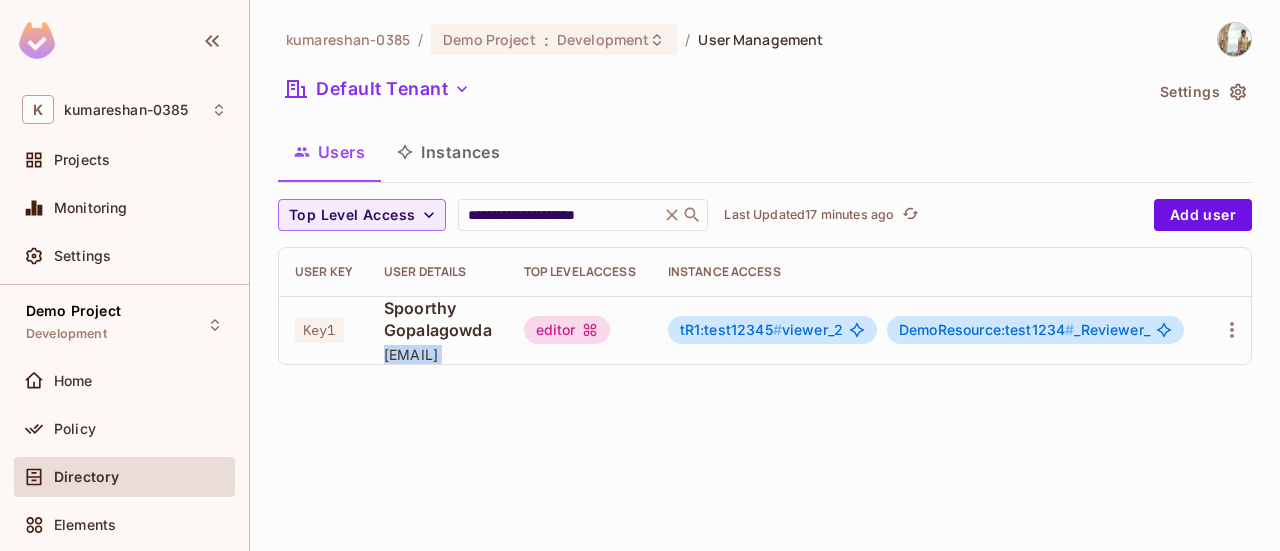 click on "[EMAIL]" at bounding box center (438, 354) 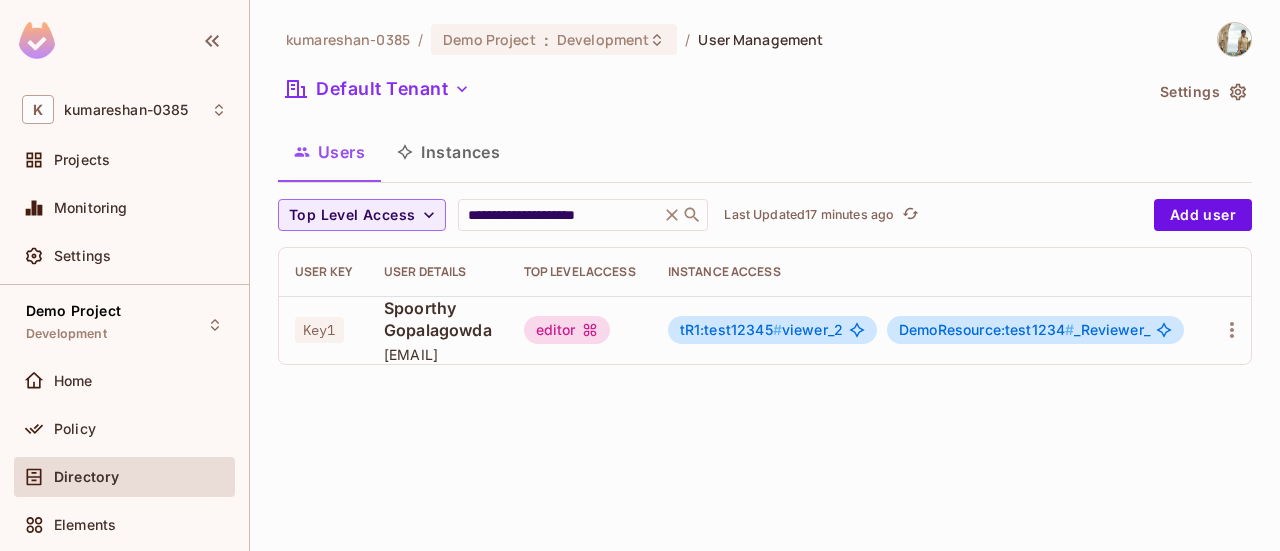 click on "[EMAIL]" at bounding box center (438, 354) 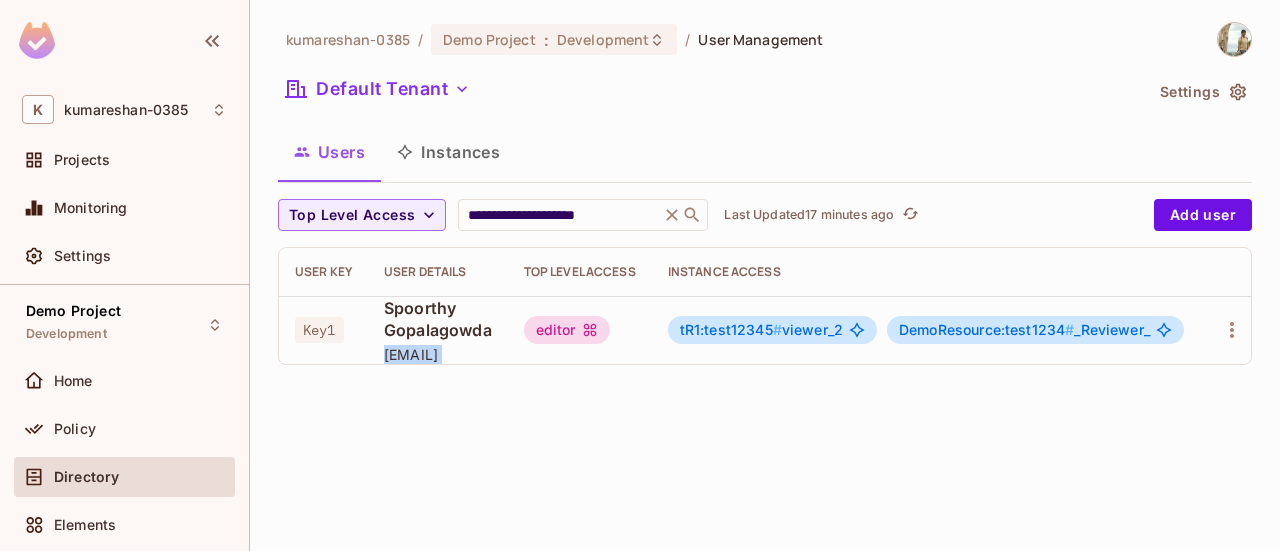 click on "[EMAIL]" at bounding box center [438, 354] 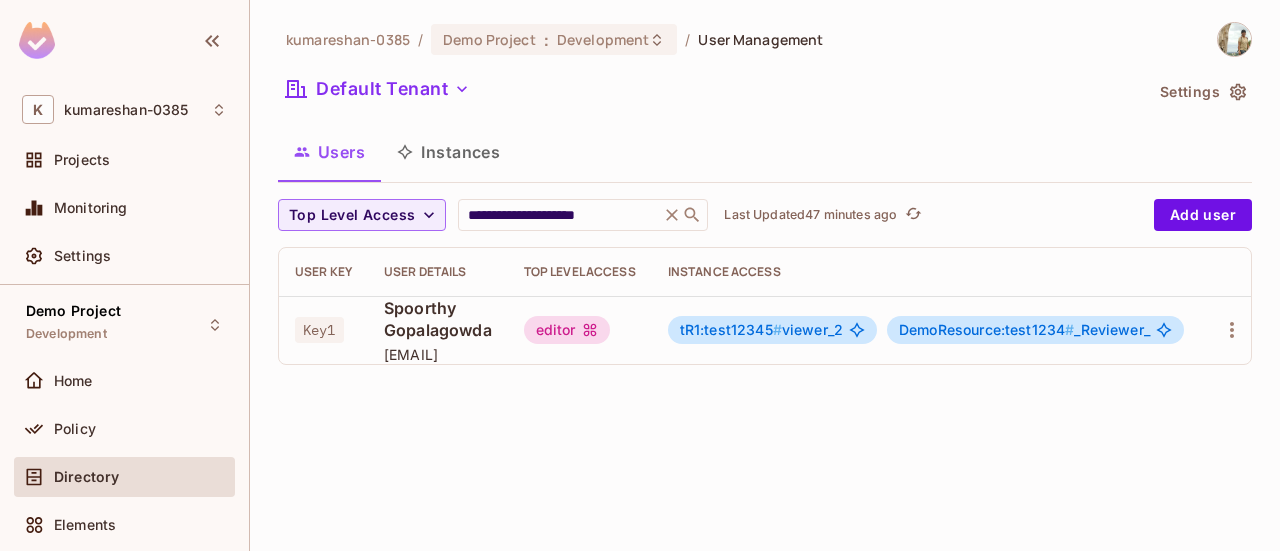 click on "Users Instances" at bounding box center (765, 152) 